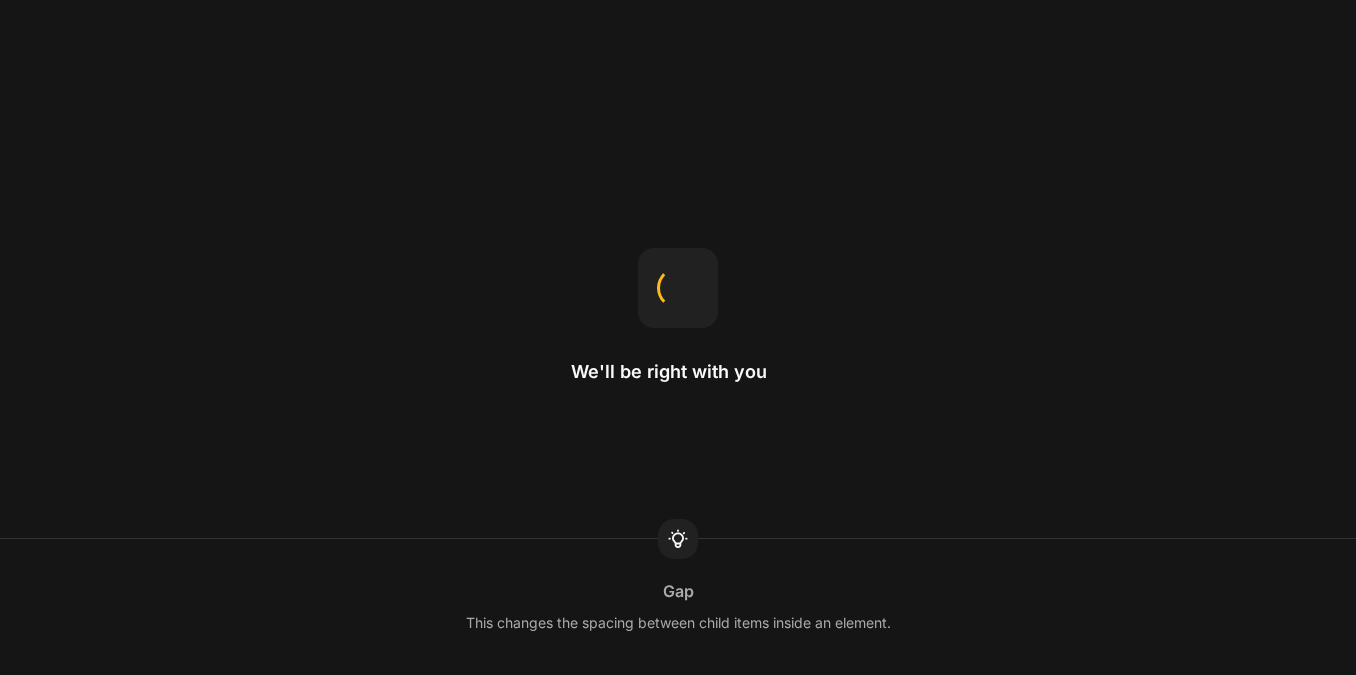 scroll, scrollTop: 0, scrollLeft: 0, axis: both 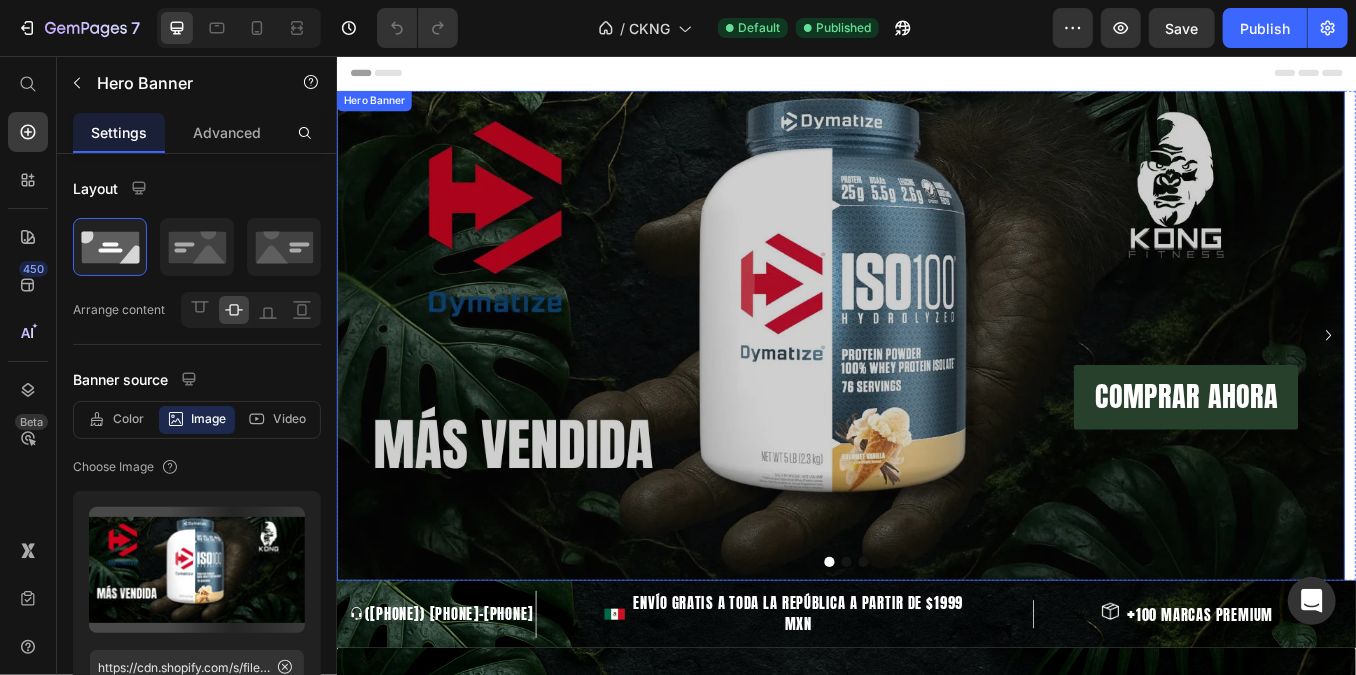 click at bounding box center [929, 384] 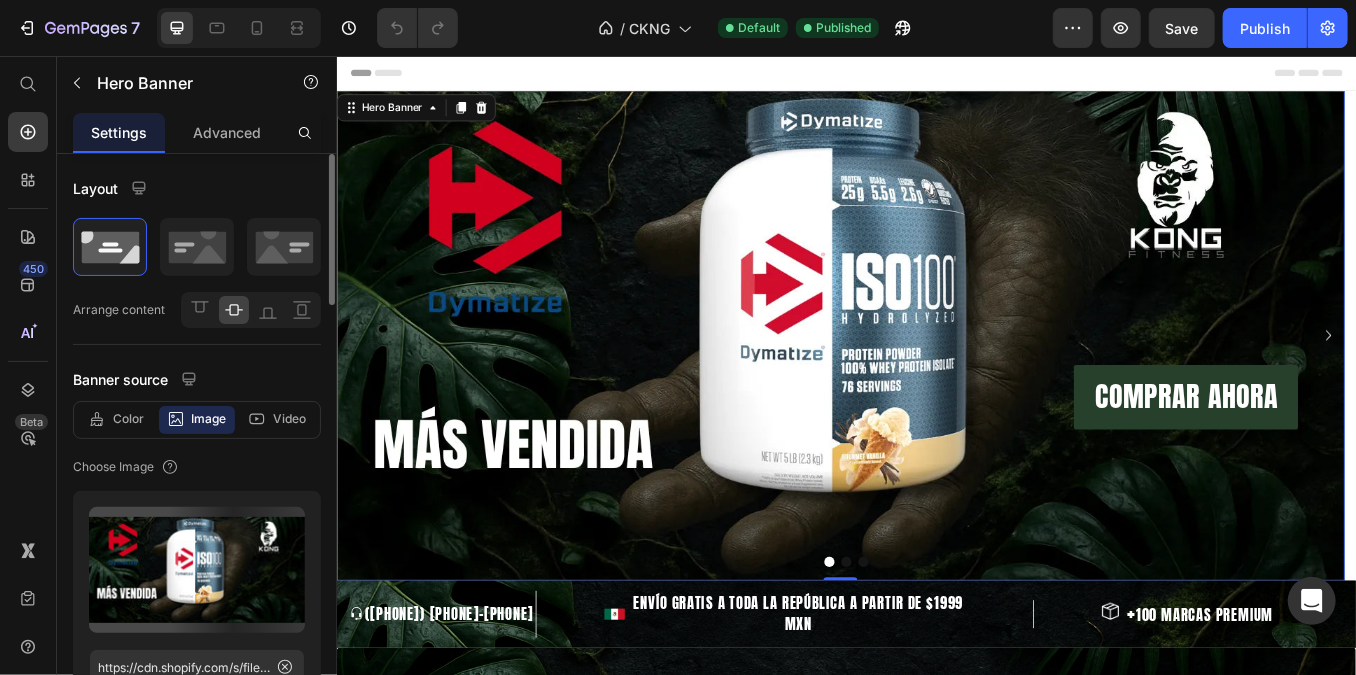 scroll, scrollTop: 181, scrollLeft: 0, axis: vertical 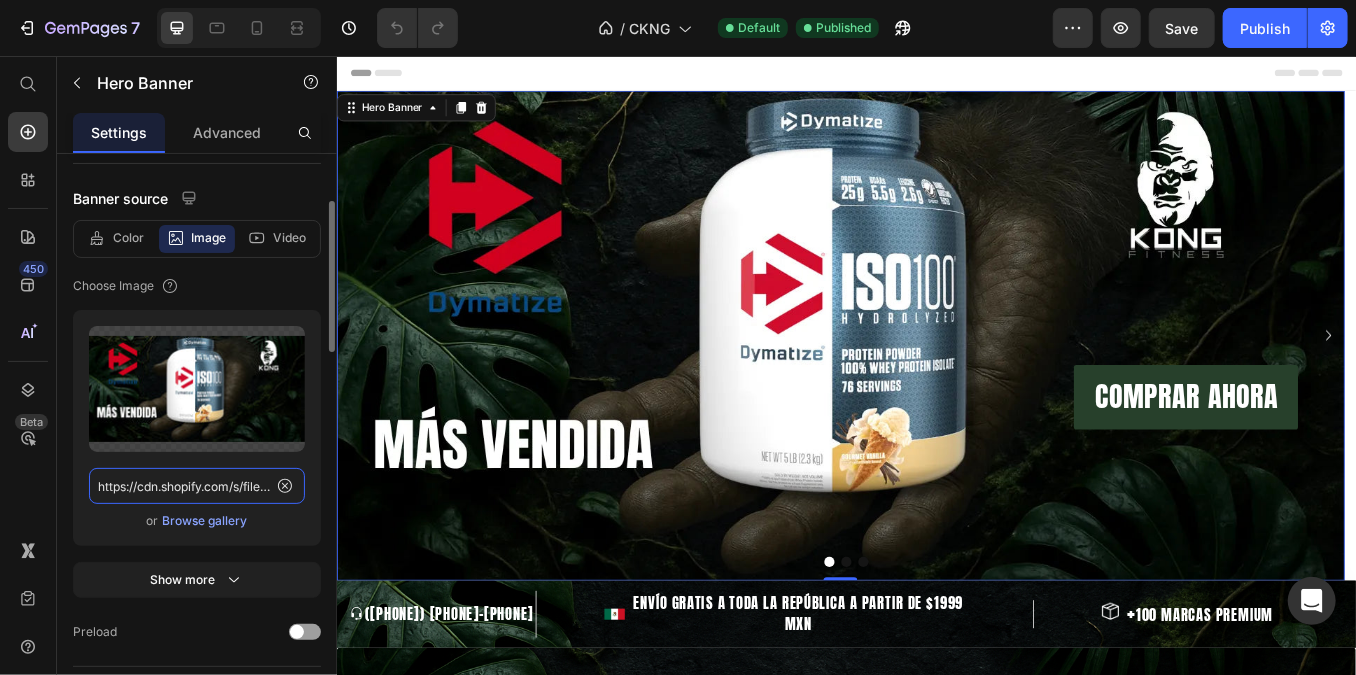 click on "https://cdn.shopify.com/s/files/1/0554/8012/3587/files/gempages_546617885817046258-32dd1f6f-07d2-4e21-b0d2-4f7d98b36612.webp" 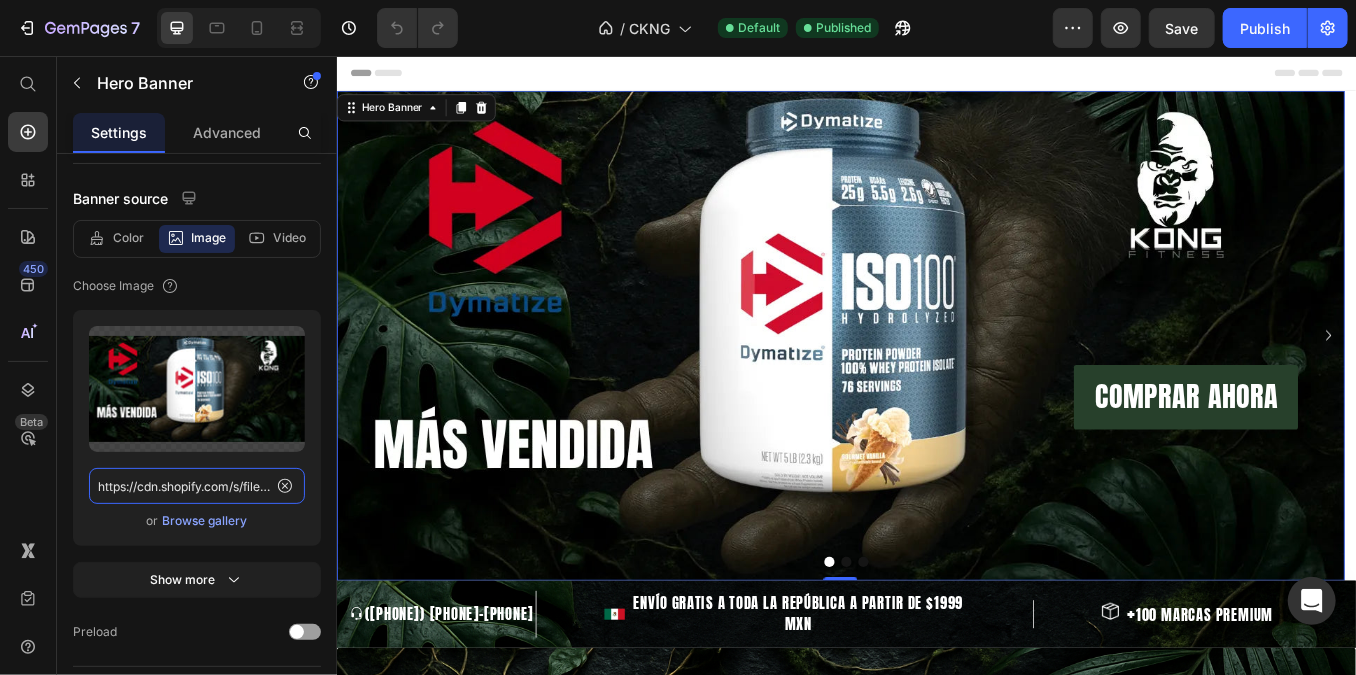 scroll, scrollTop: 0, scrollLeft: 0, axis: both 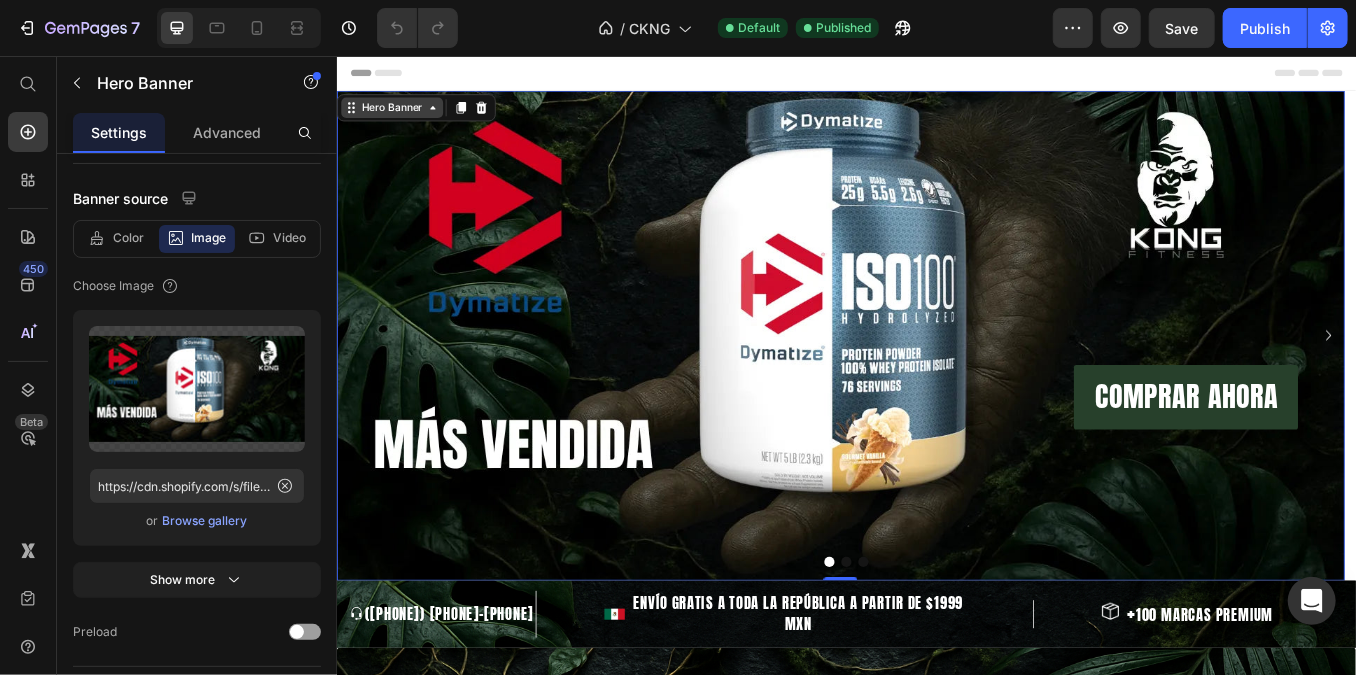 click on "Hero Banner" at bounding box center [401, 116] 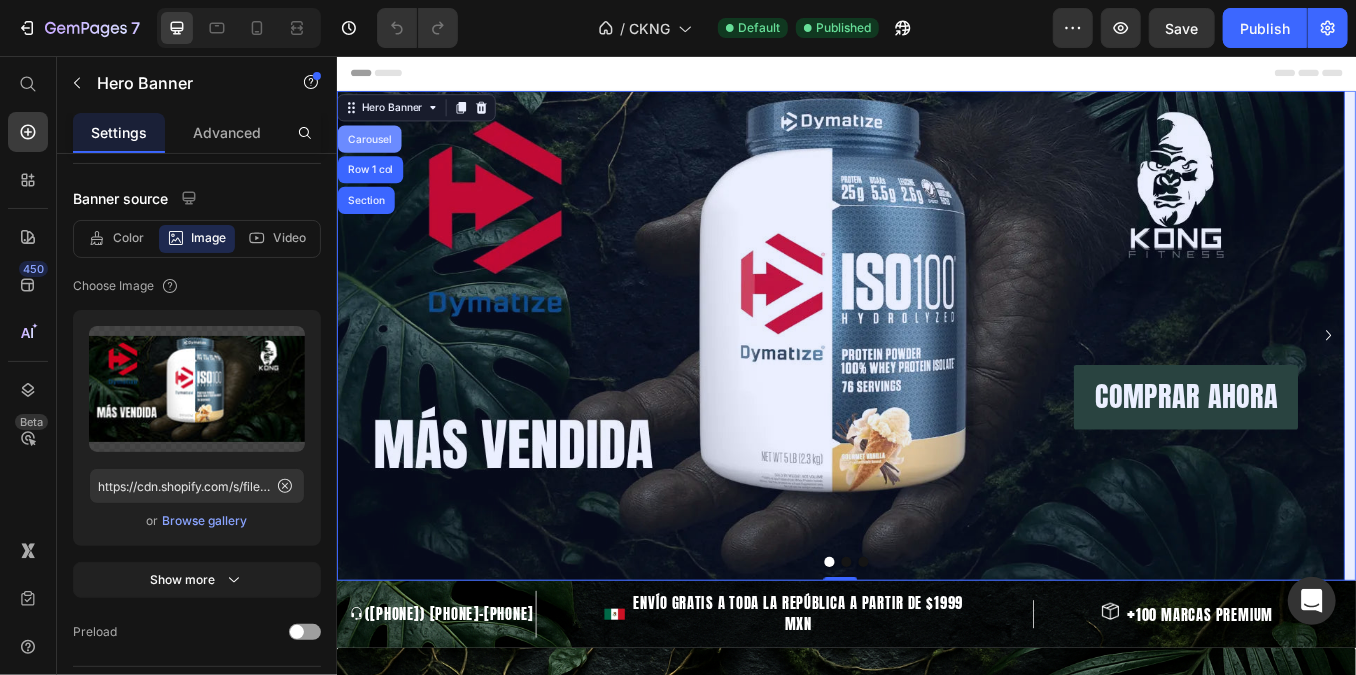 click on "Carousel" at bounding box center [374, 153] 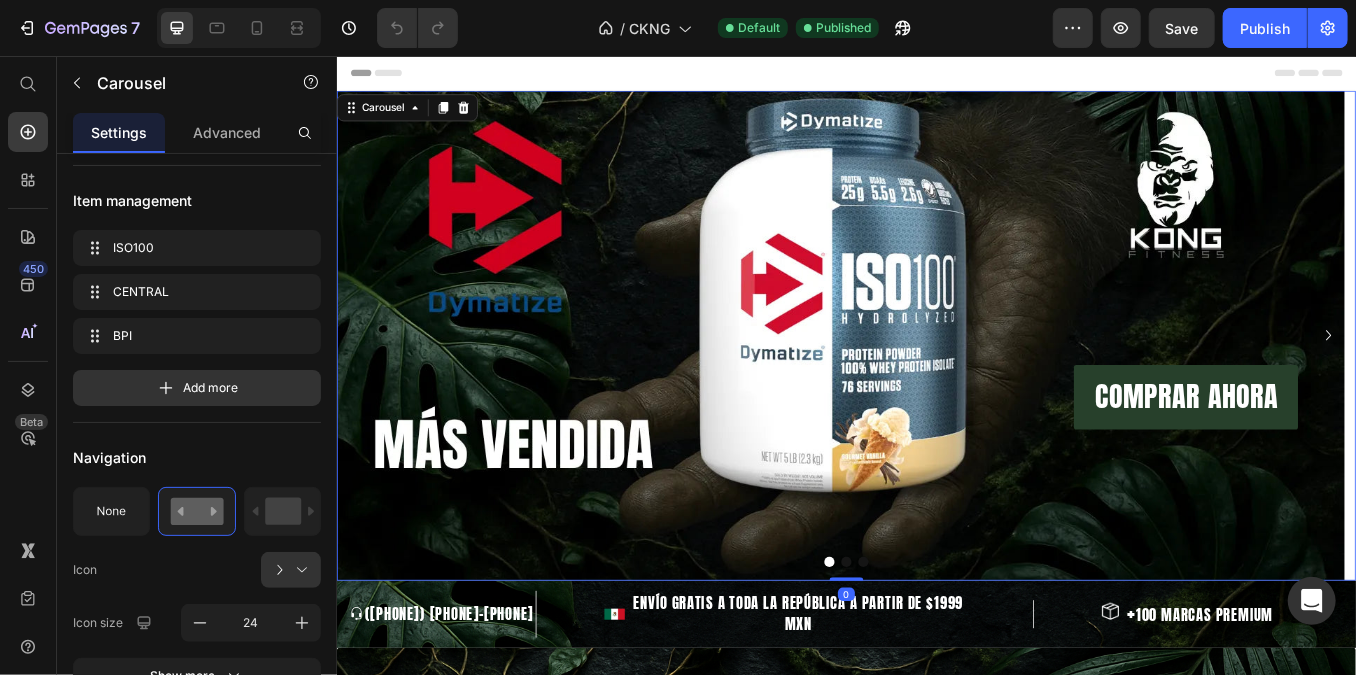scroll, scrollTop: 0, scrollLeft: 0, axis: both 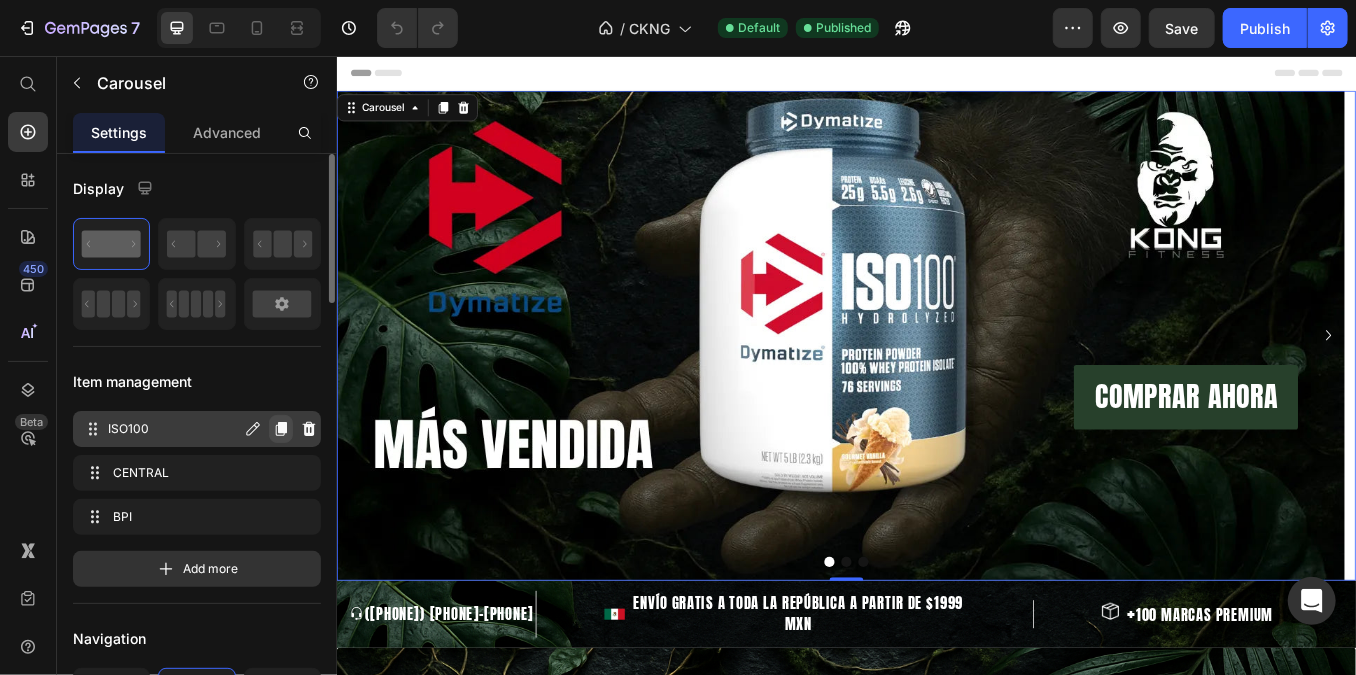 click 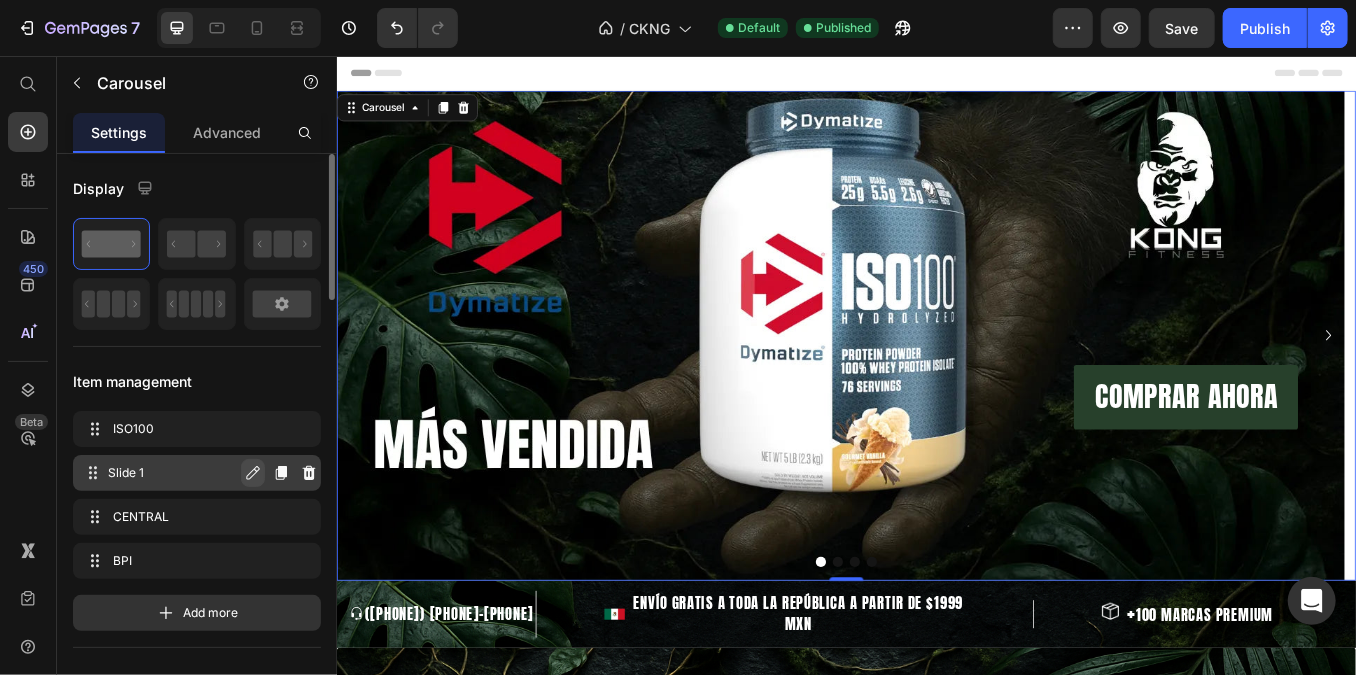 click 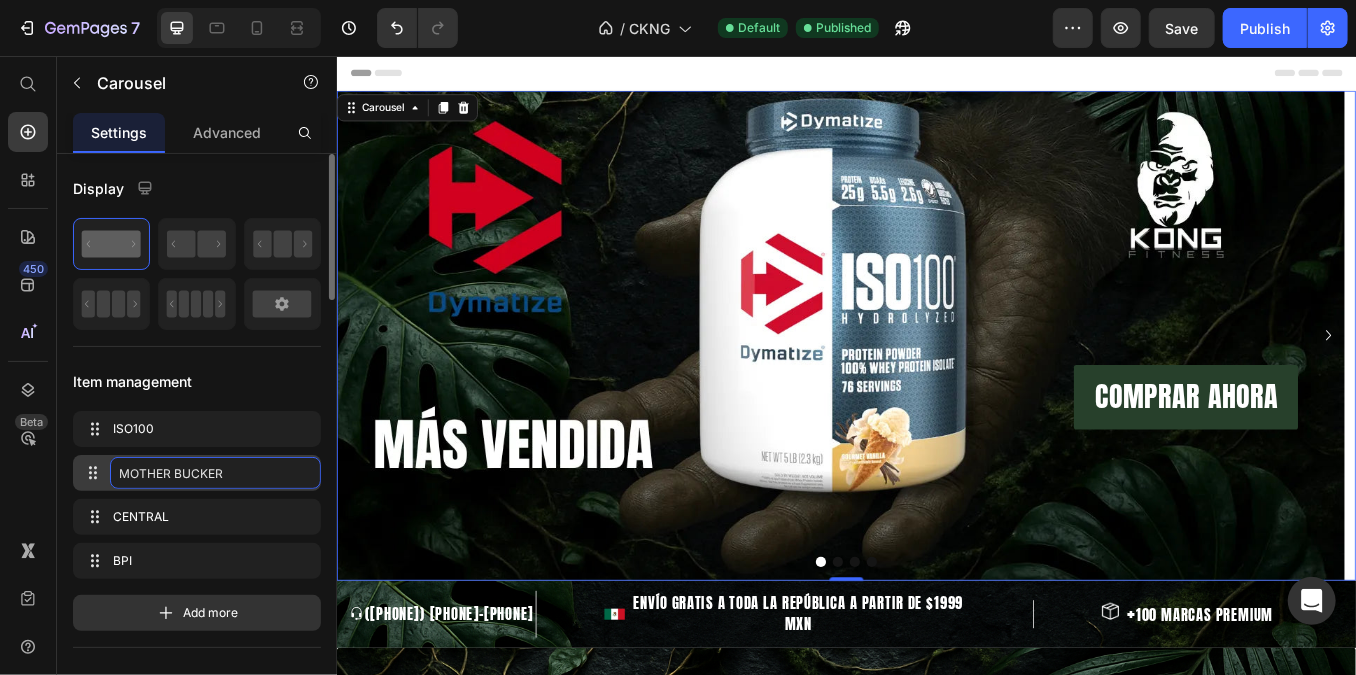 type on "MOTHER BUCKER" 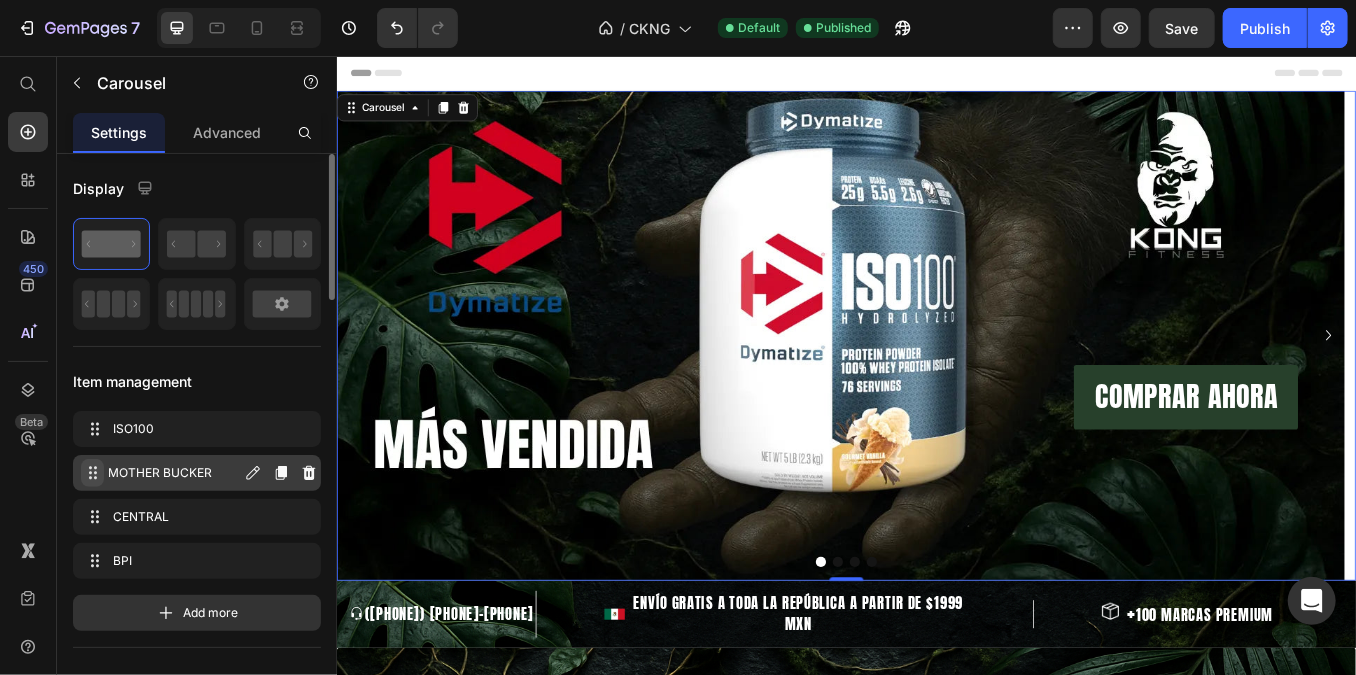 click 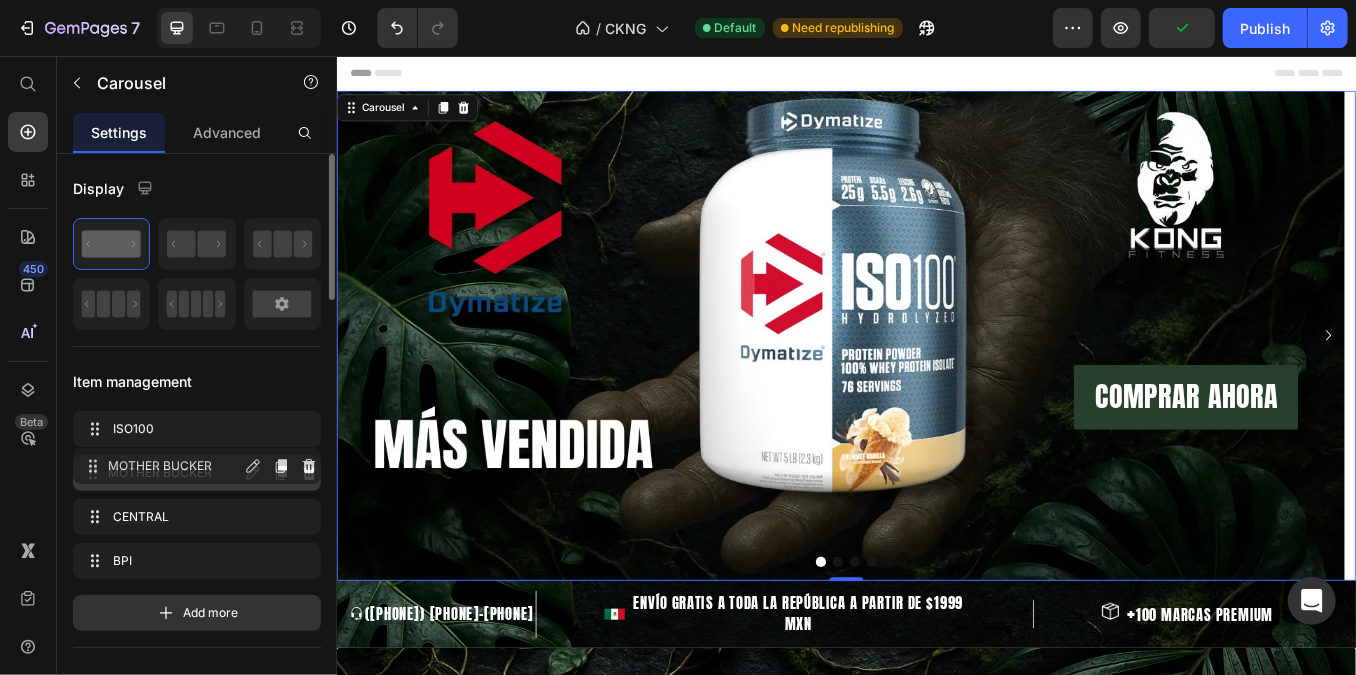 type 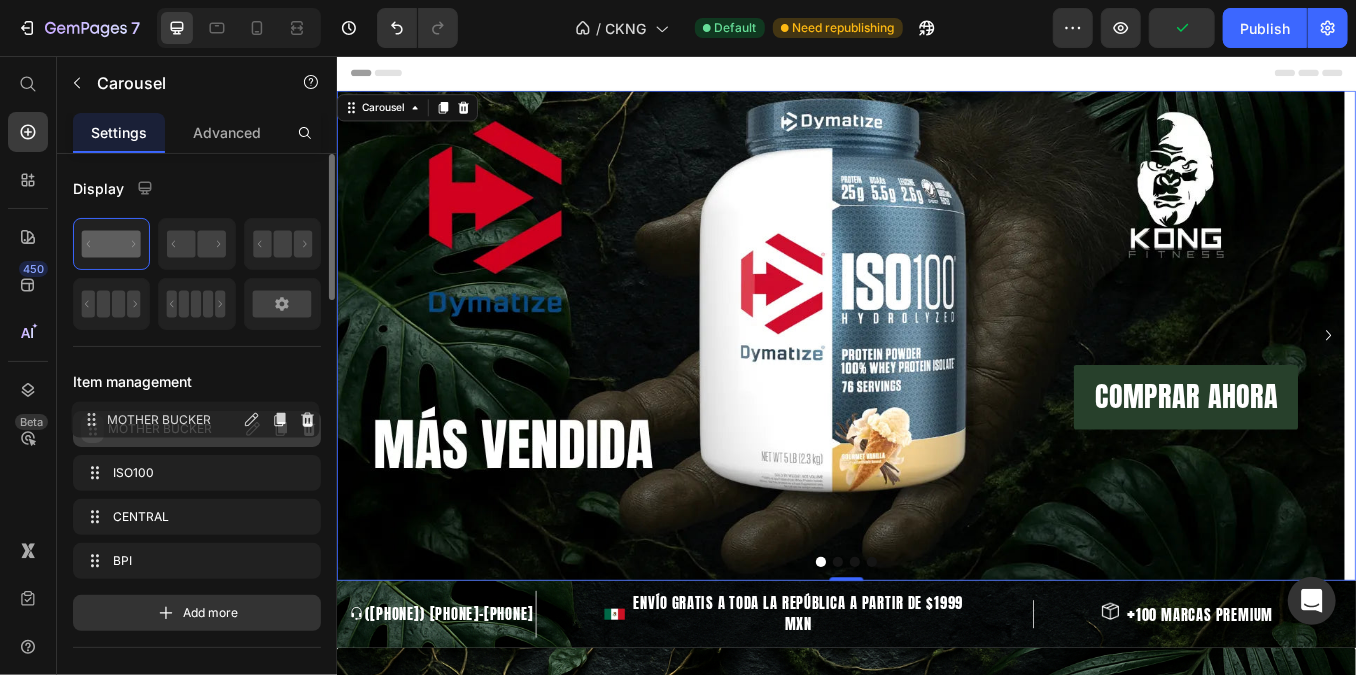 drag, startPoint x: 93, startPoint y: 471, endPoint x: 91, endPoint y: 419, distance: 52.03845 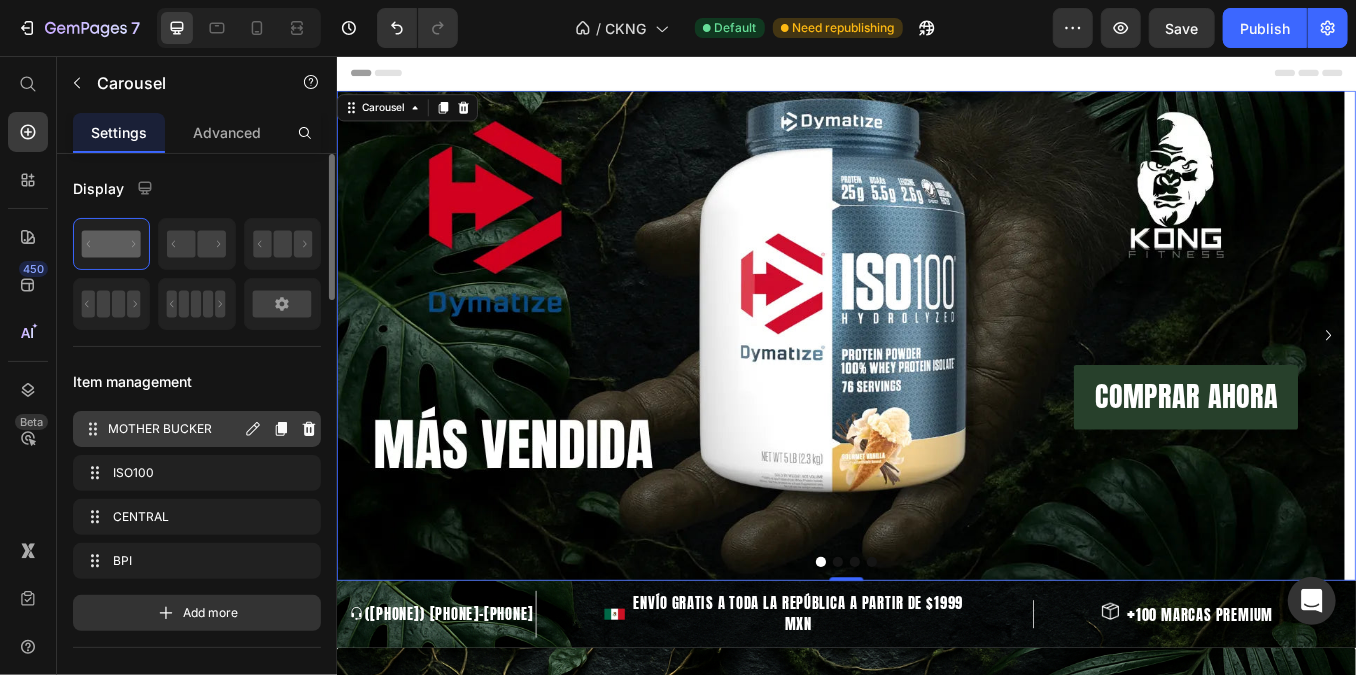 click on "MOTHER BUCKER" at bounding box center [174, 429] 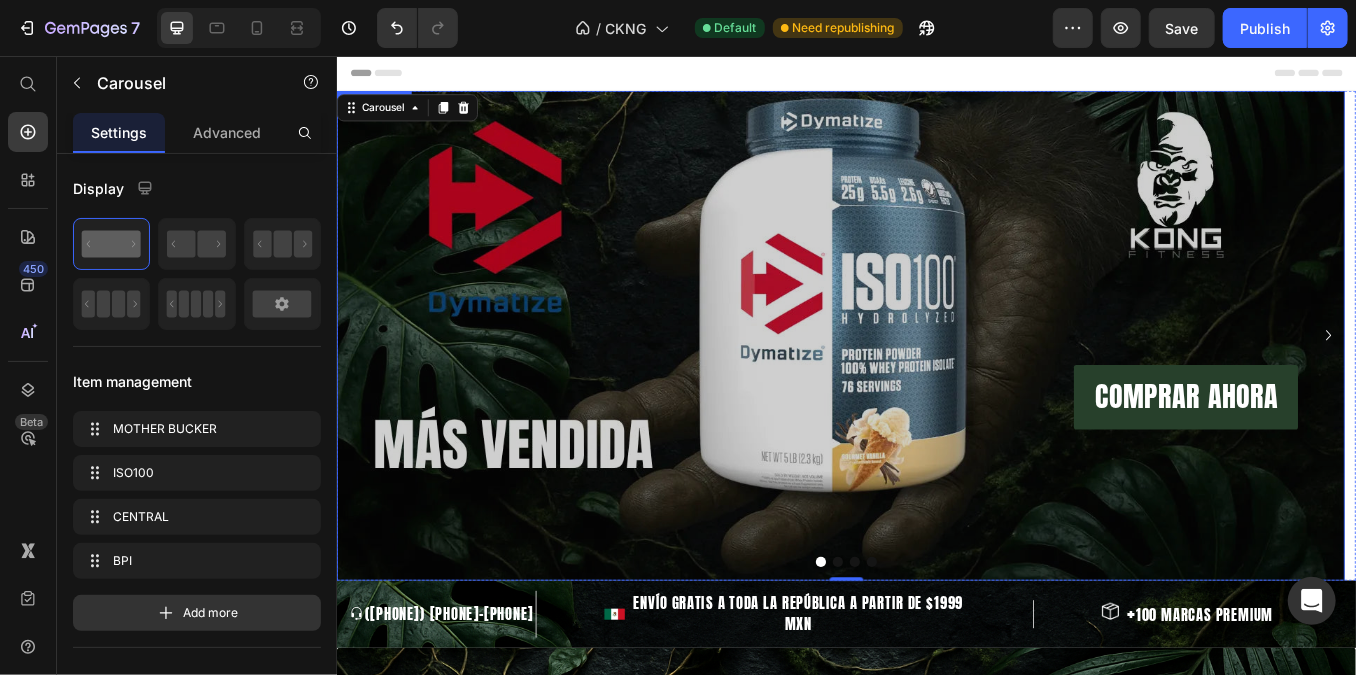 click at bounding box center (929, 384) 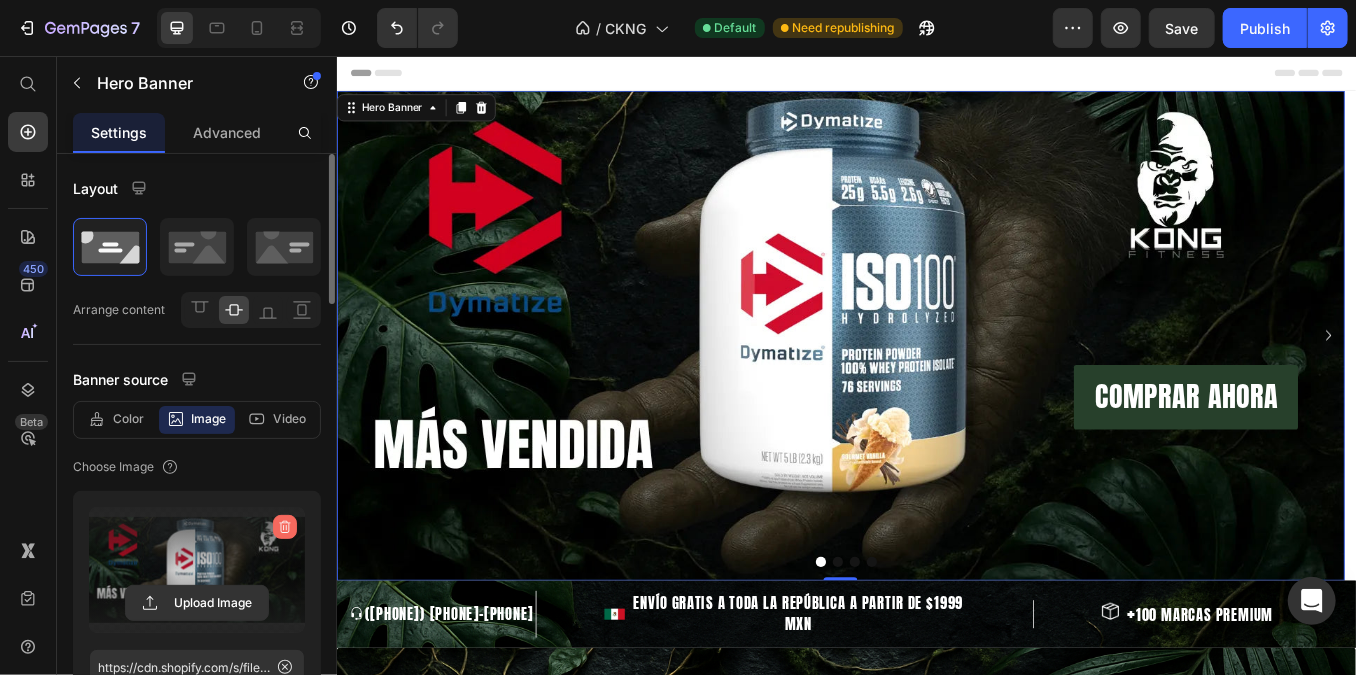 click 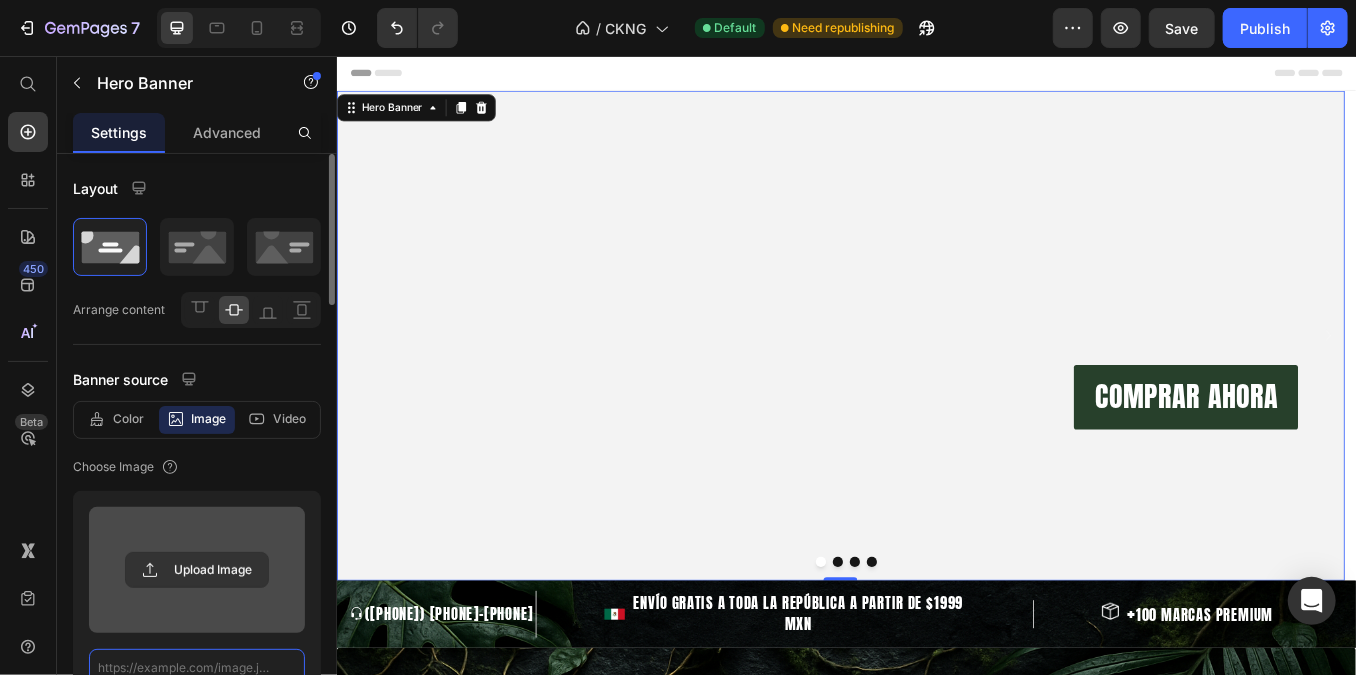 scroll, scrollTop: 8, scrollLeft: 0, axis: vertical 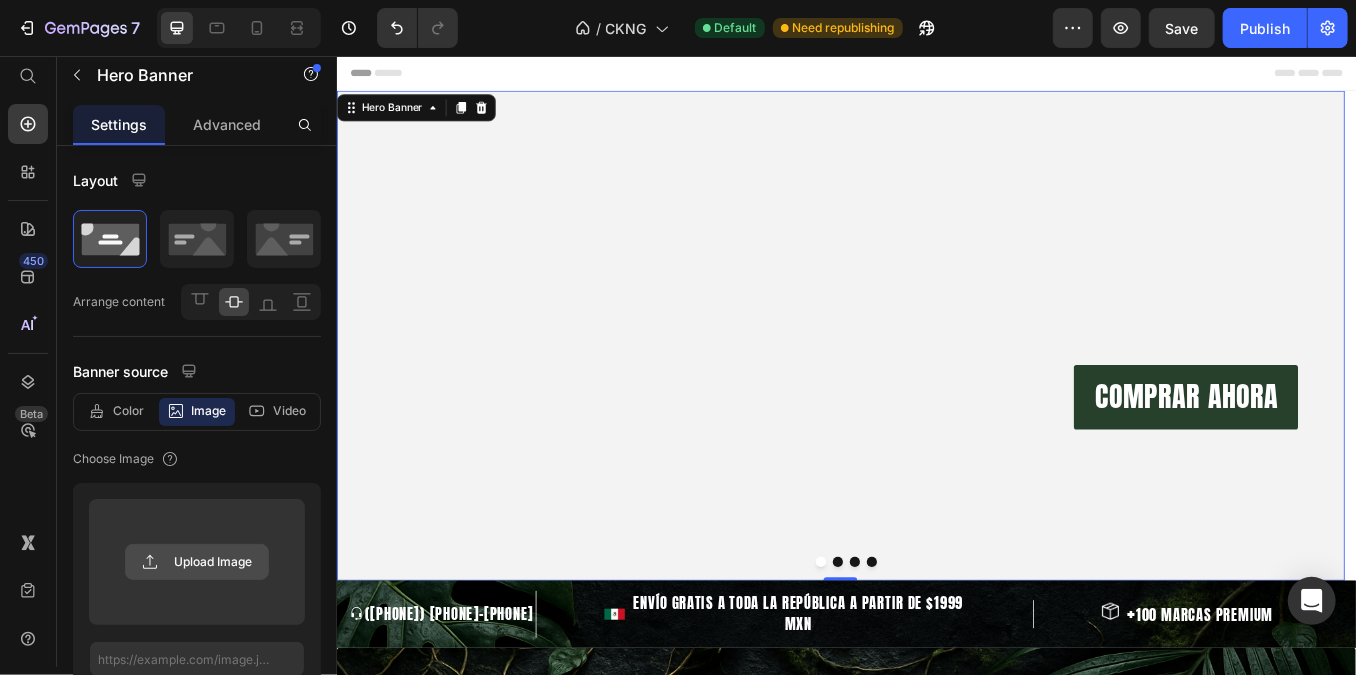 click 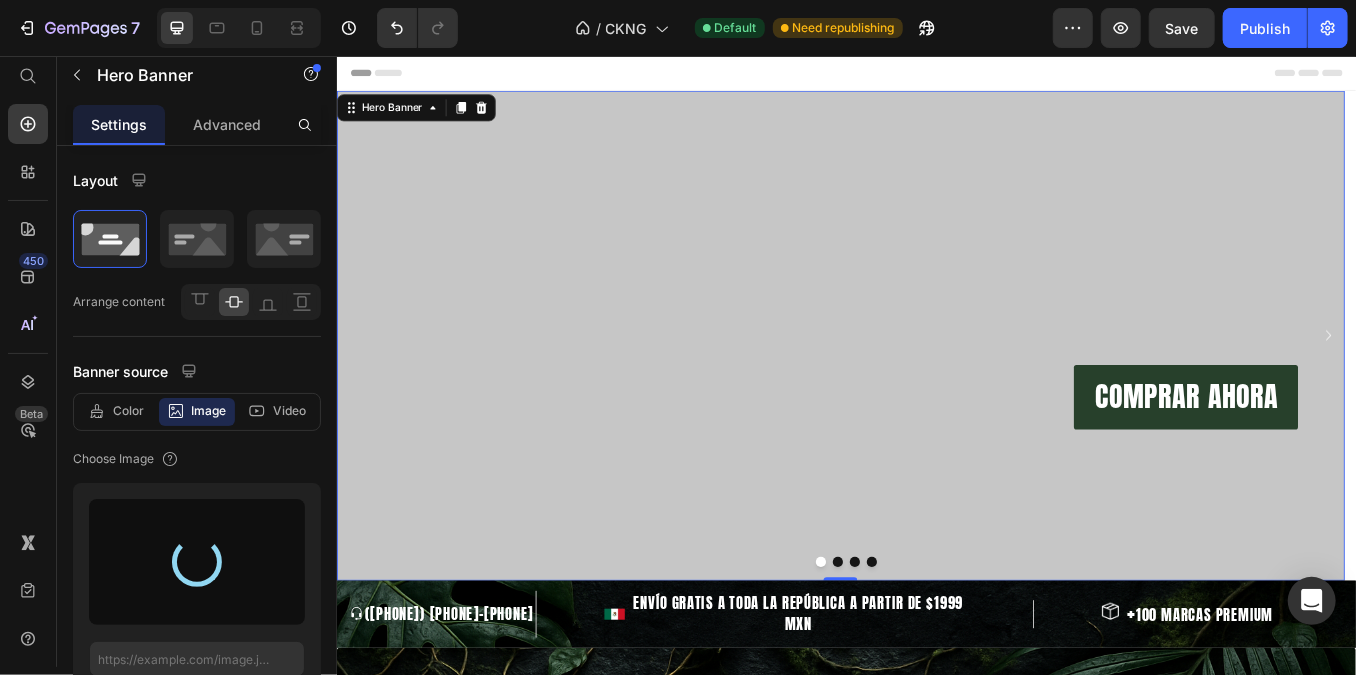type on "https://cdn.shopify.com/s/files/1/0554/8012/3587/files/gempages_546617885817046258-007fbaa5-591c-4c5d-a5ef-fe2fb5475eab.webp" 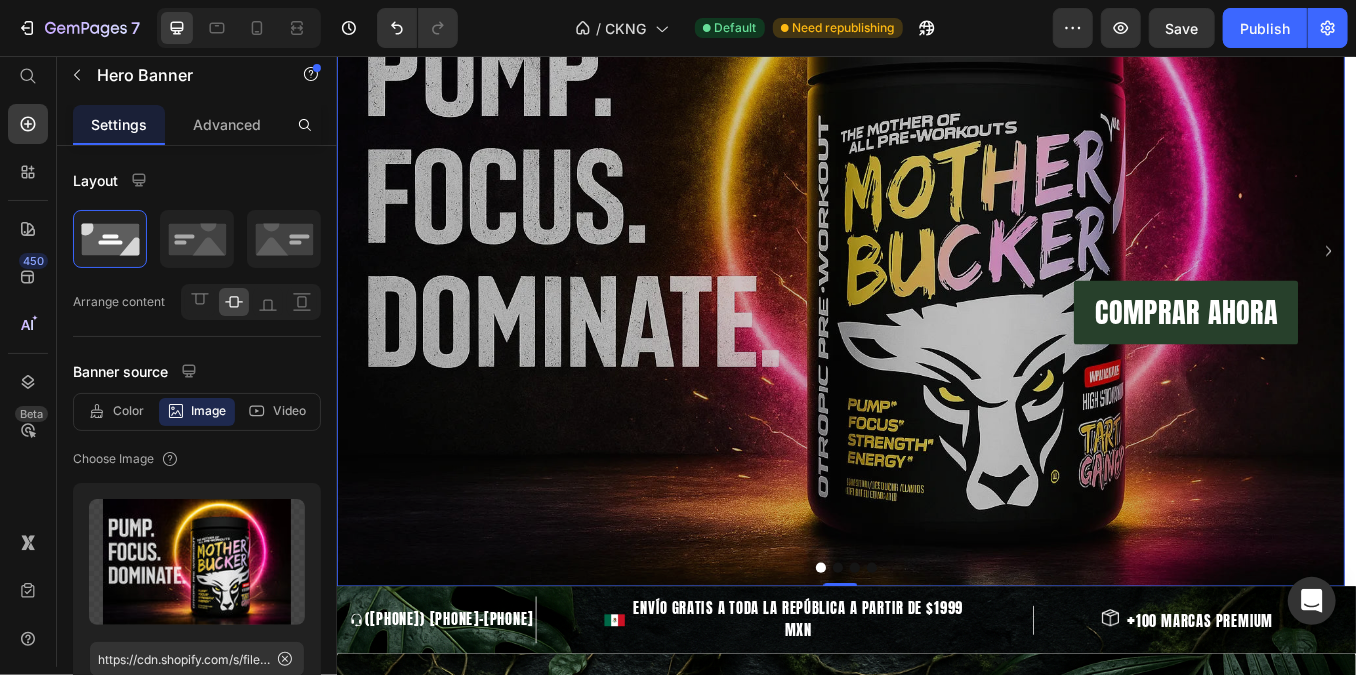 scroll, scrollTop: 181, scrollLeft: 0, axis: vertical 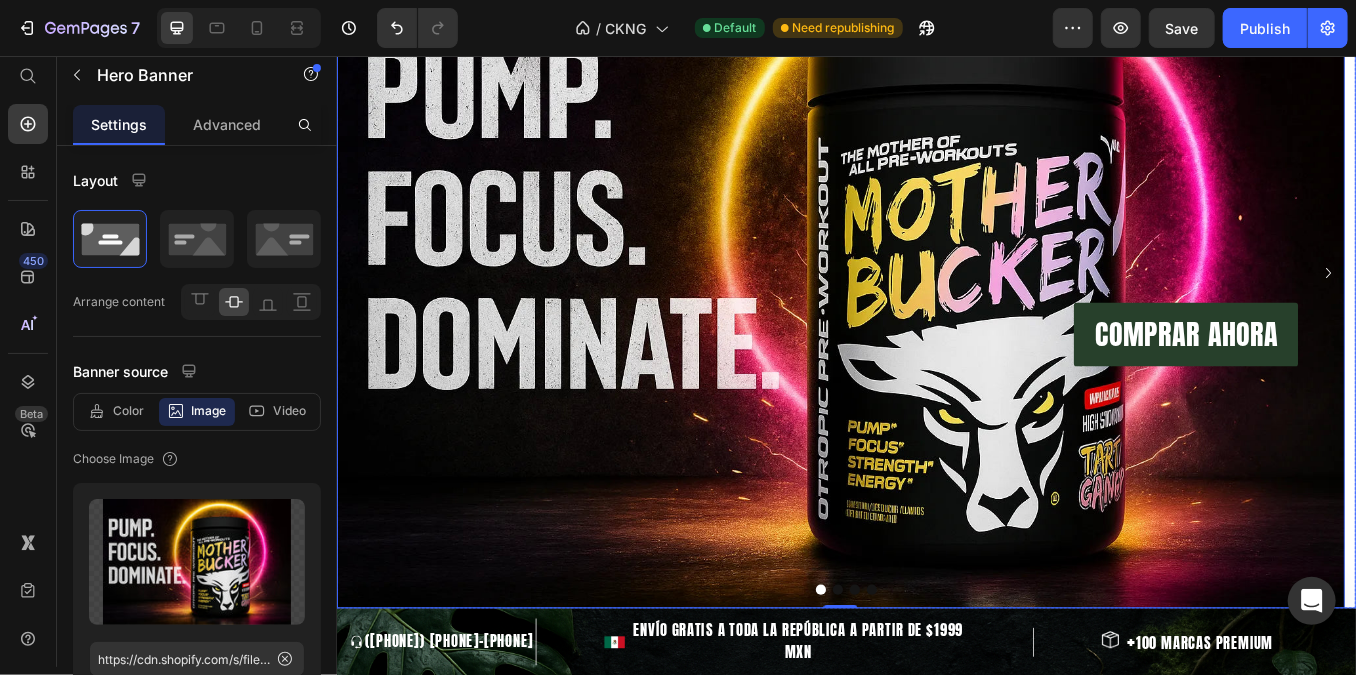 click at bounding box center [926, 684] 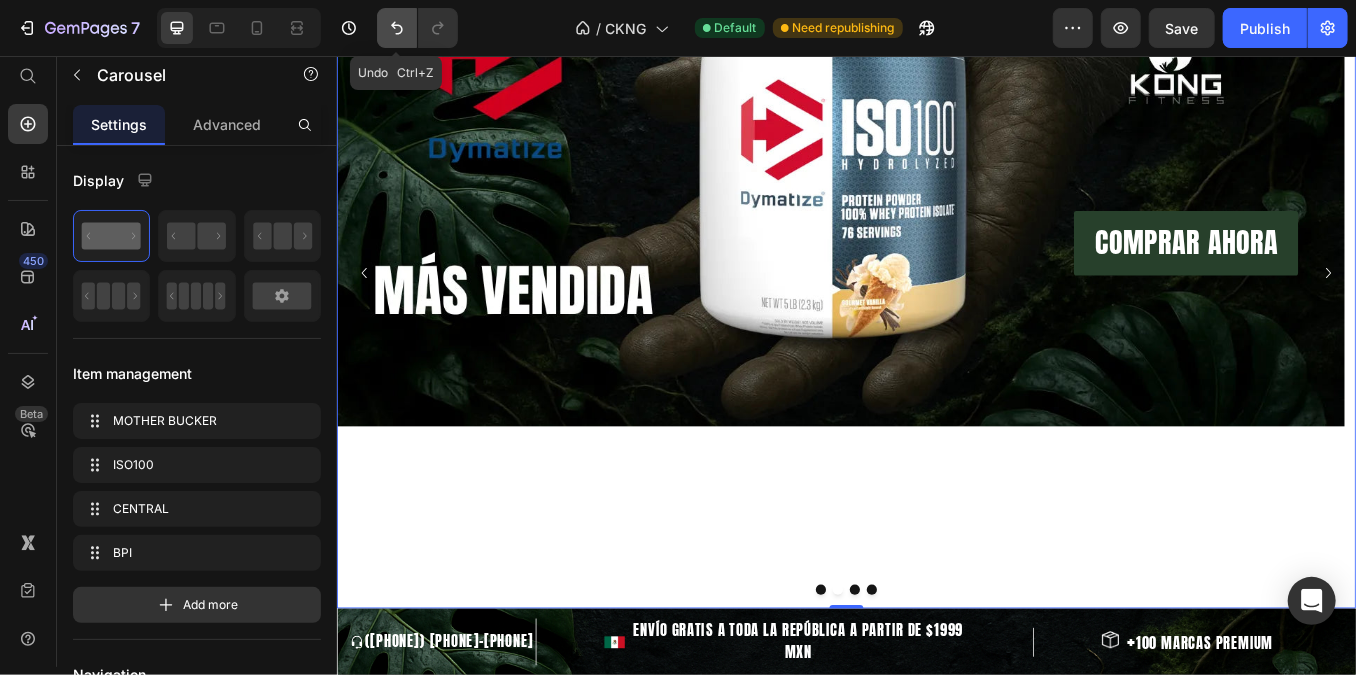 click 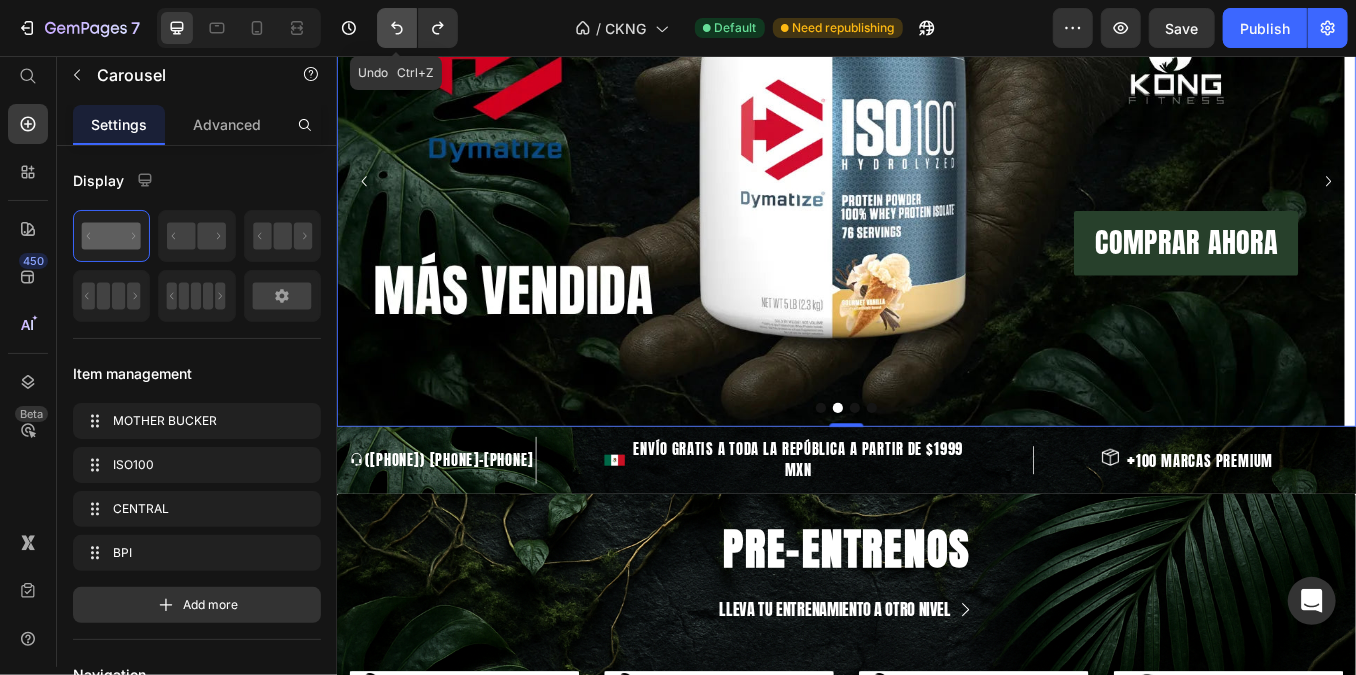 scroll, scrollTop: 74, scrollLeft: 0, axis: vertical 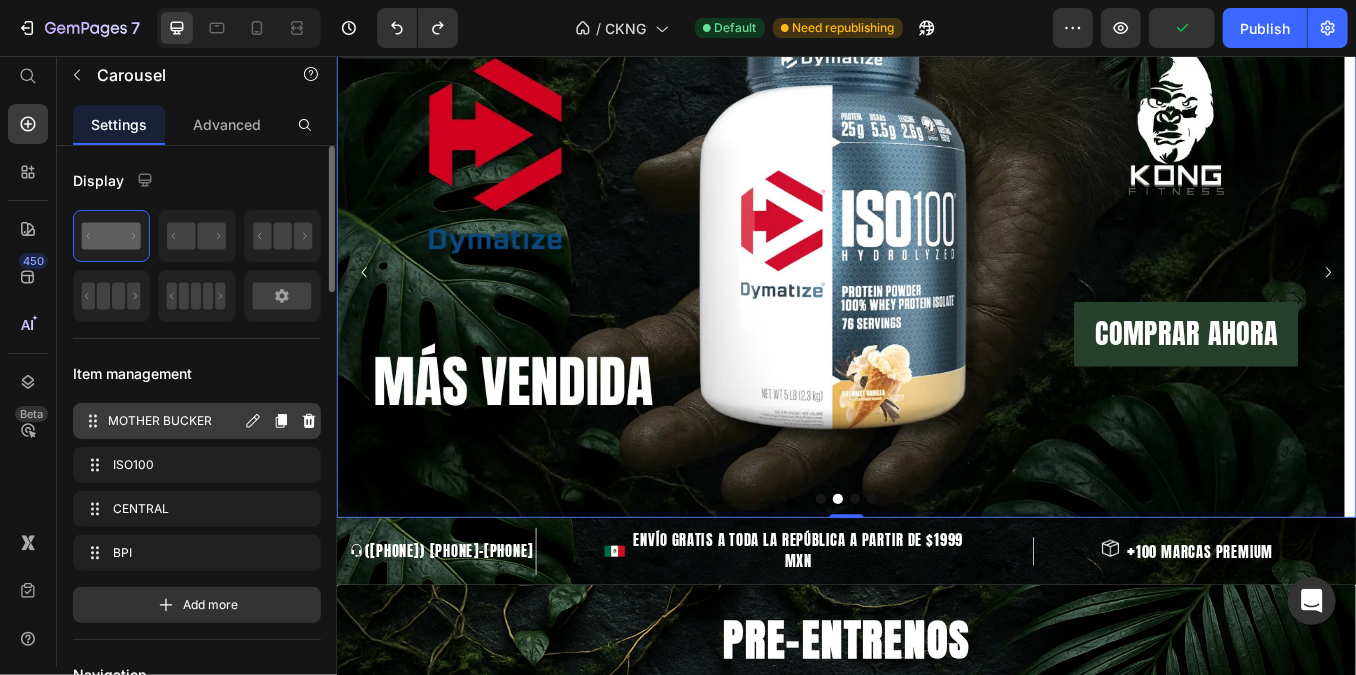 click on "MOTHER BUCKER MOTHER BUCKER" at bounding box center (161, 421) 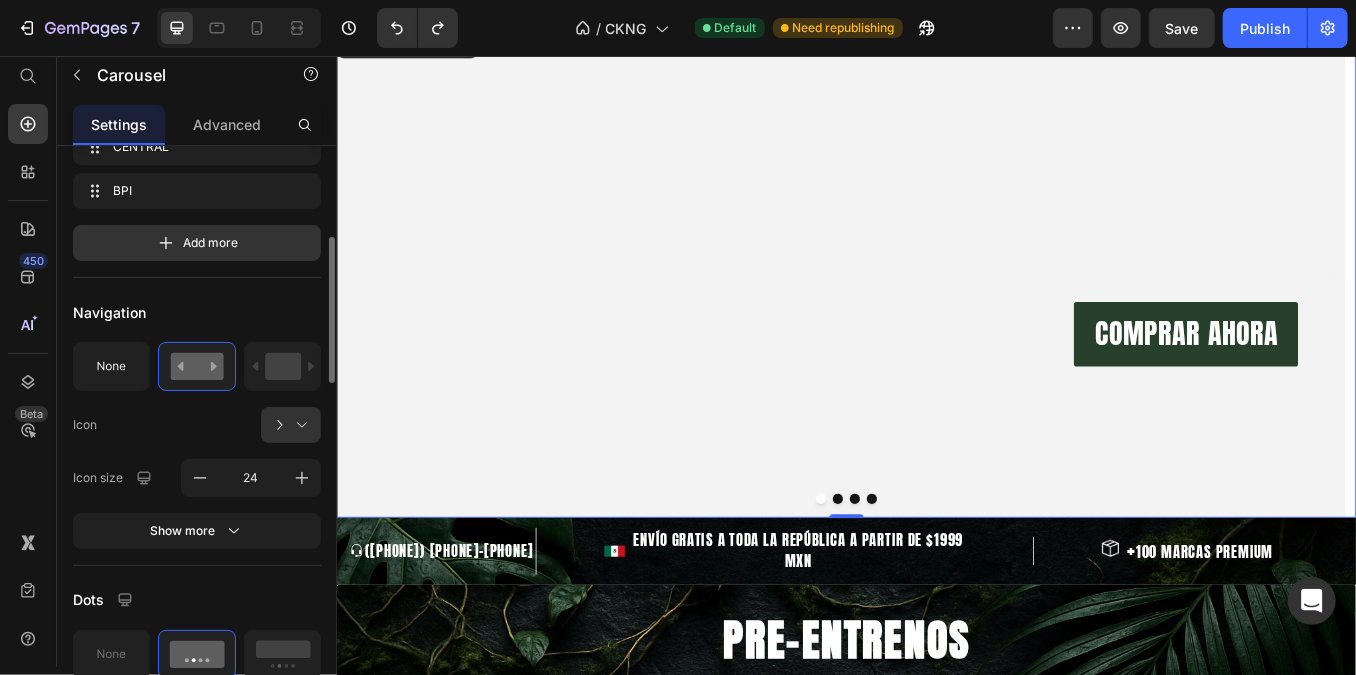 scroll, scrollTop: 0, scrollLeft: 0, axis: both 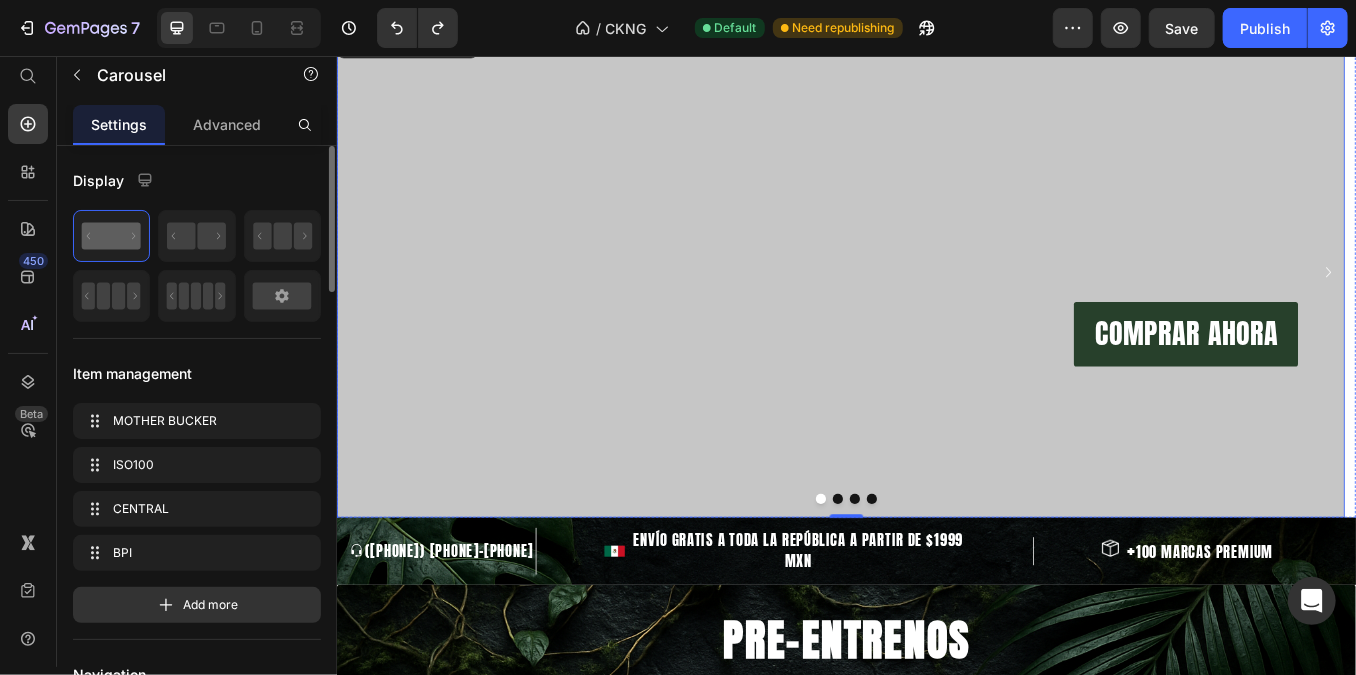 click at bounding box center [929, 310] 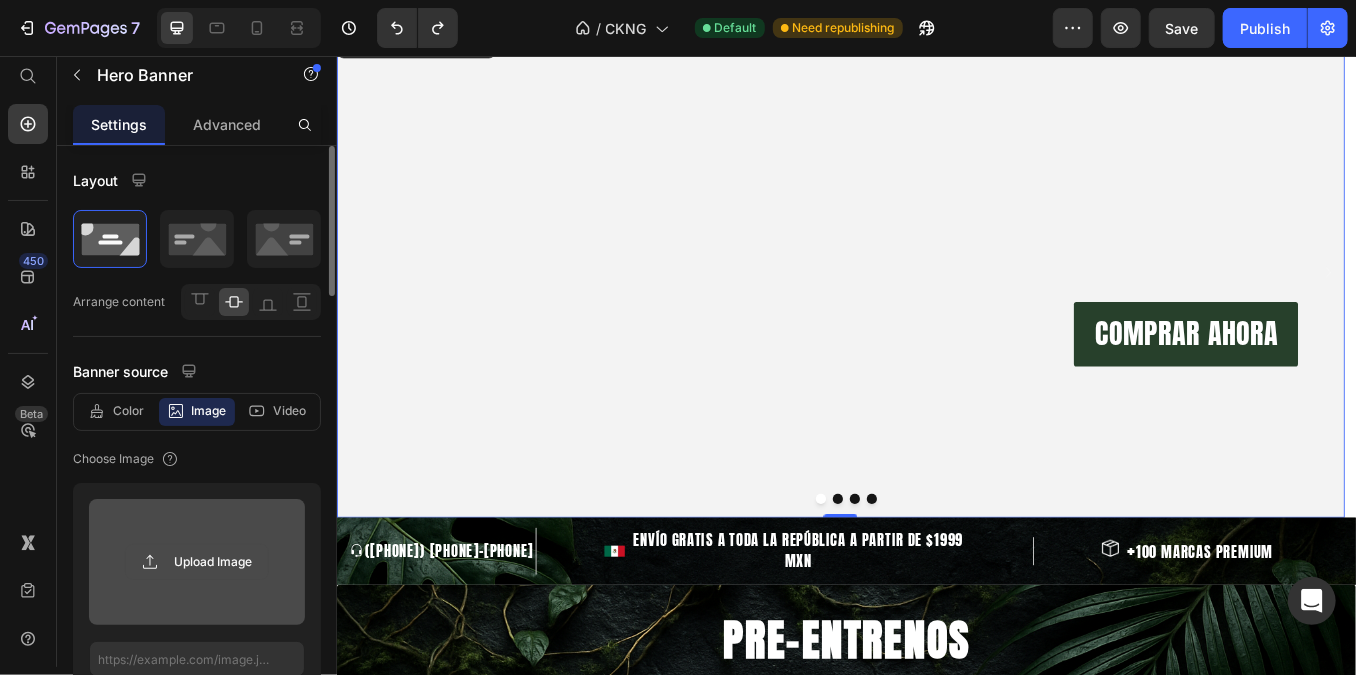 click 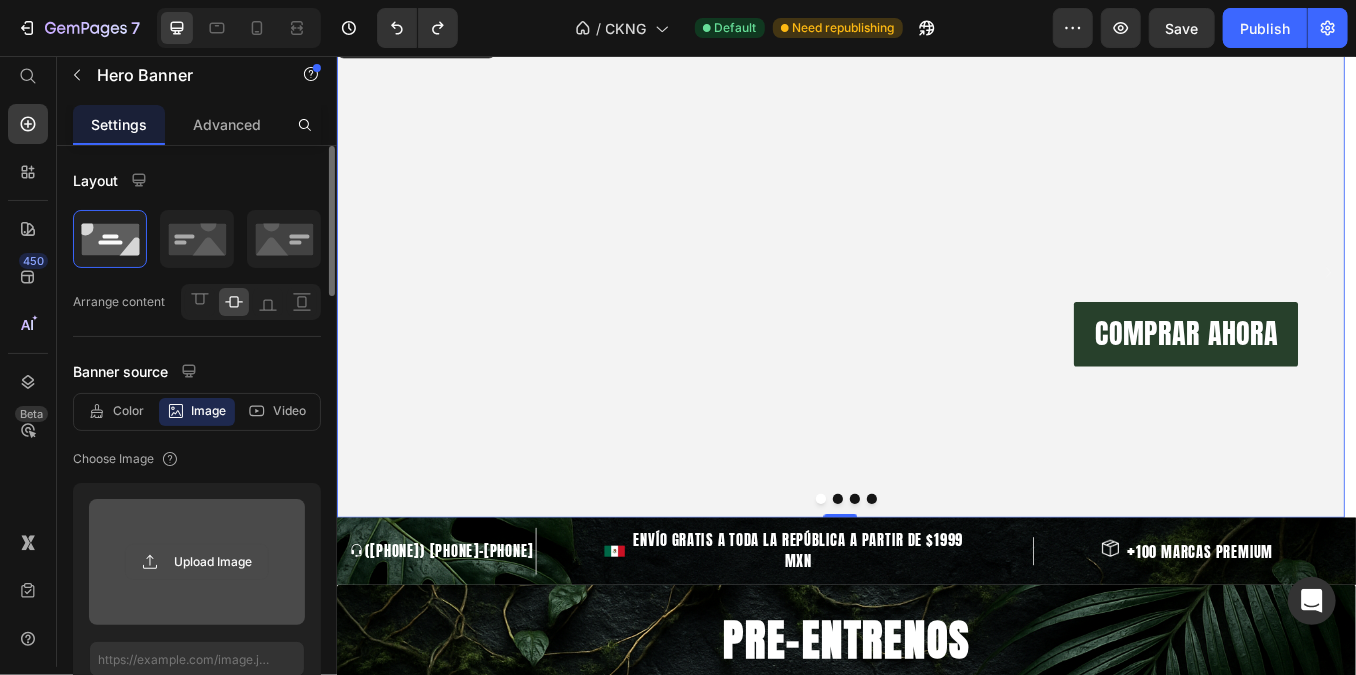 click 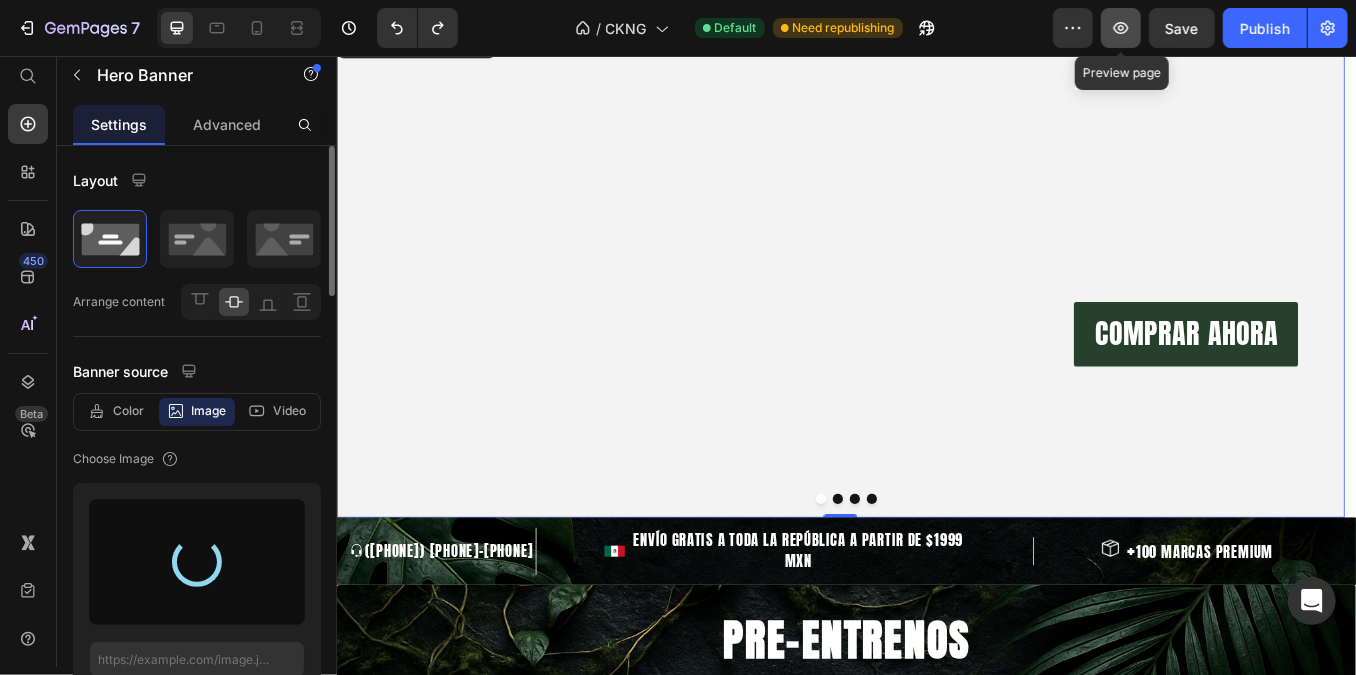 type on "https://cdn.shopify.com/s/files/1/0554/8012/3587/files/gempages_546617885817046258-d3461996-1180-4cc4-b4f1-3fe3d327a9ad.webp" 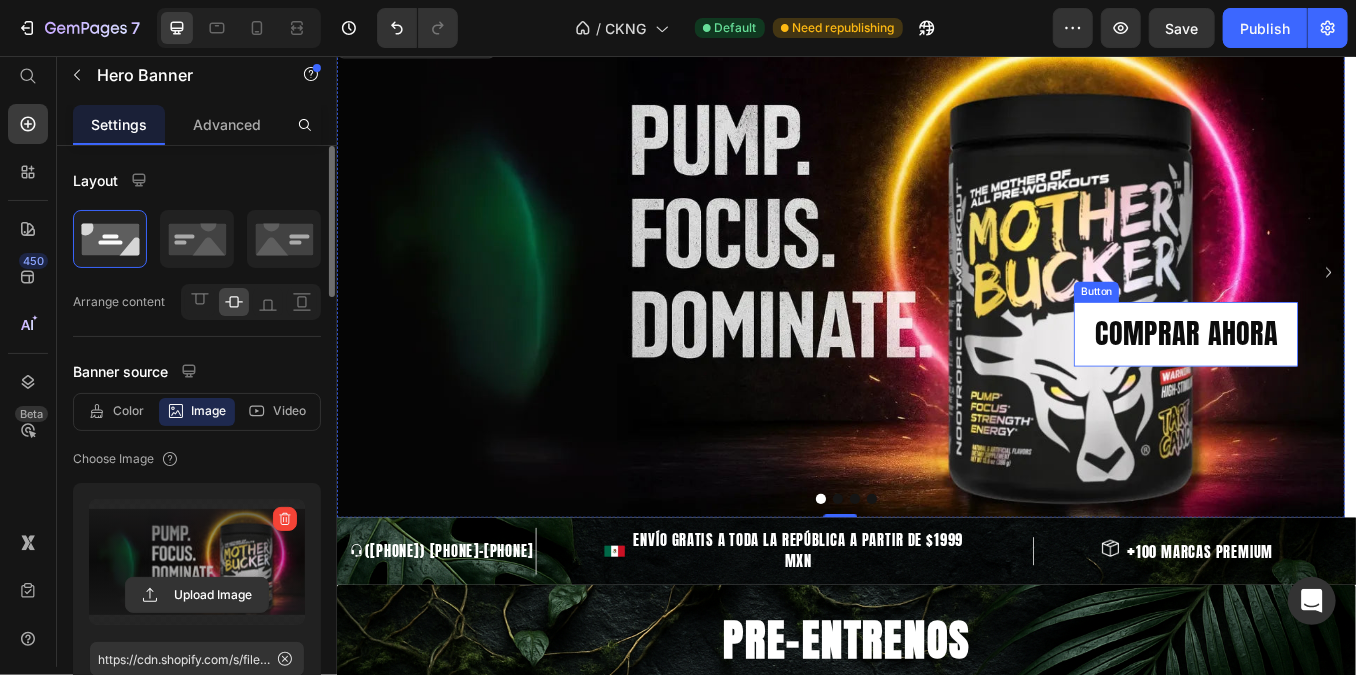 click on "COMPRAR AHORA" at bounding box center [1336, 382] 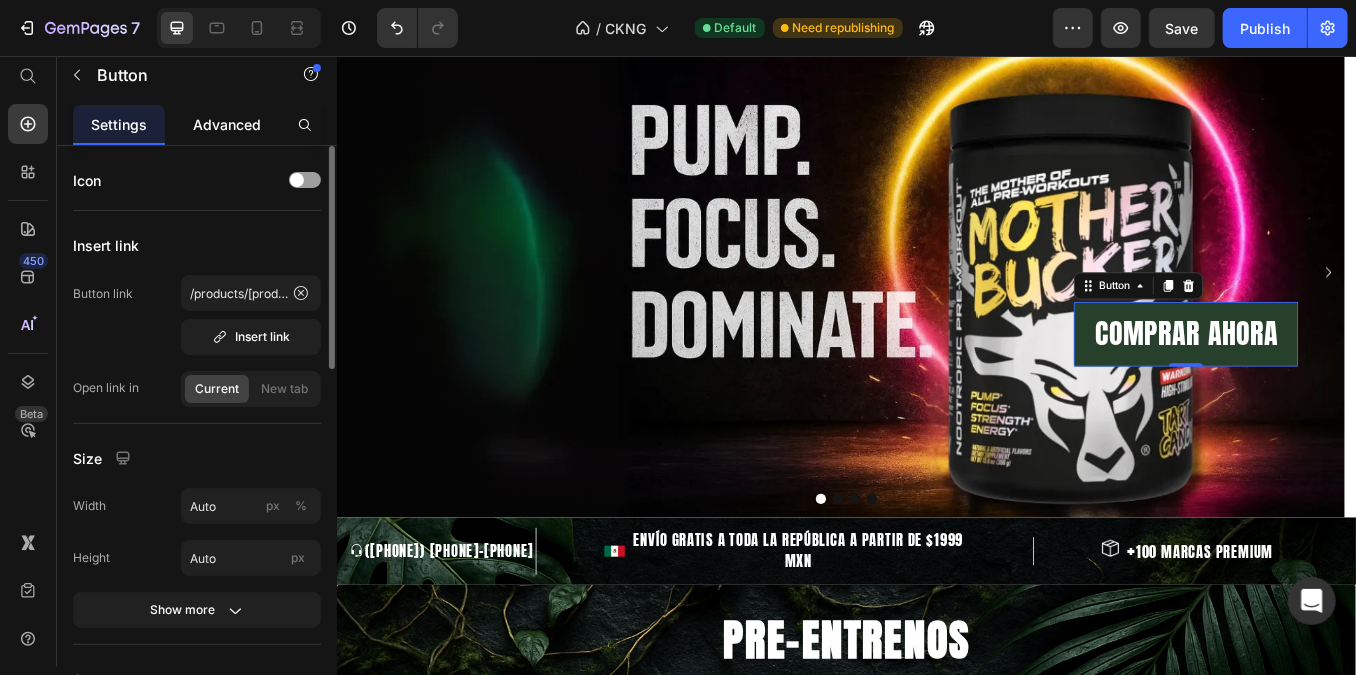 click on "Advanced" at bounding box center [227, 124] 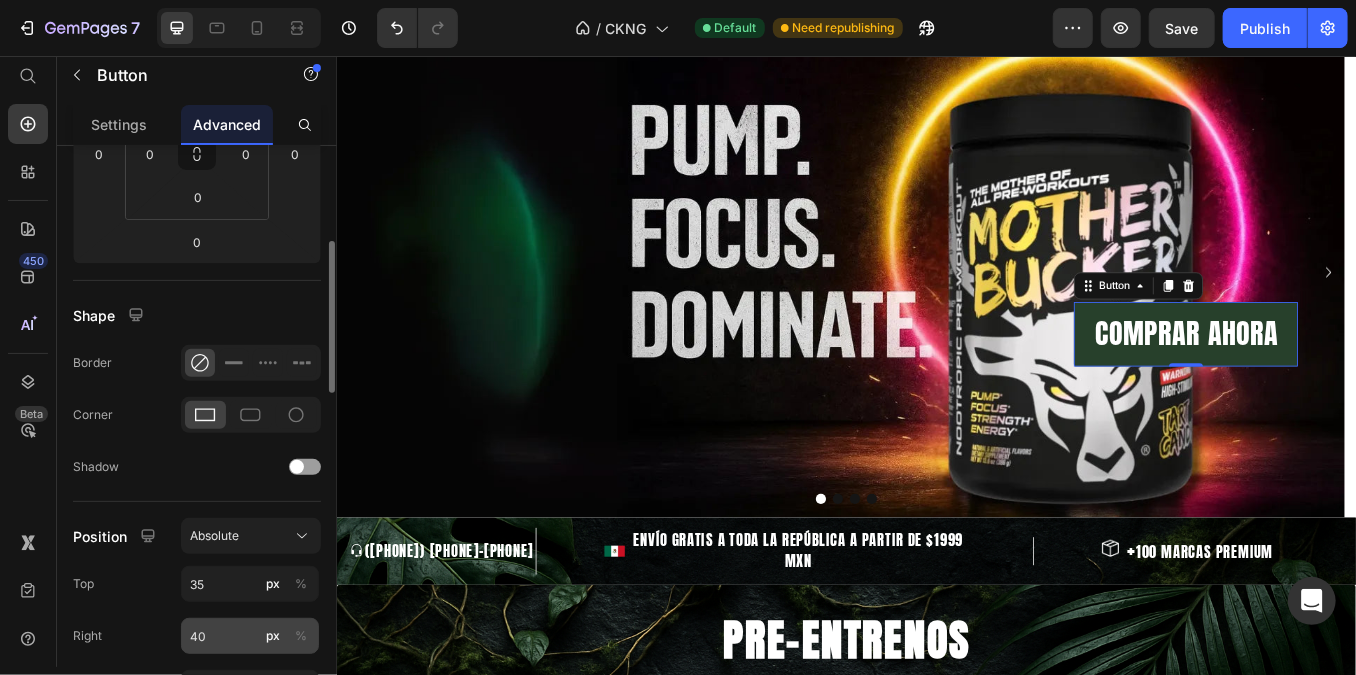 scroll, scrollTop: 636, scrollLeft: 0, axis: vertical 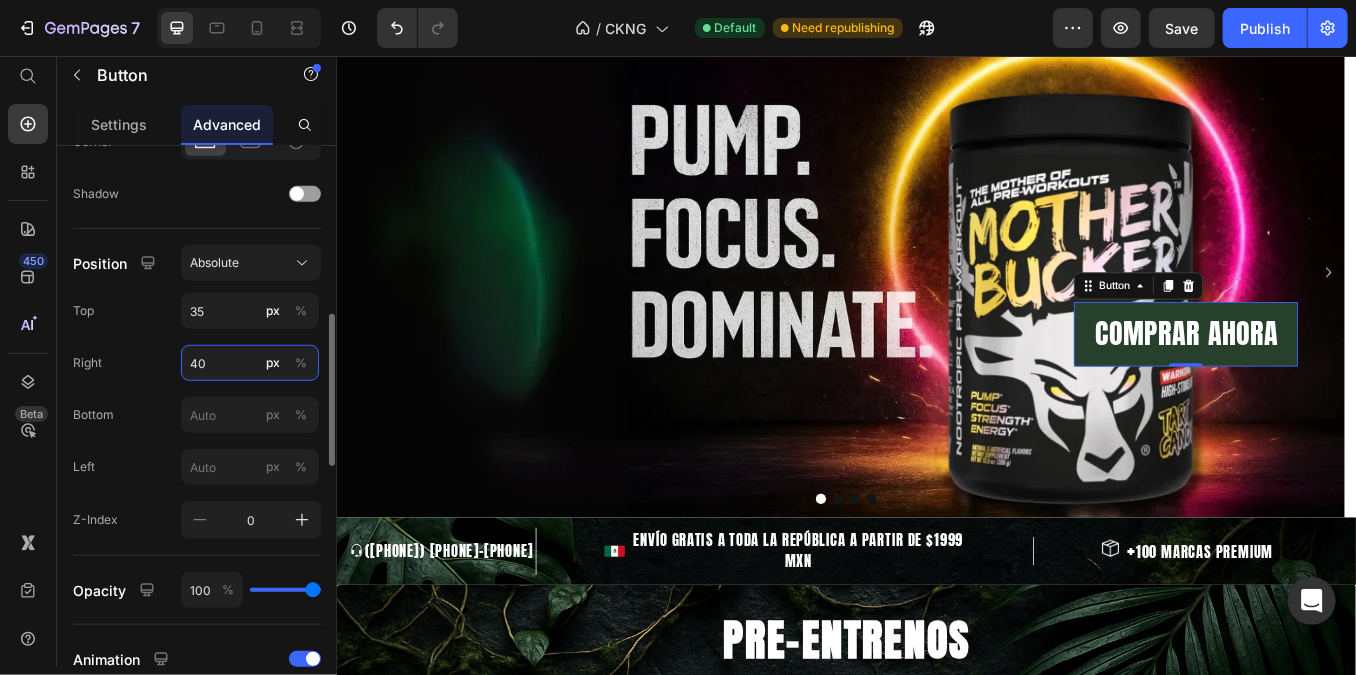 click on "40" at bounding box center (250, 363) 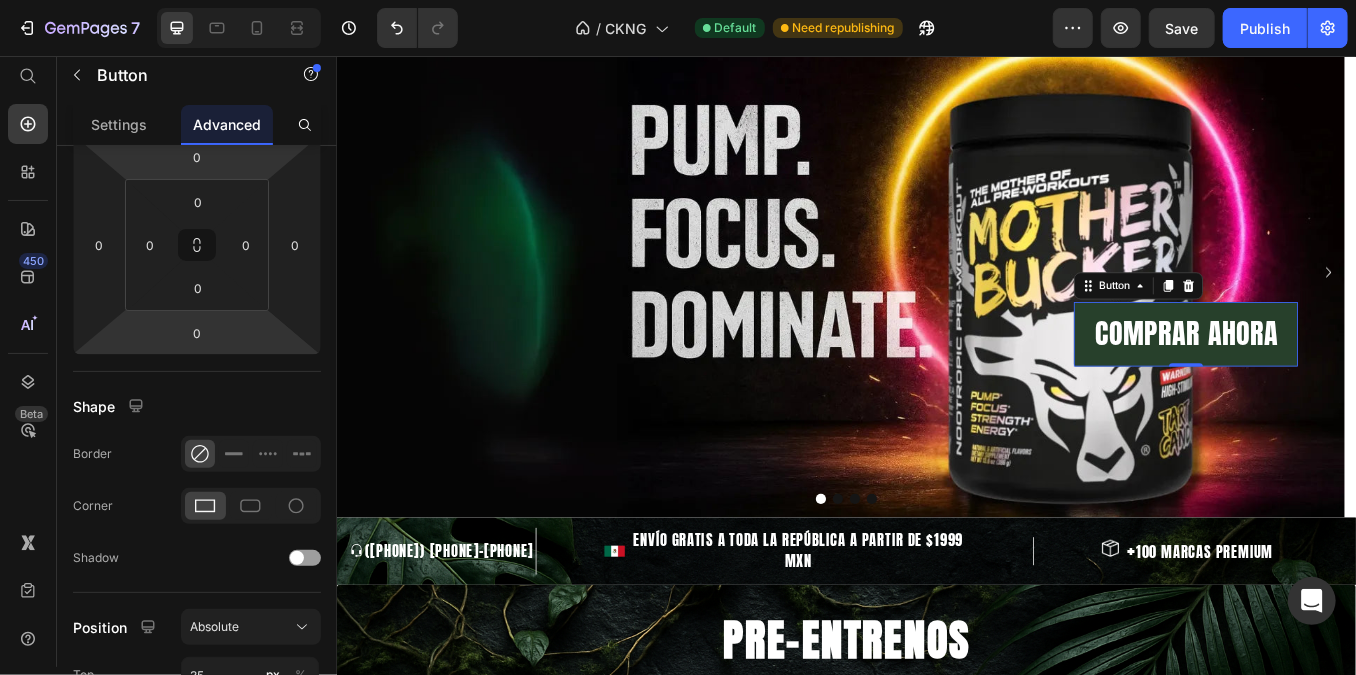 scroll, scrollTop: 0, scrollLeft: 0, axis: both 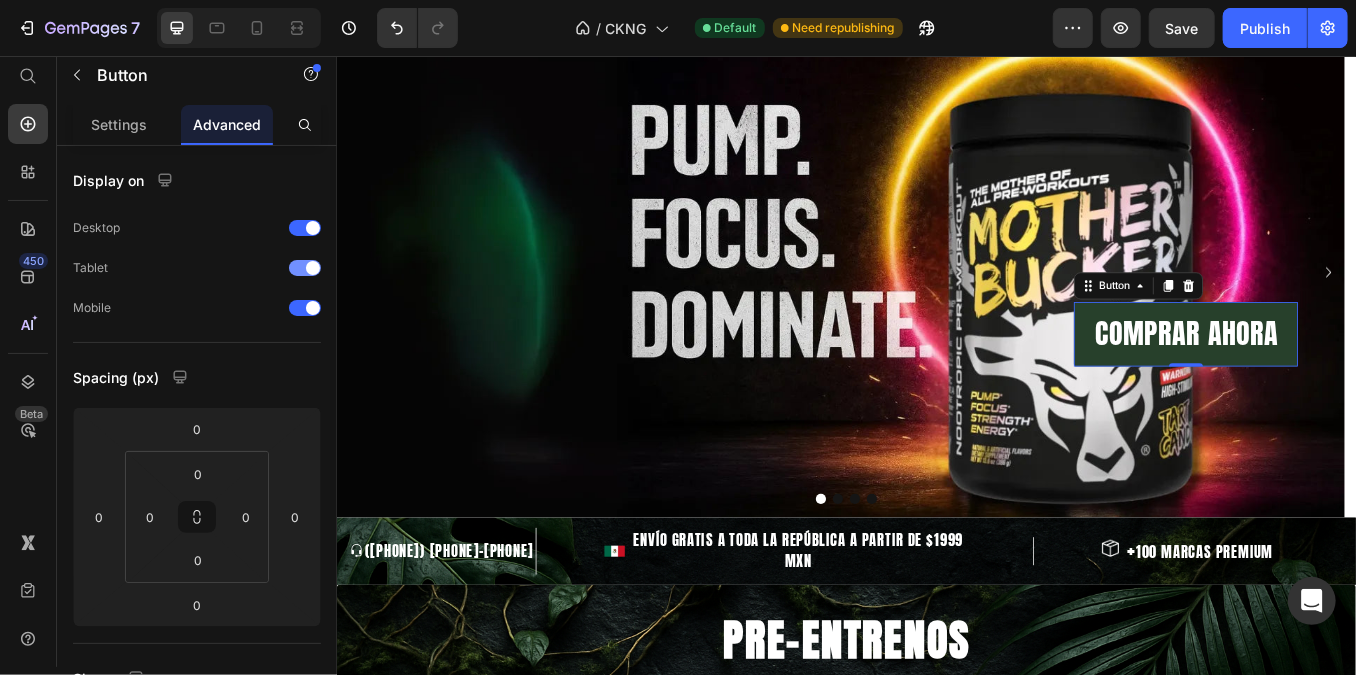 click at bounding box center [305, 268] 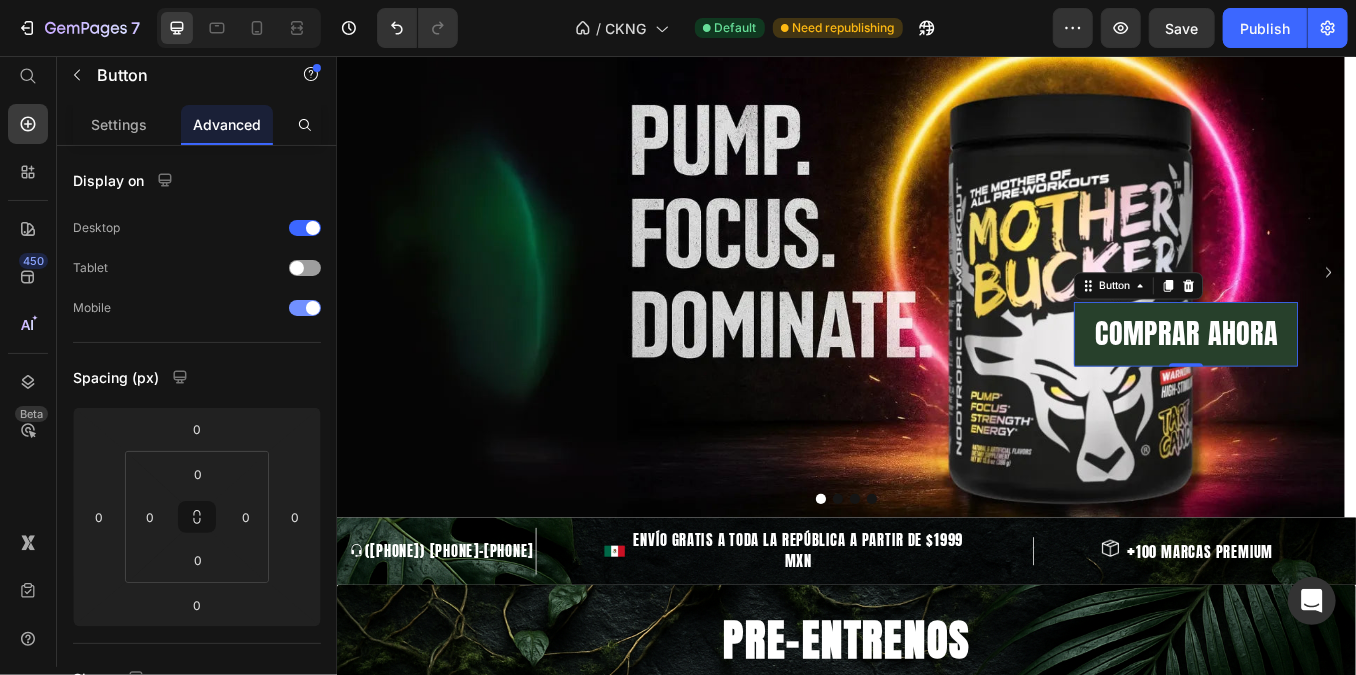 click at bounding box center [313, 308] 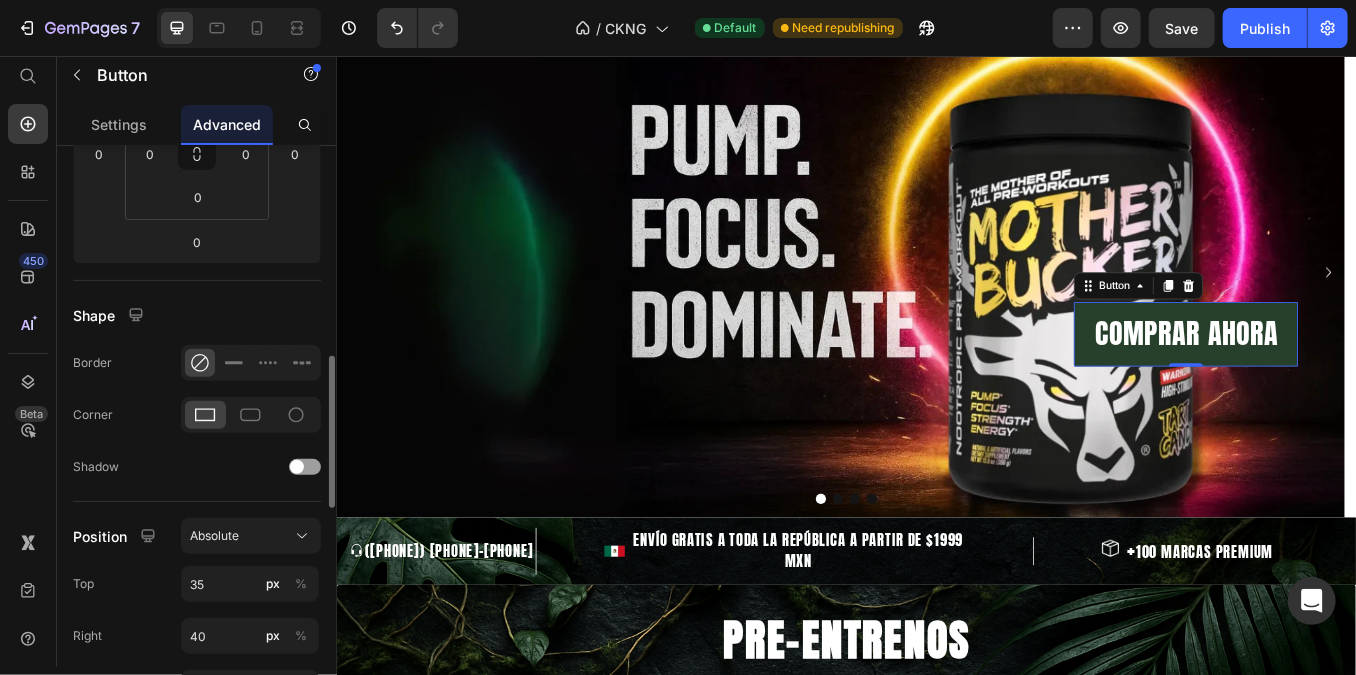 scroll, scrollTop: 454, scrollLeft: 0, axis: vertical 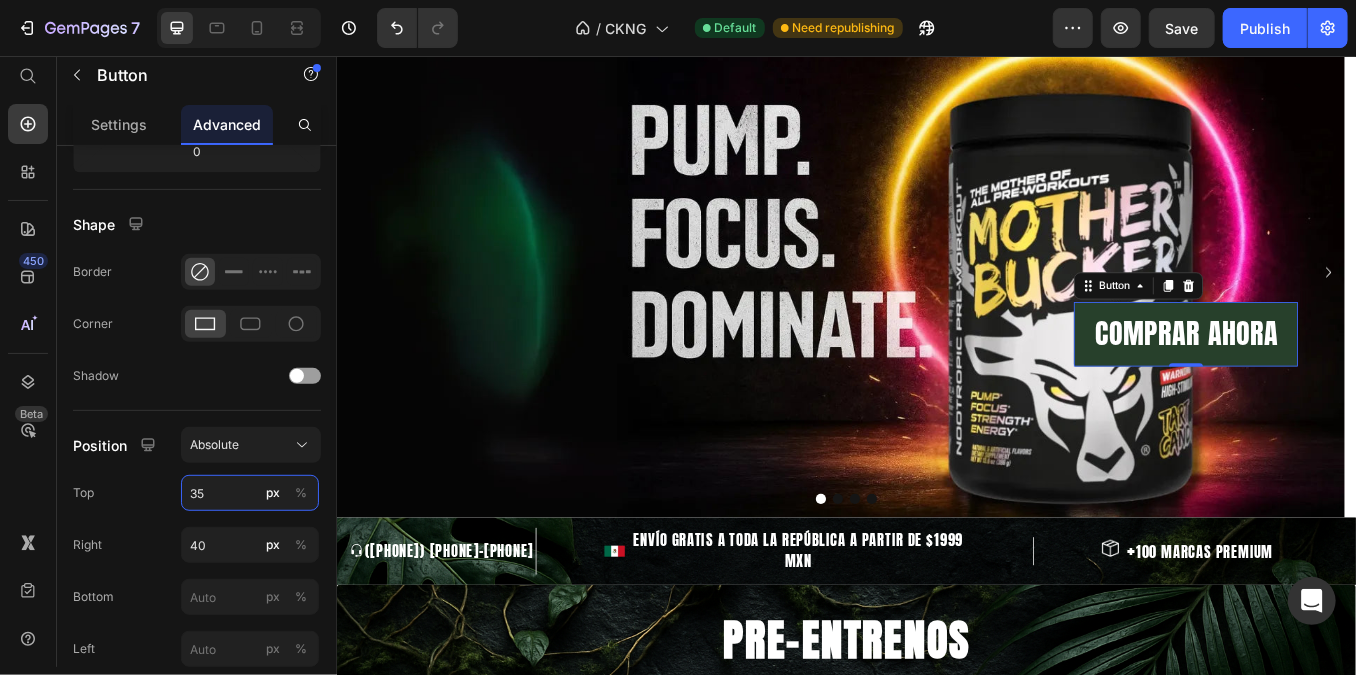 click on "35" at bounding box center [250, 493] 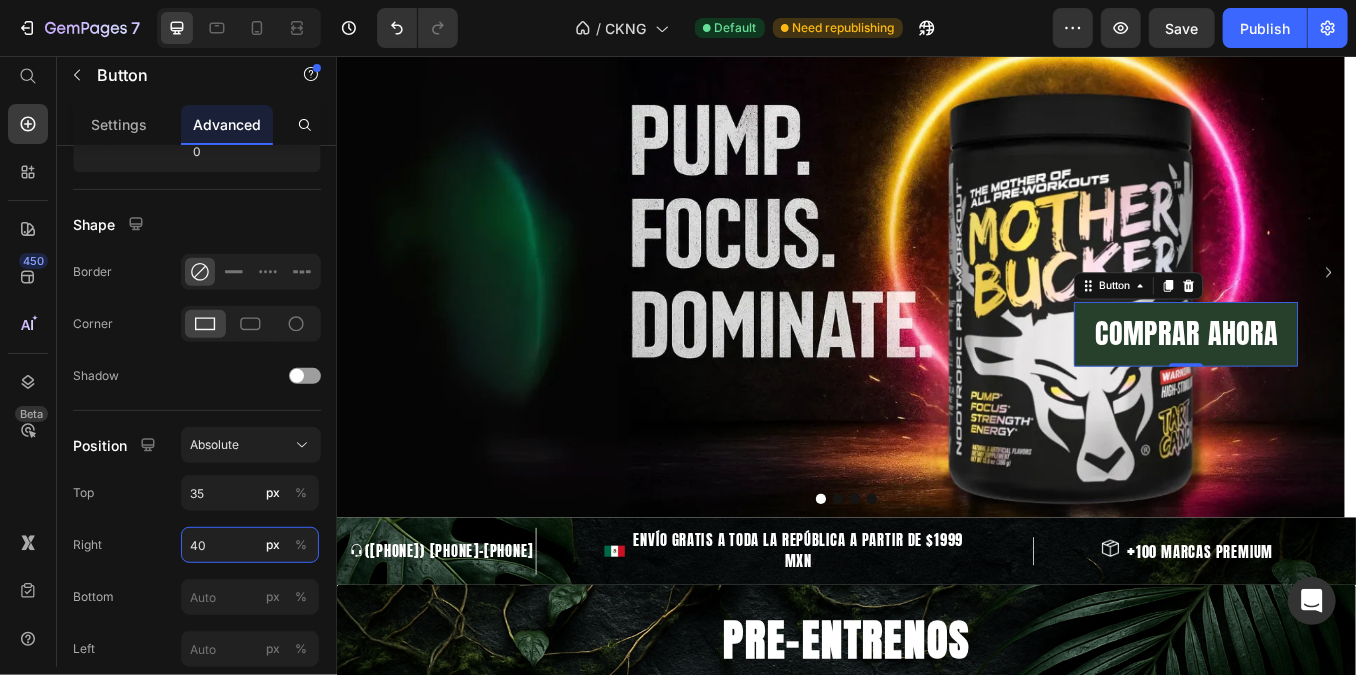 click on "40" at bounding box center (250, 545) 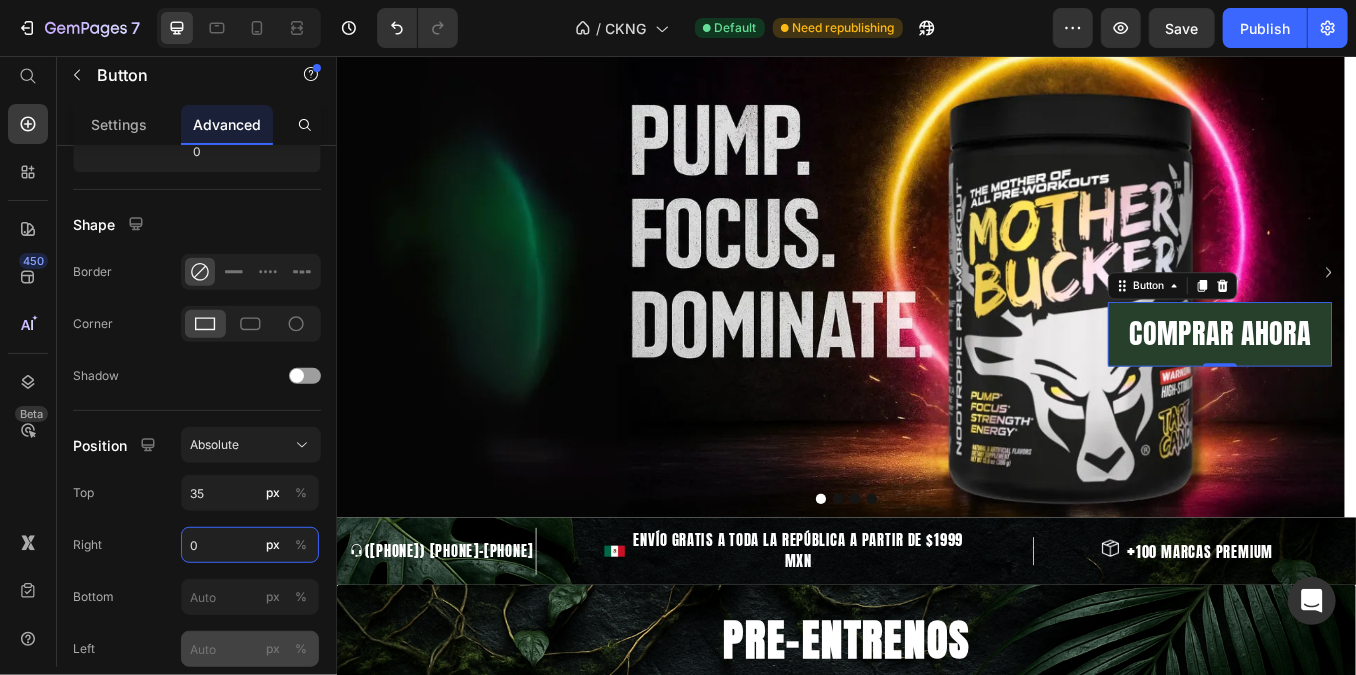 type on "0" 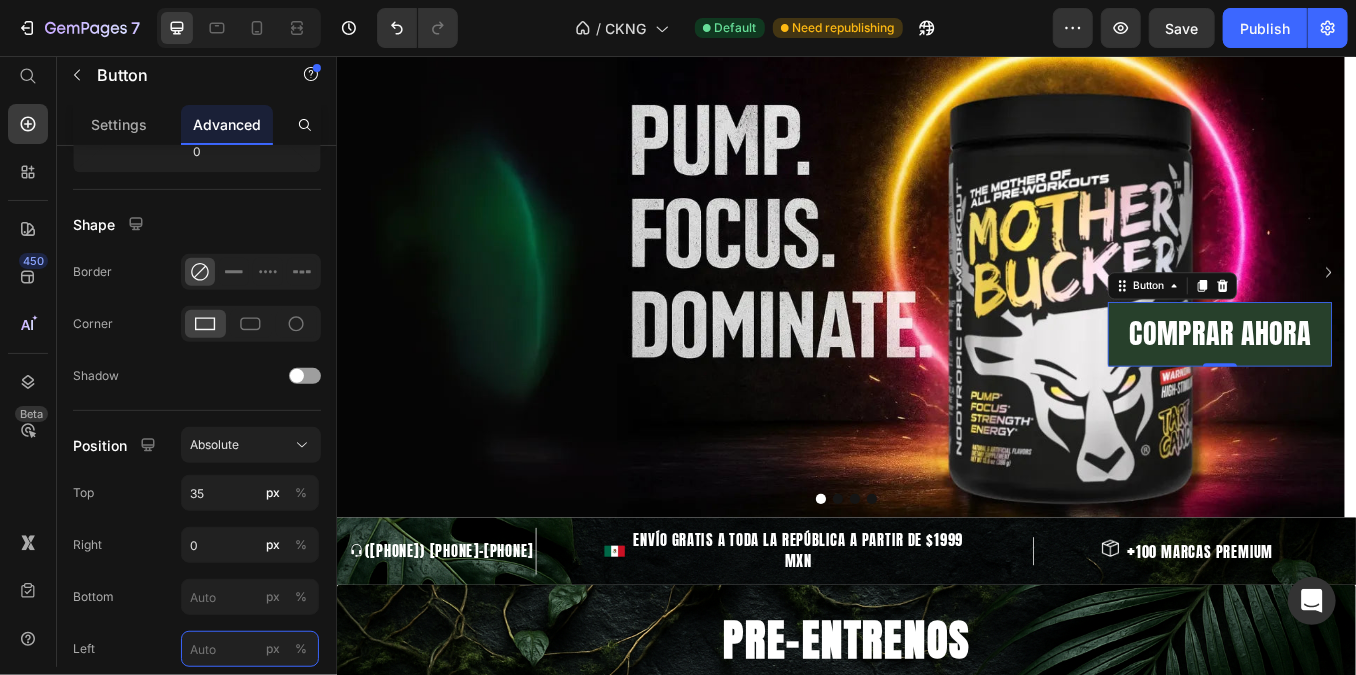 click on "px %" at bounding box center (250, 649) 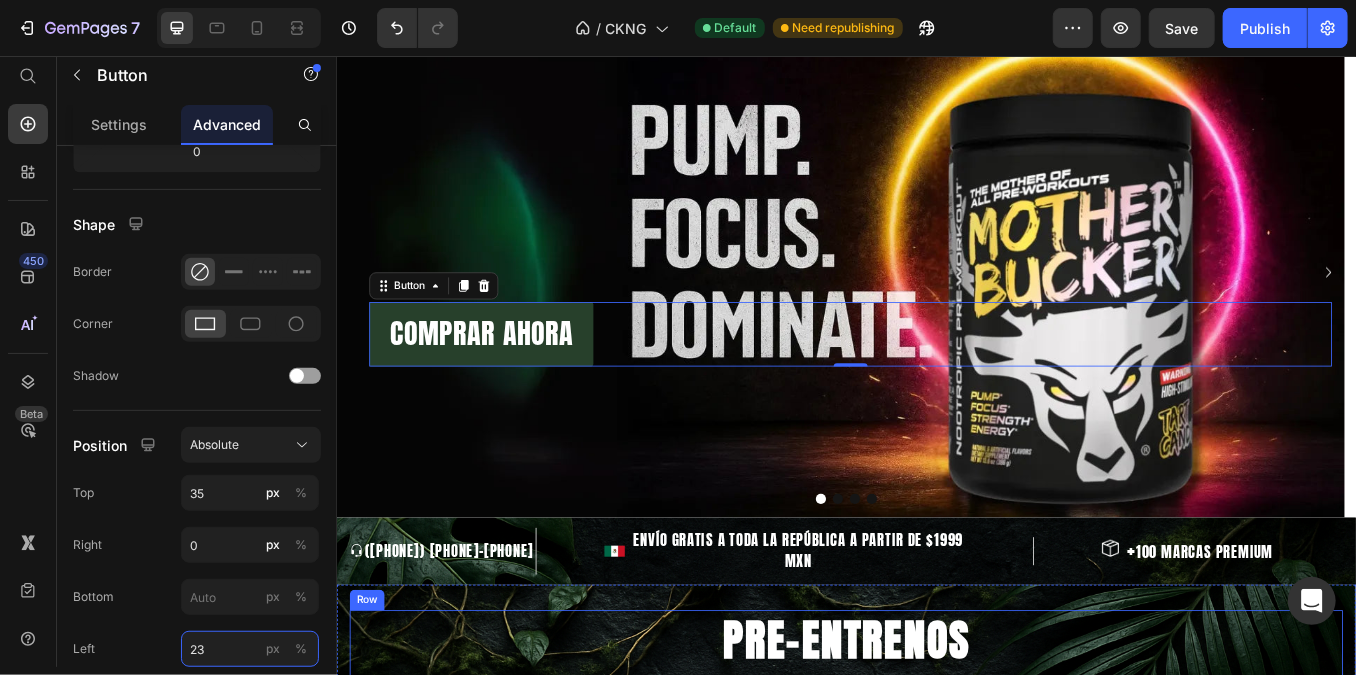 type on "2" 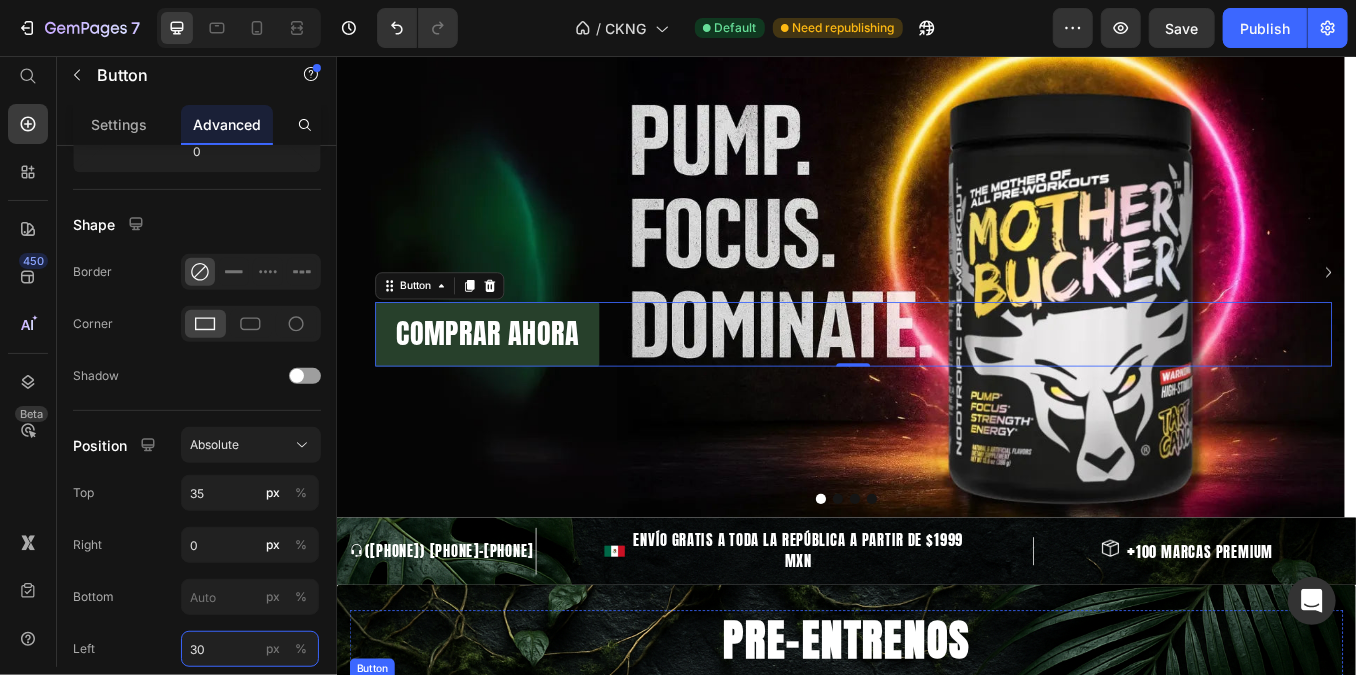 type on "3" 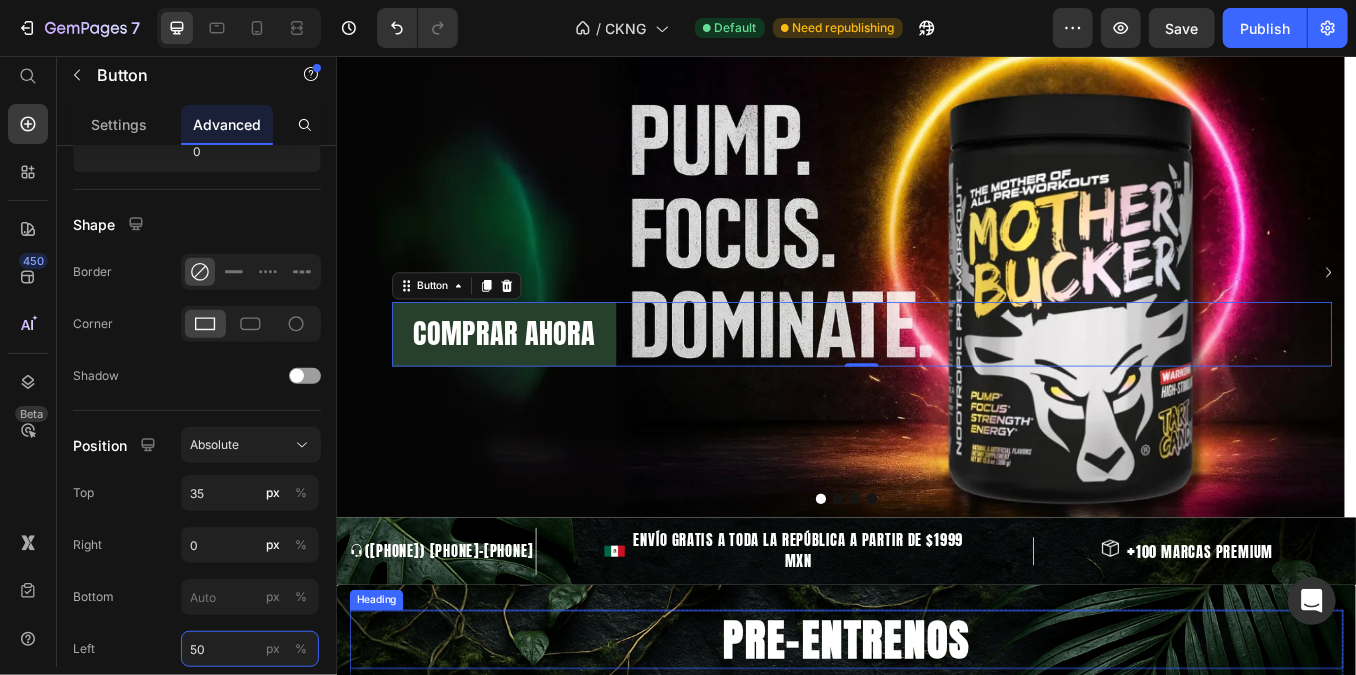 type on "5" 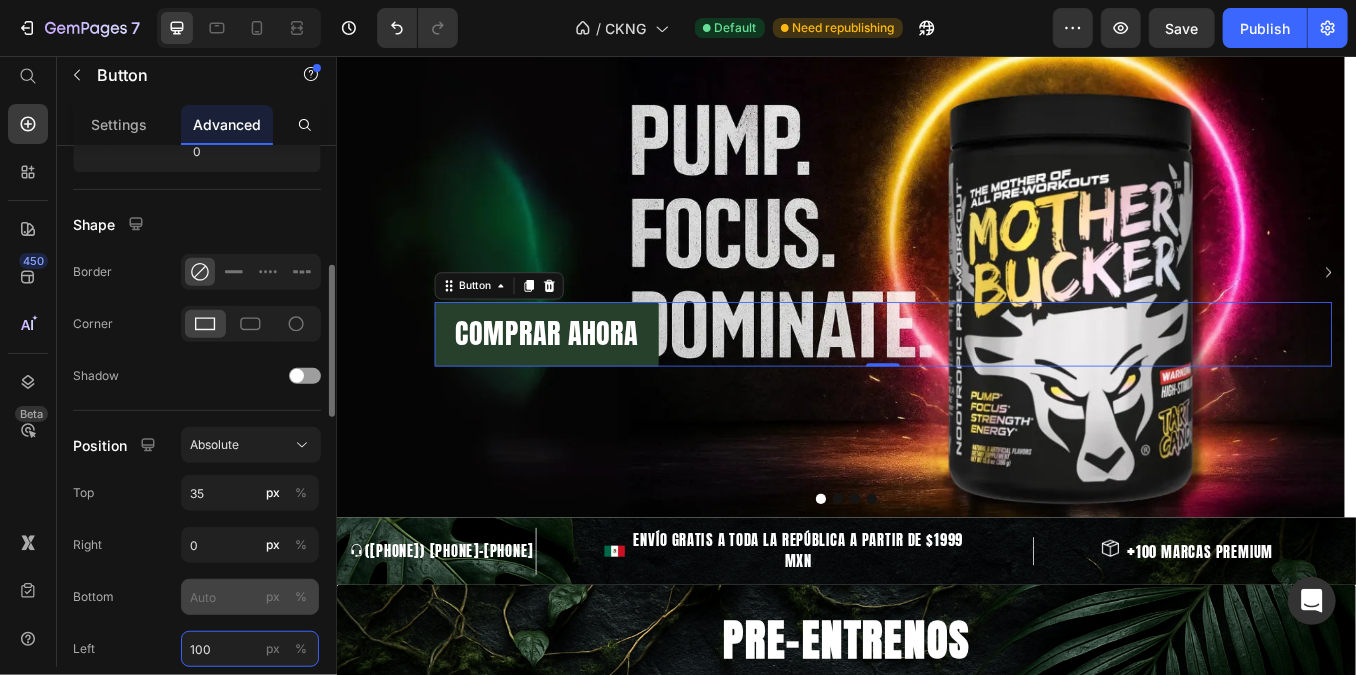 type on "100" 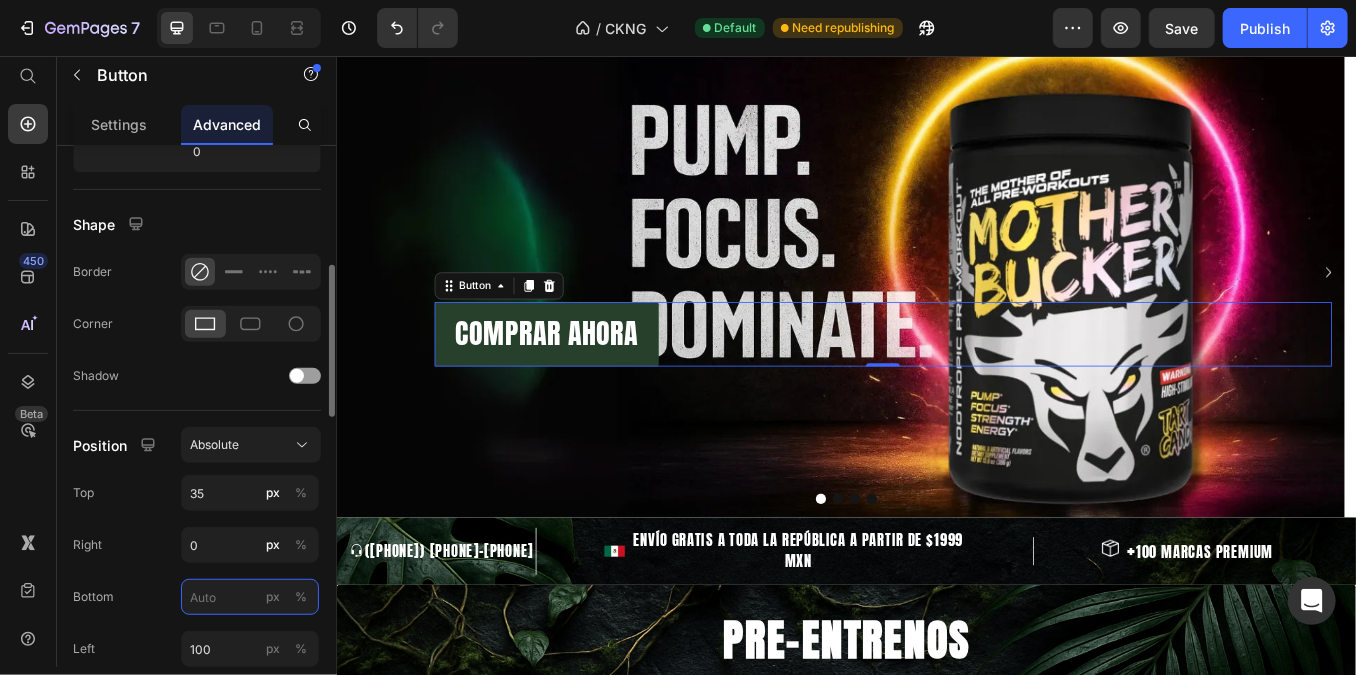 click on "px %" at bounding box center [250, 597] 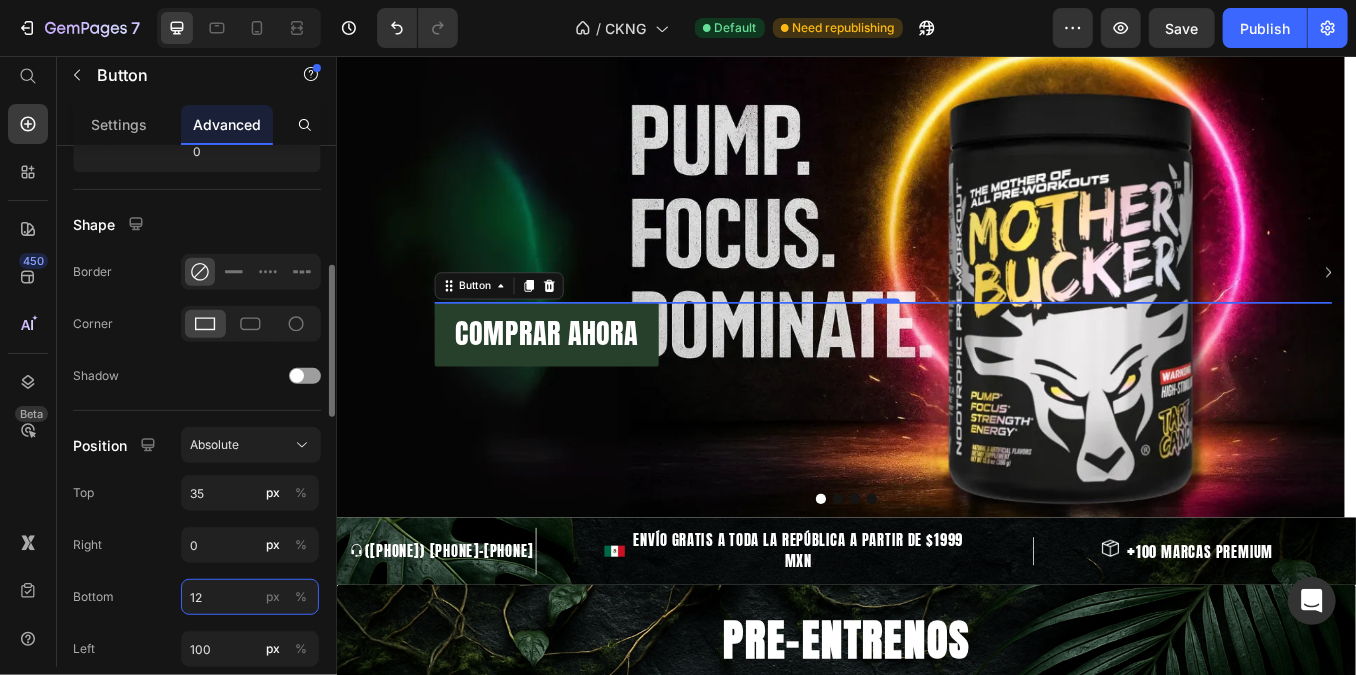 type on "1" 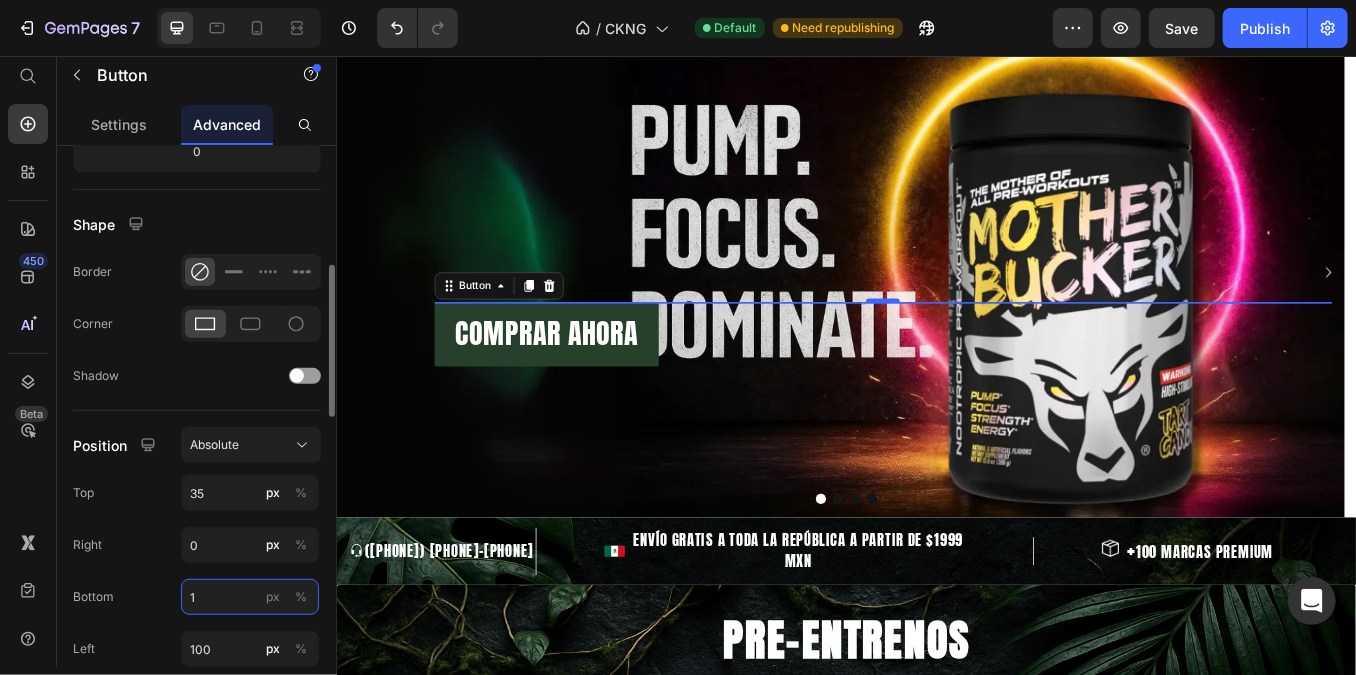 type 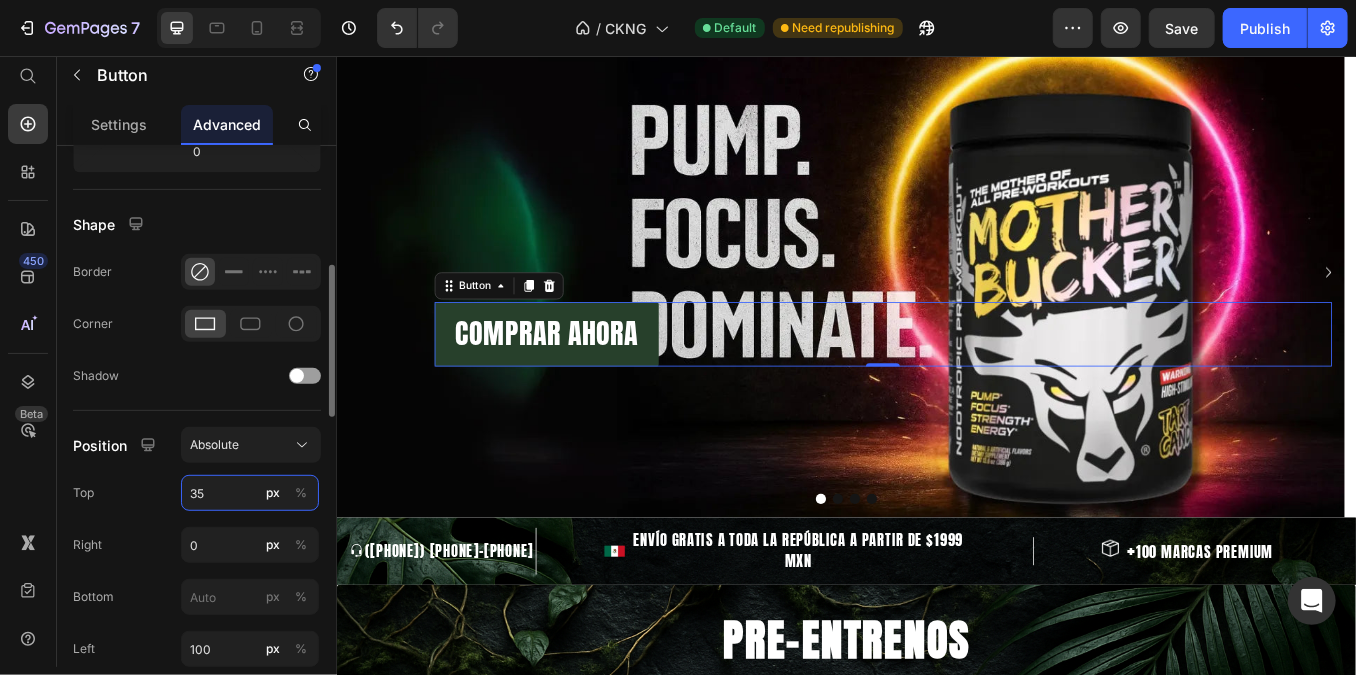 click on "35" at bounding box center (250, 493) 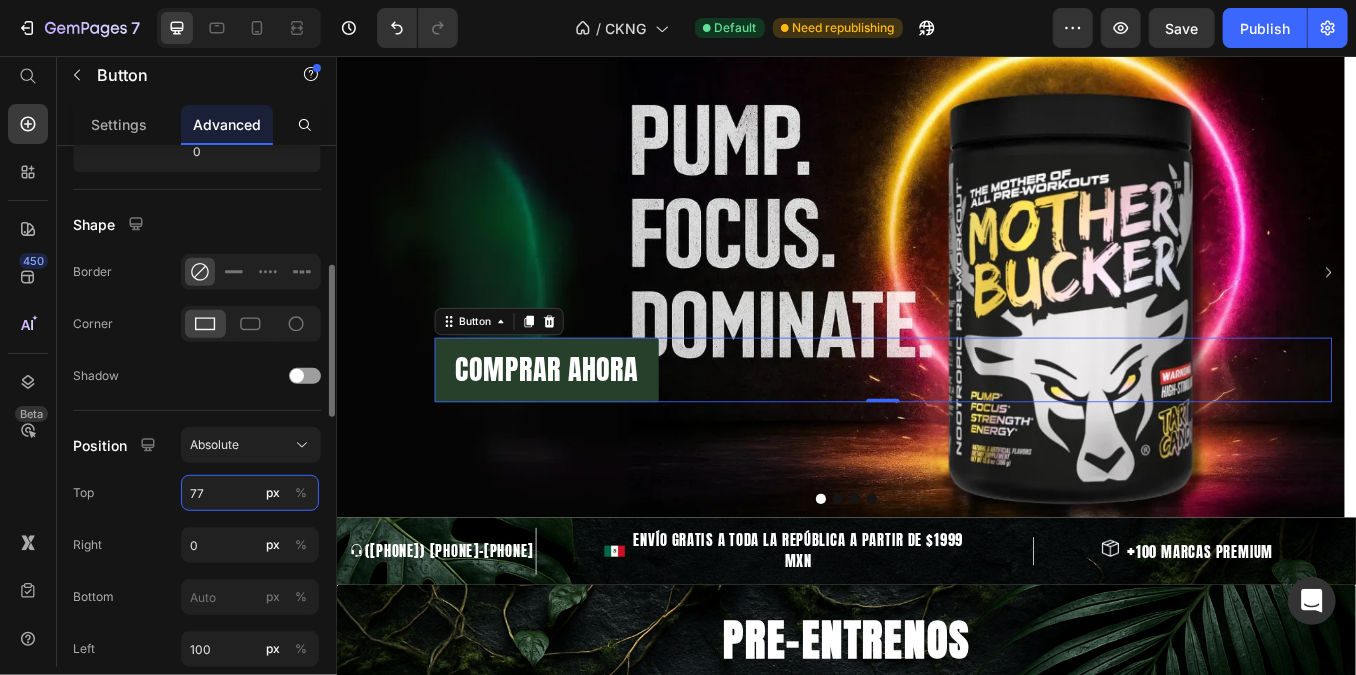 type on "7" 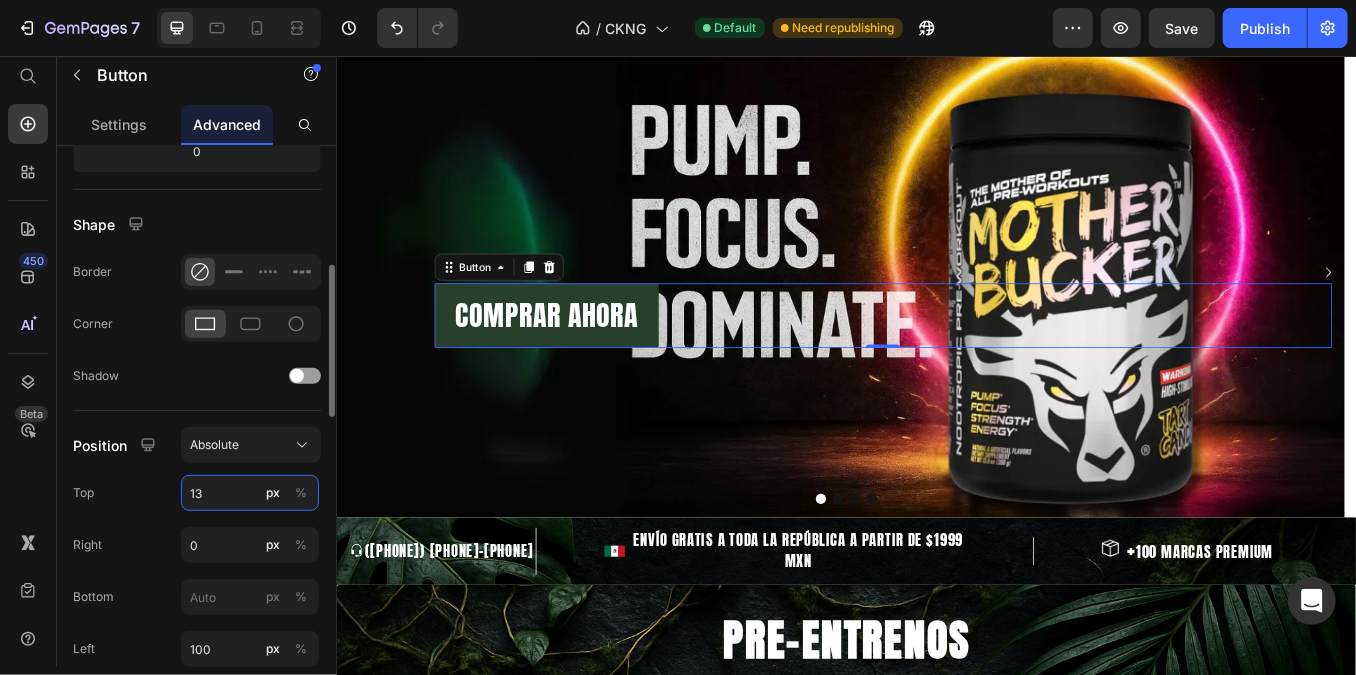 type on "130" 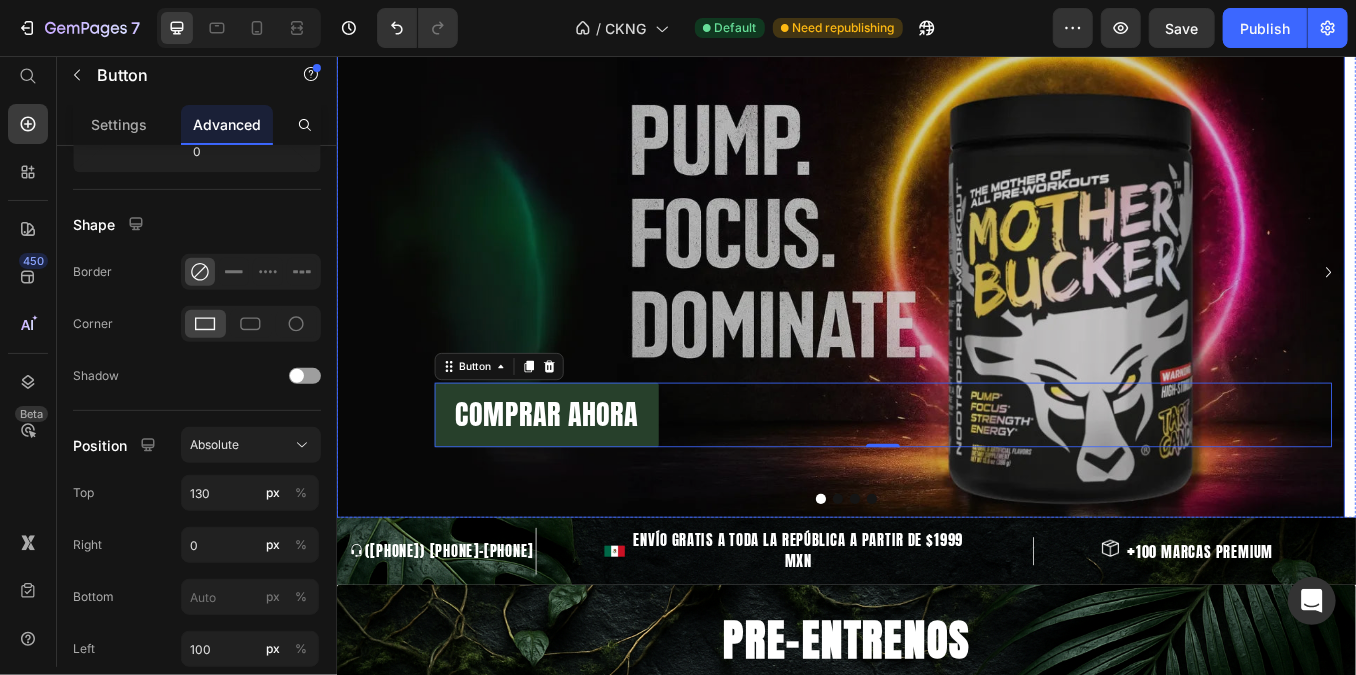 click at bounding box center [929, 310] 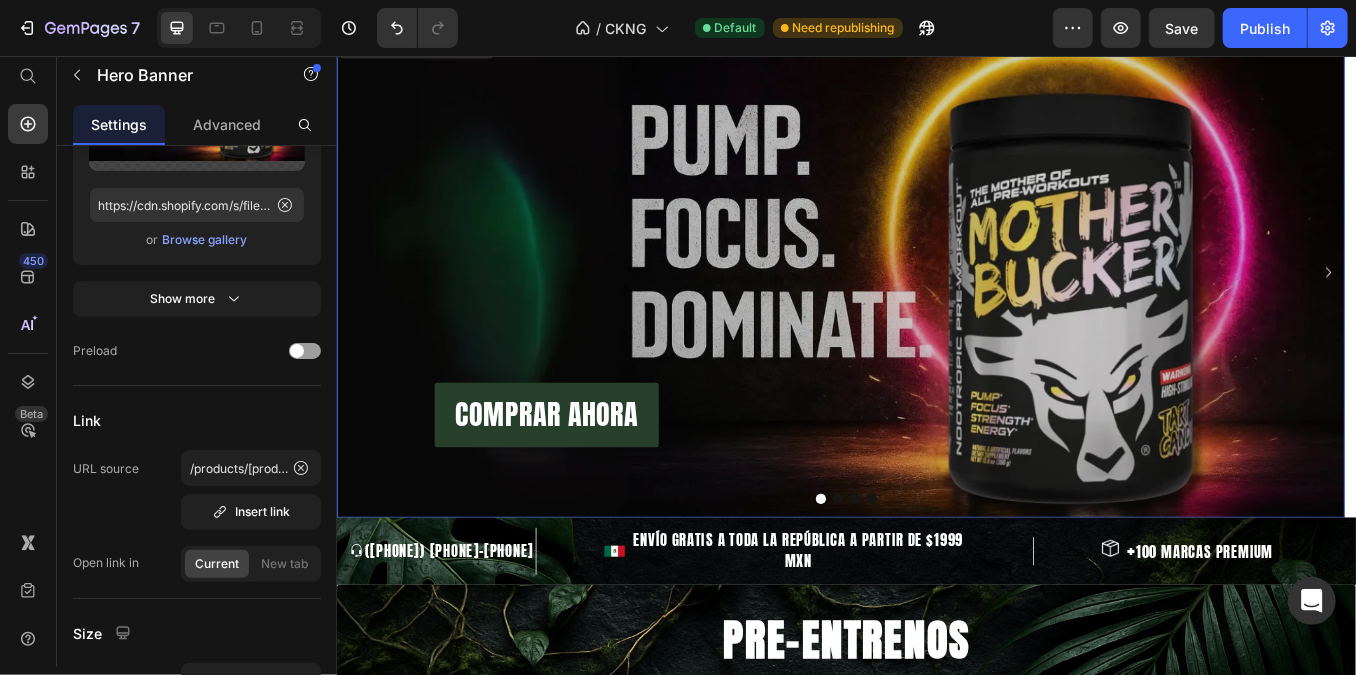 scroll, scrollTop: 0, scrollLeft: 0, axis: both 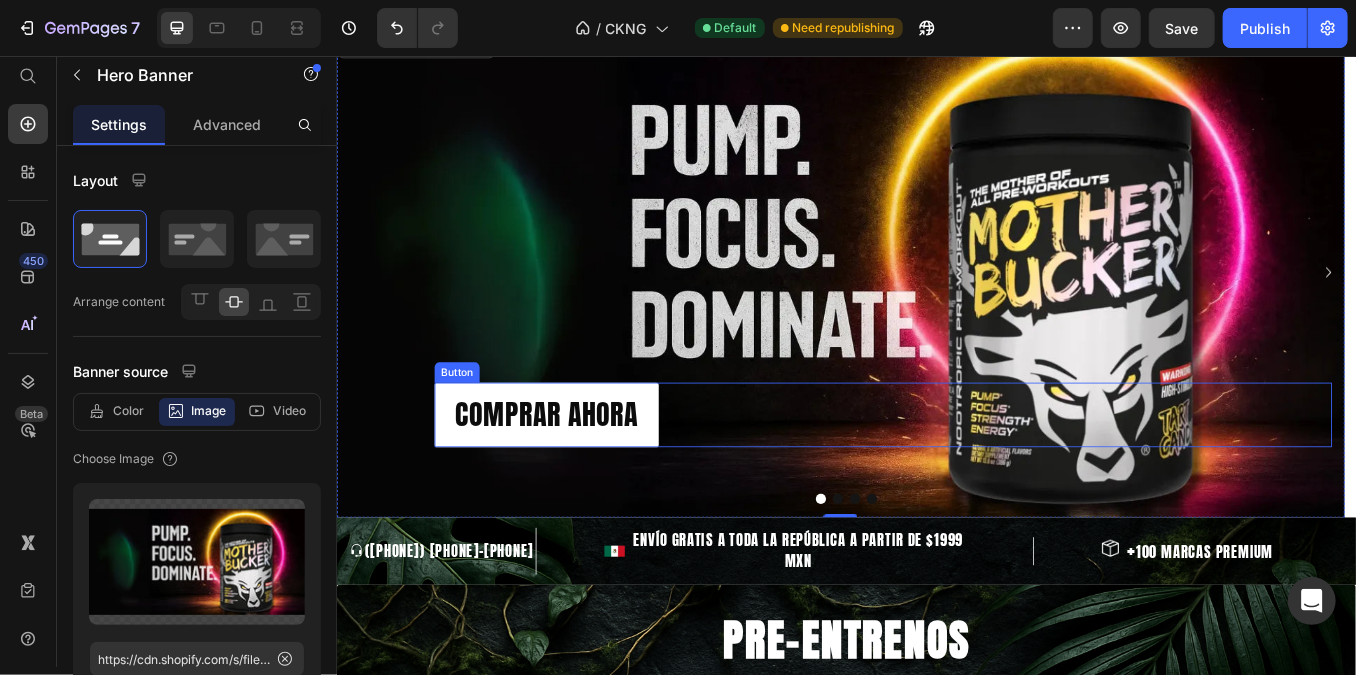 click on "COMPRAR AHORA" at bounding box center (583, 477) 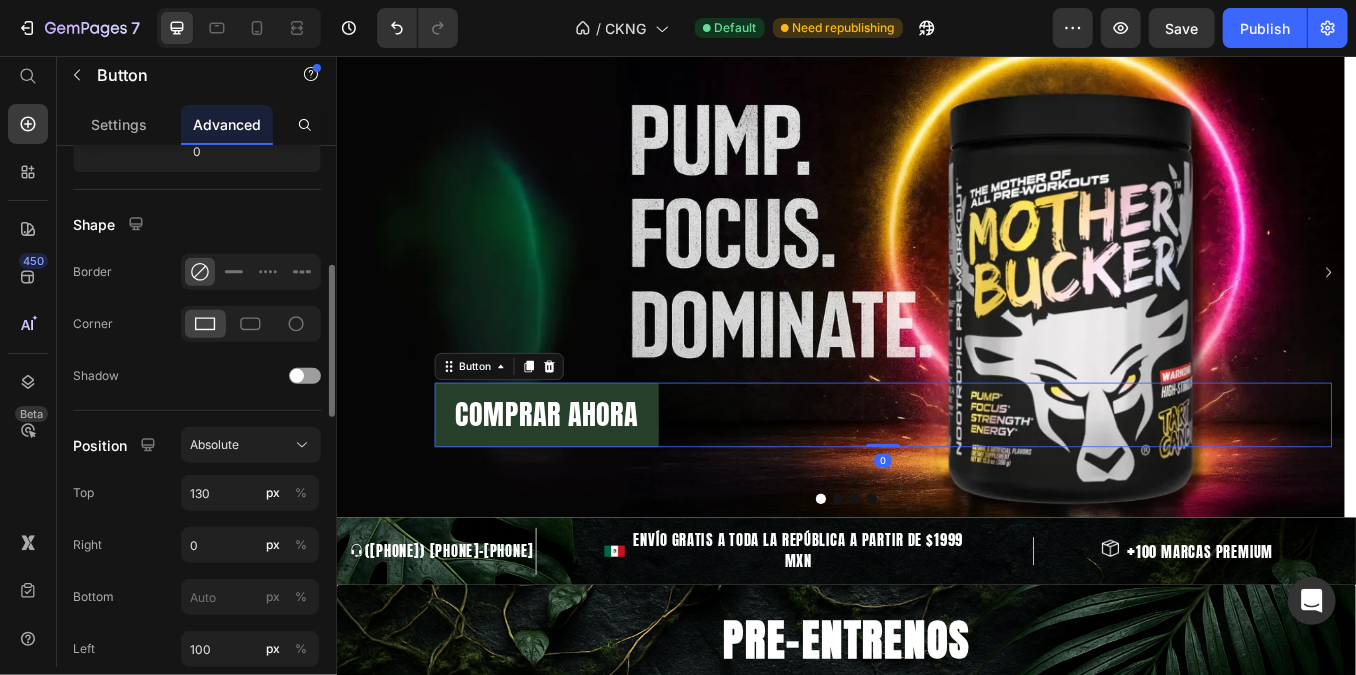 scroll, scrollTop: 636, scrollLeft: 0, axis: vertical 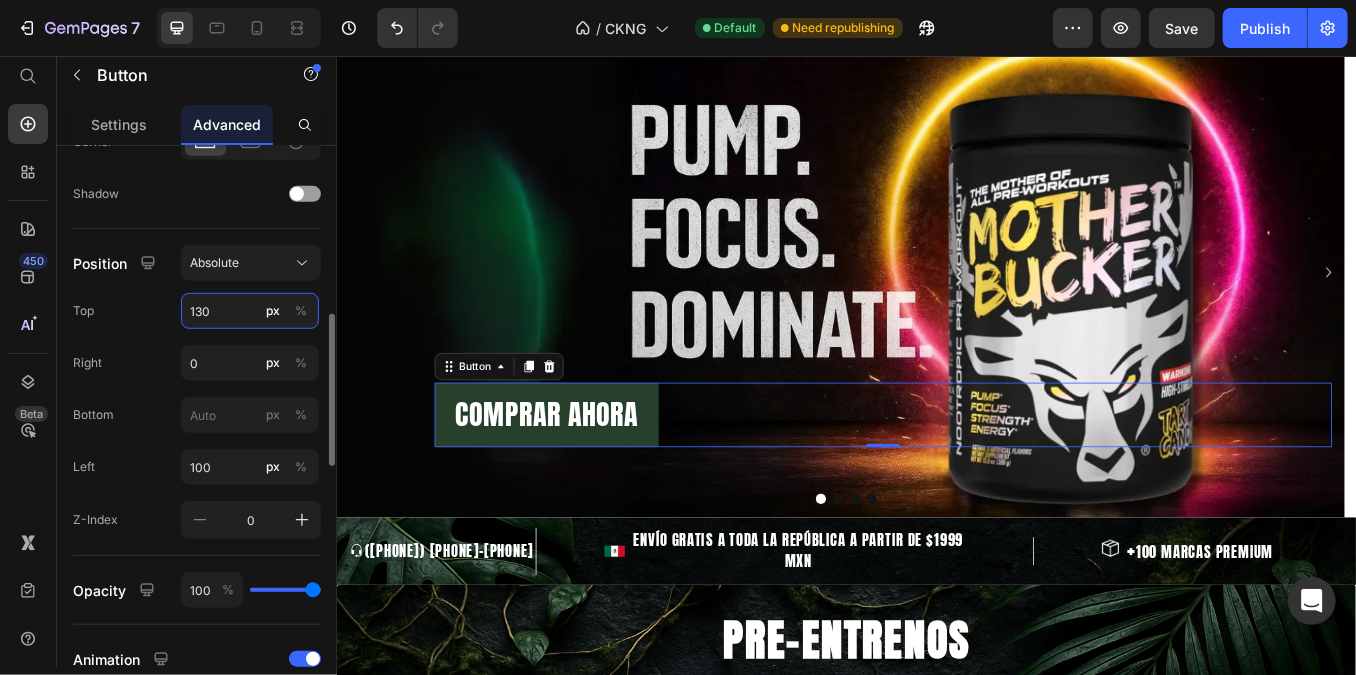 click on "130" at bounding box center [250, 311] 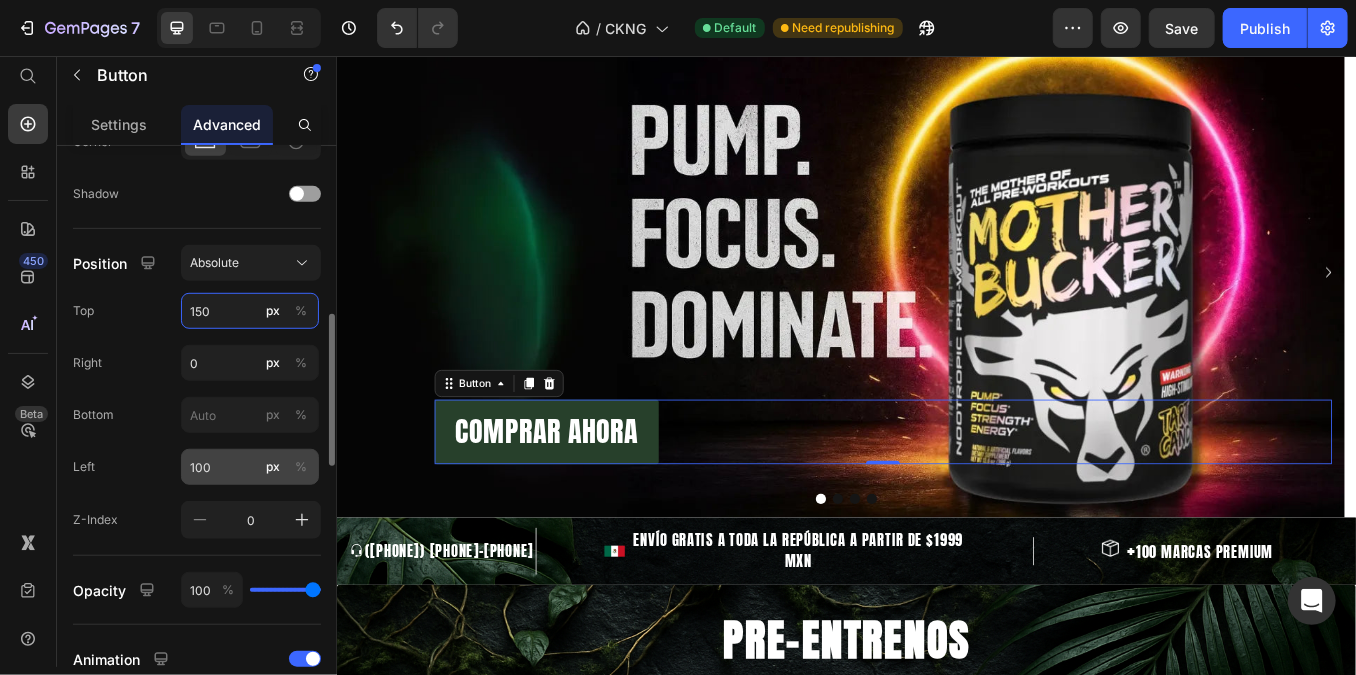 type on "150" 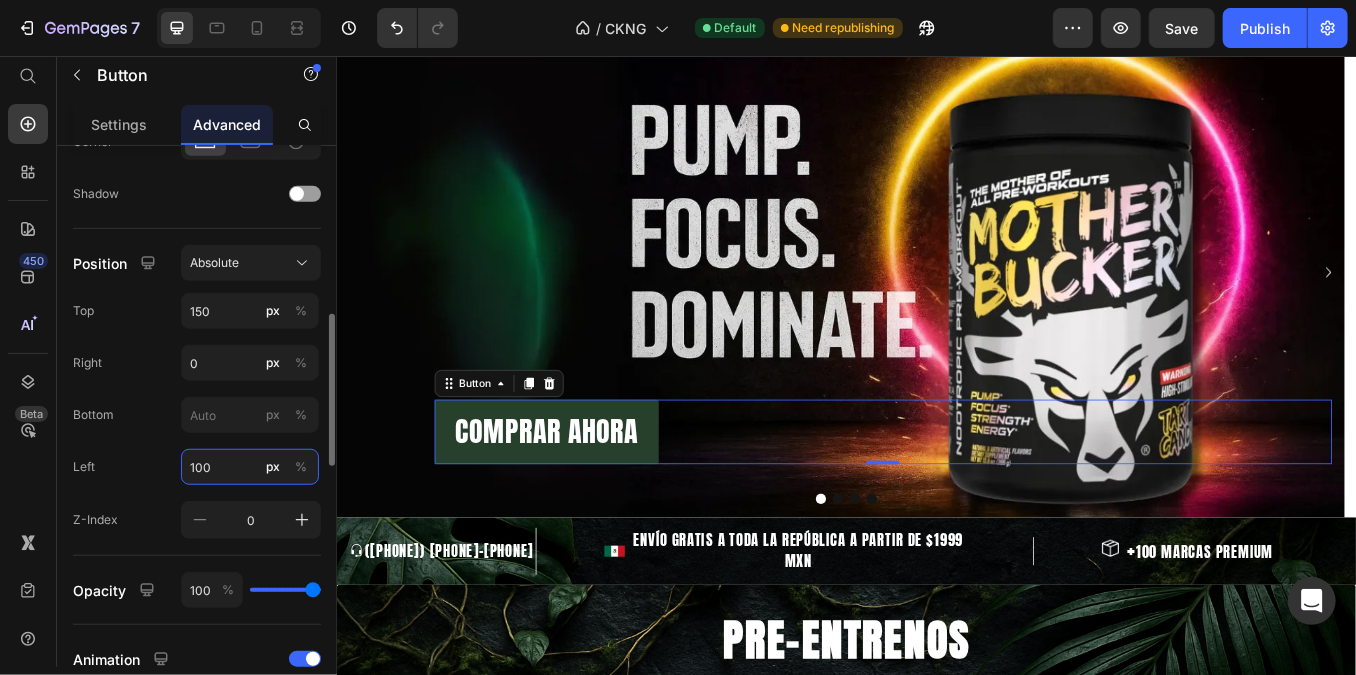 click on "100" at bounding box center [250, 467] 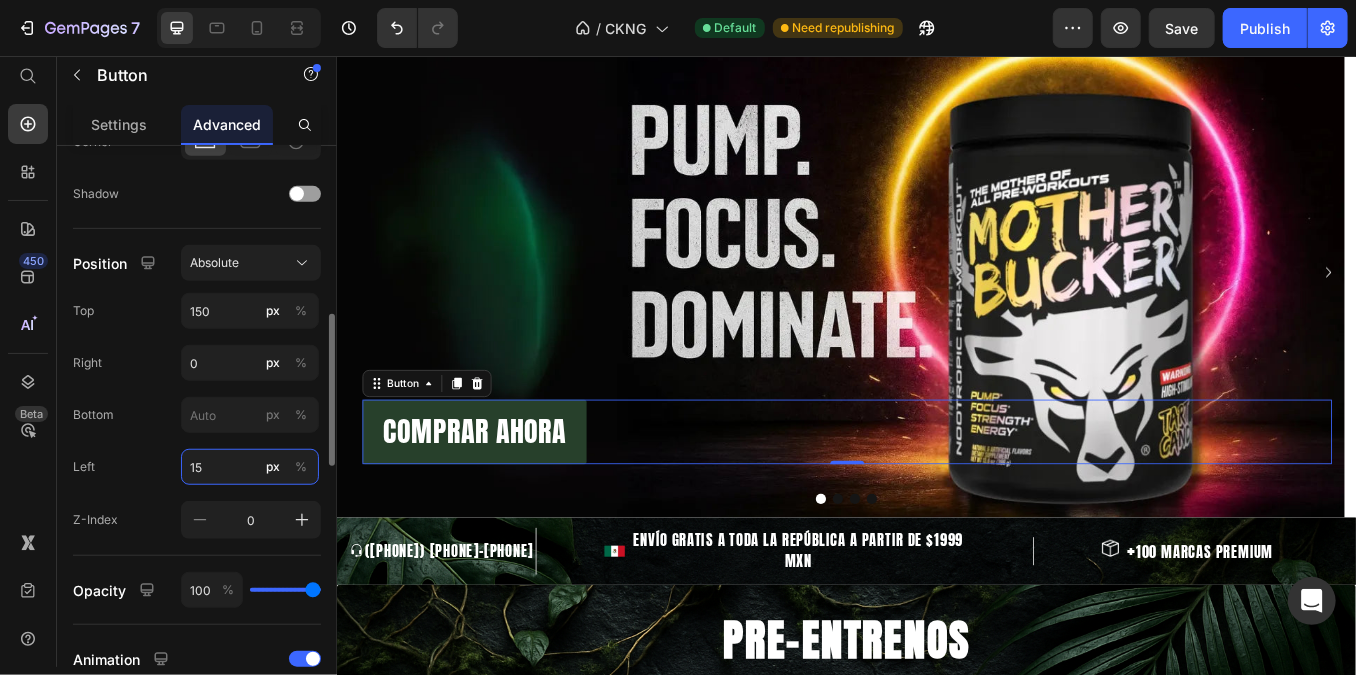 type on "1" 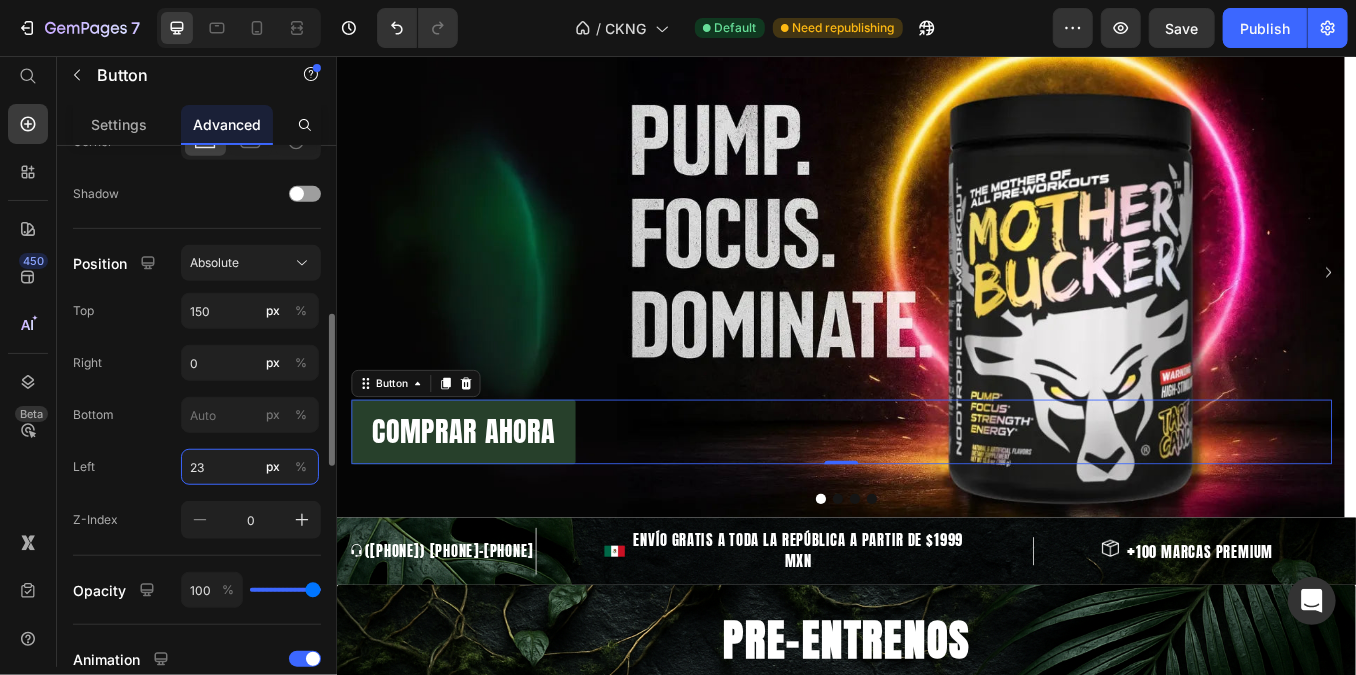 type on "230" 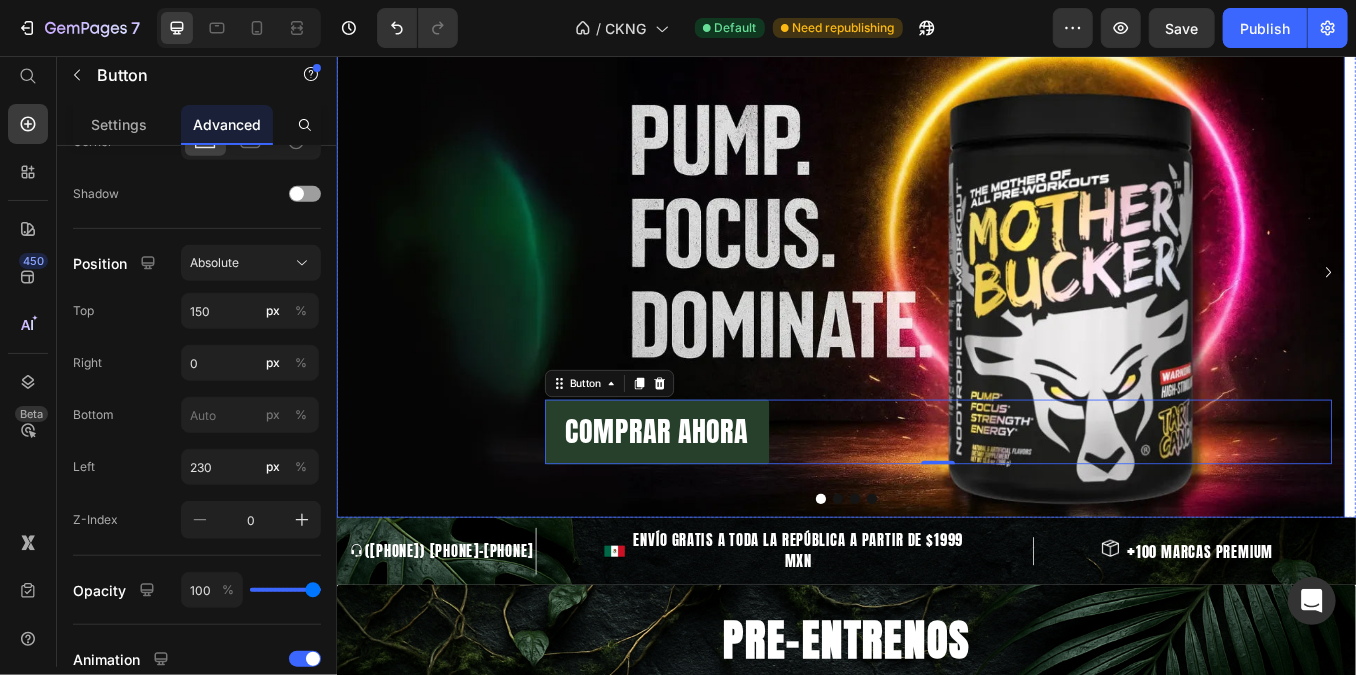 click on "COMPRAR AHORA Button   0 COMPRAR AHORA Button Row" at bounding box center (929, 310) 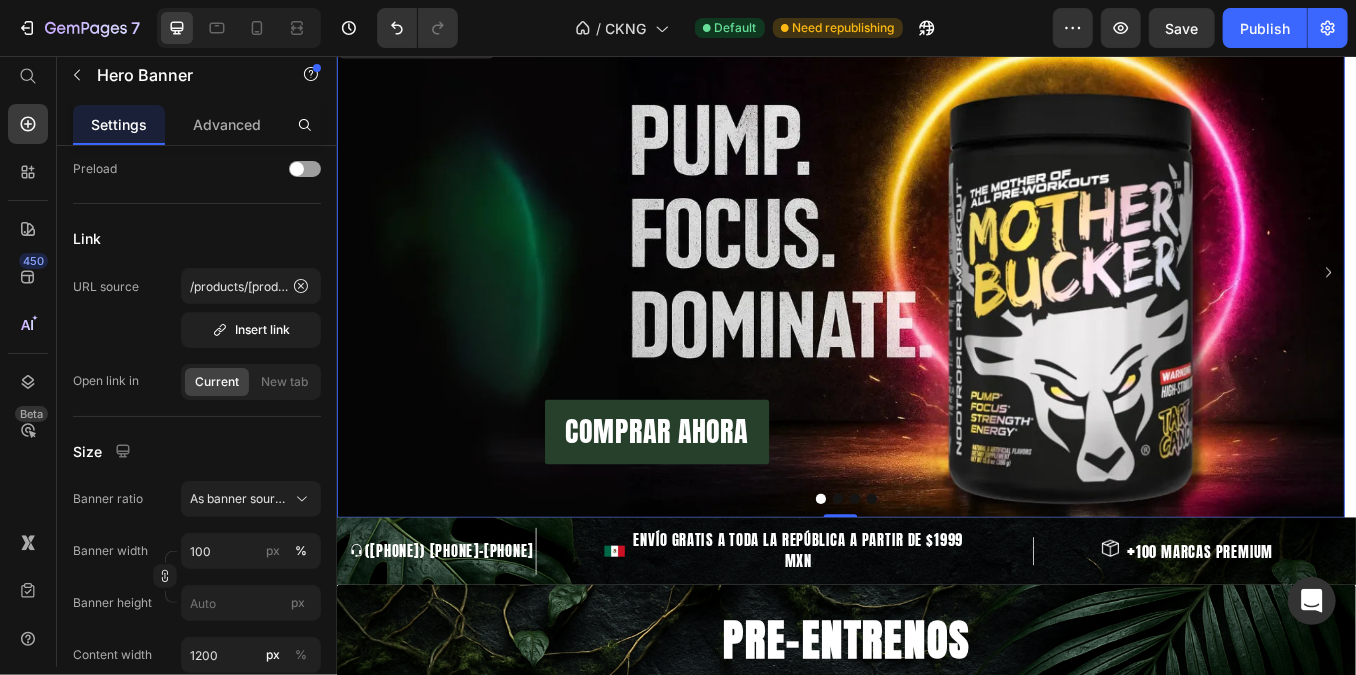 scroll, scrollTop: 0, scrollLeft: 0, axis: both 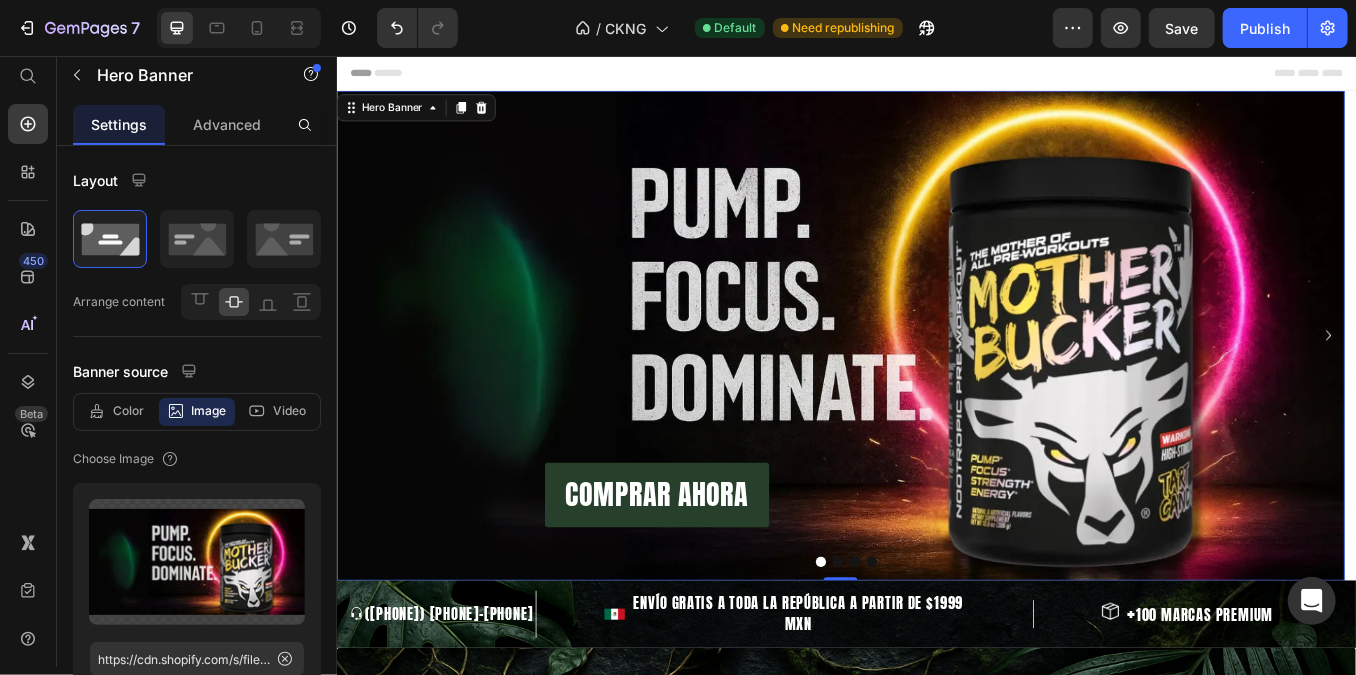 click on "Header" at bounding box center [936, 75] 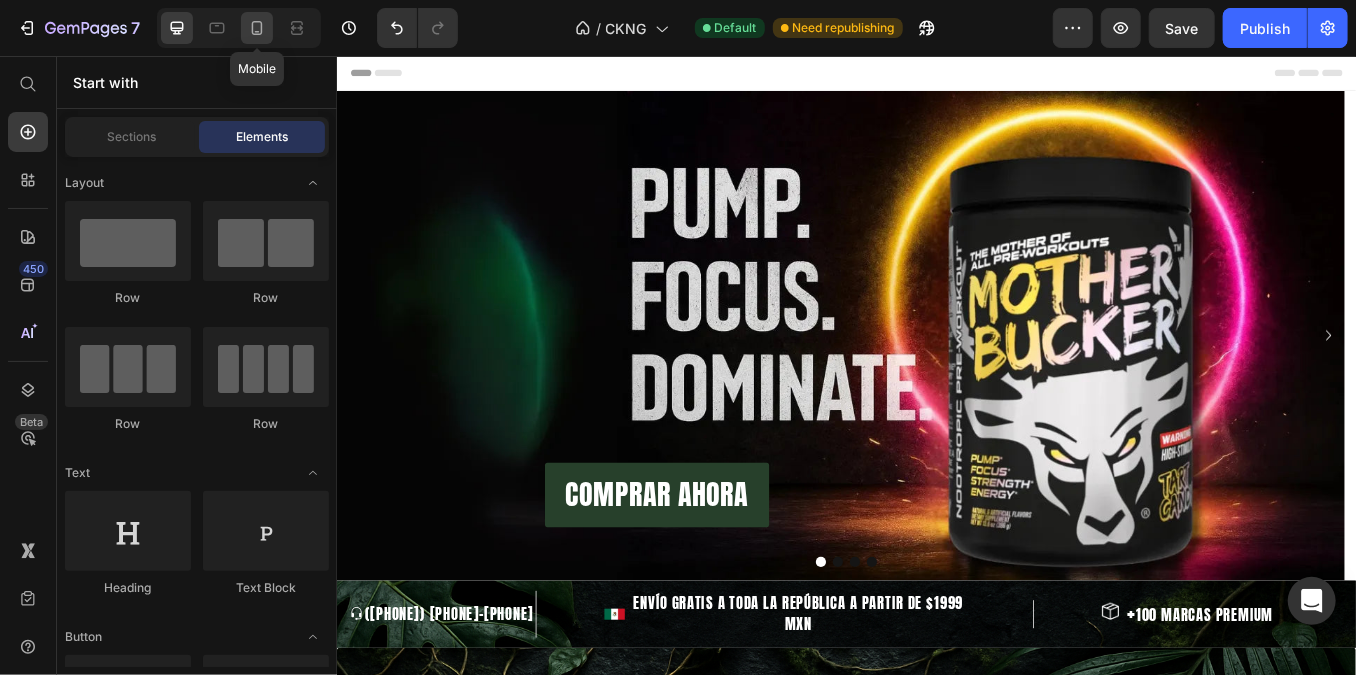 click 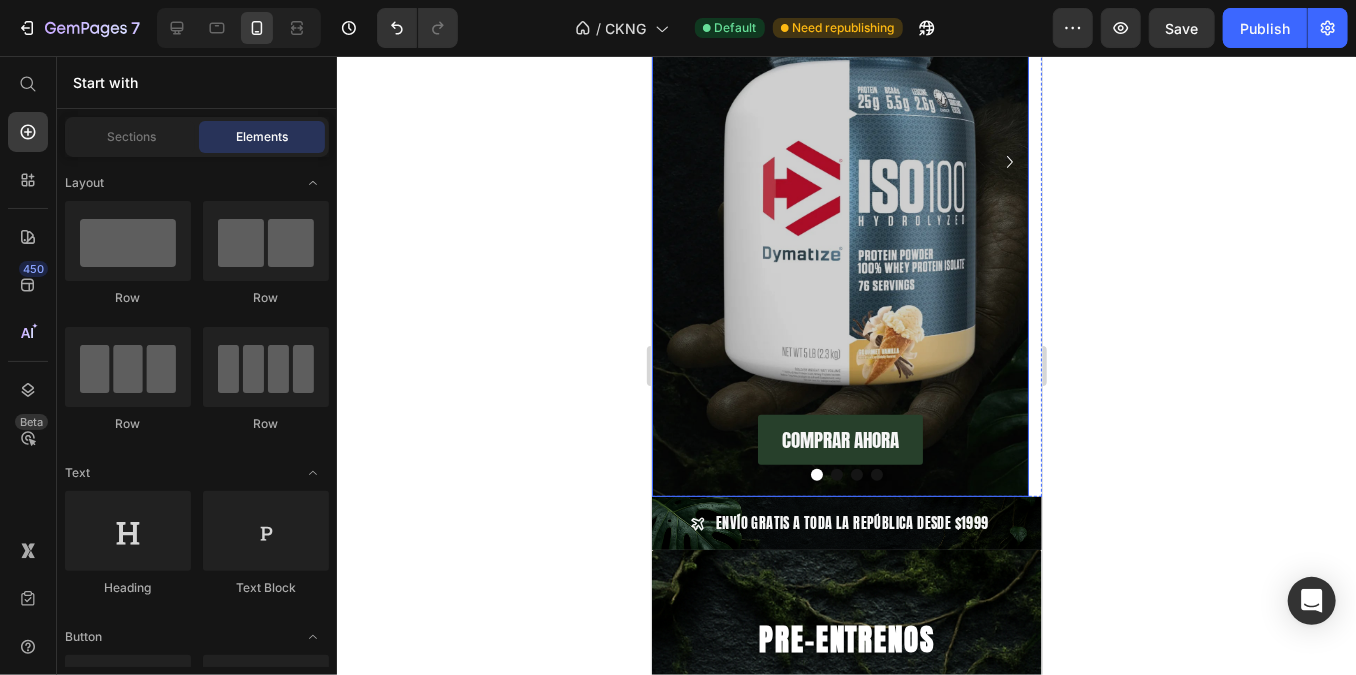 scroll, scrollTop: 181, scrollLeft: 0, axis: vertical 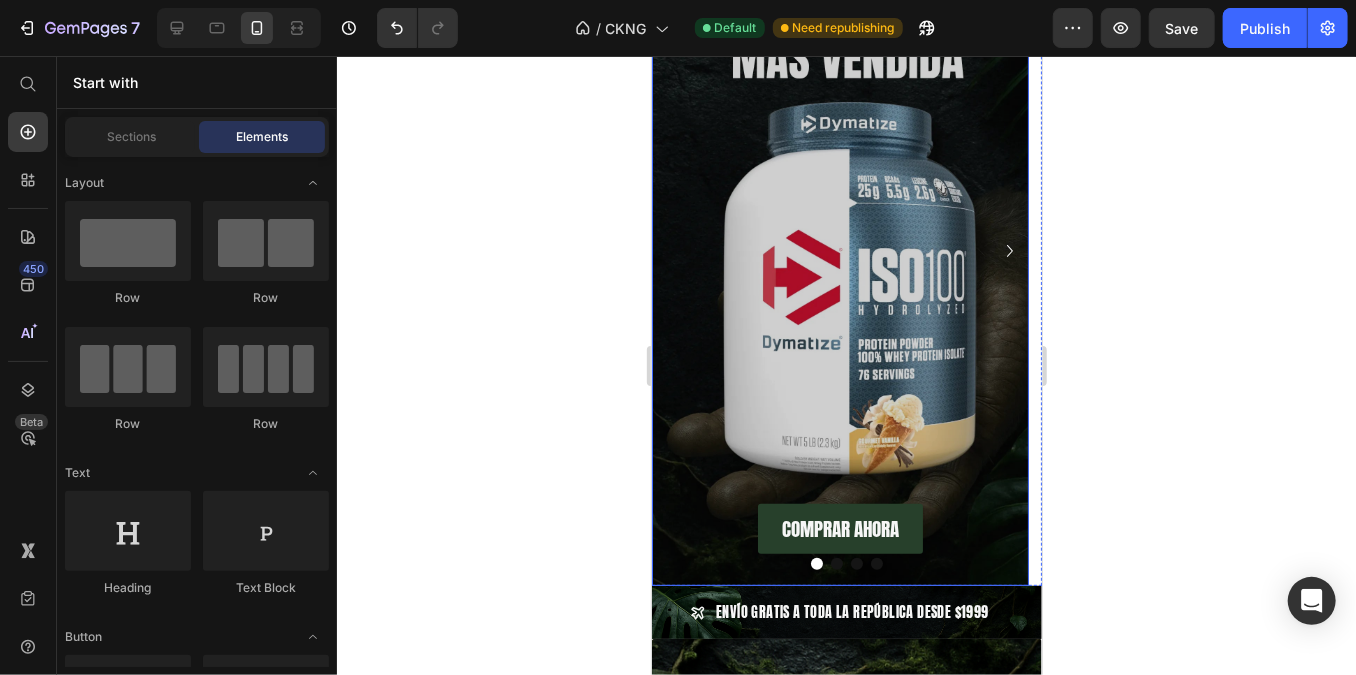 click at bounding box center (839, 250) 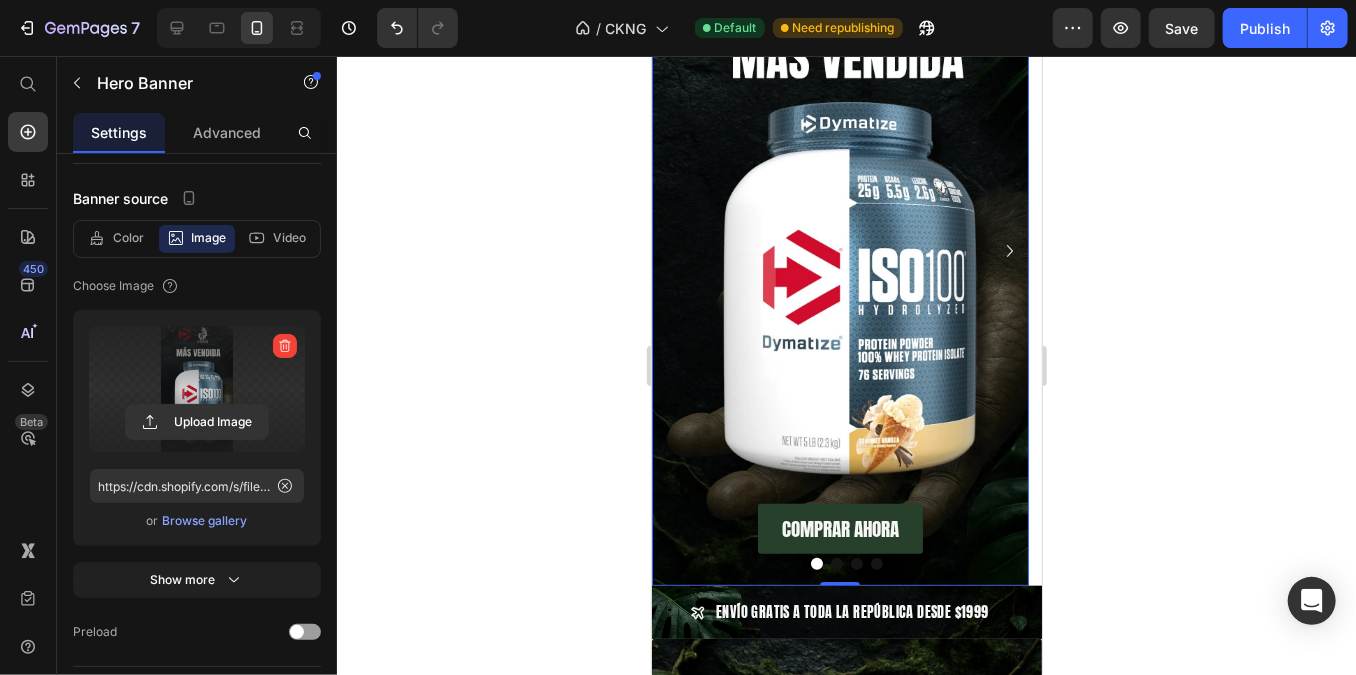 scroll, scrollTop: 0, scrollLeft: 0, axis: both 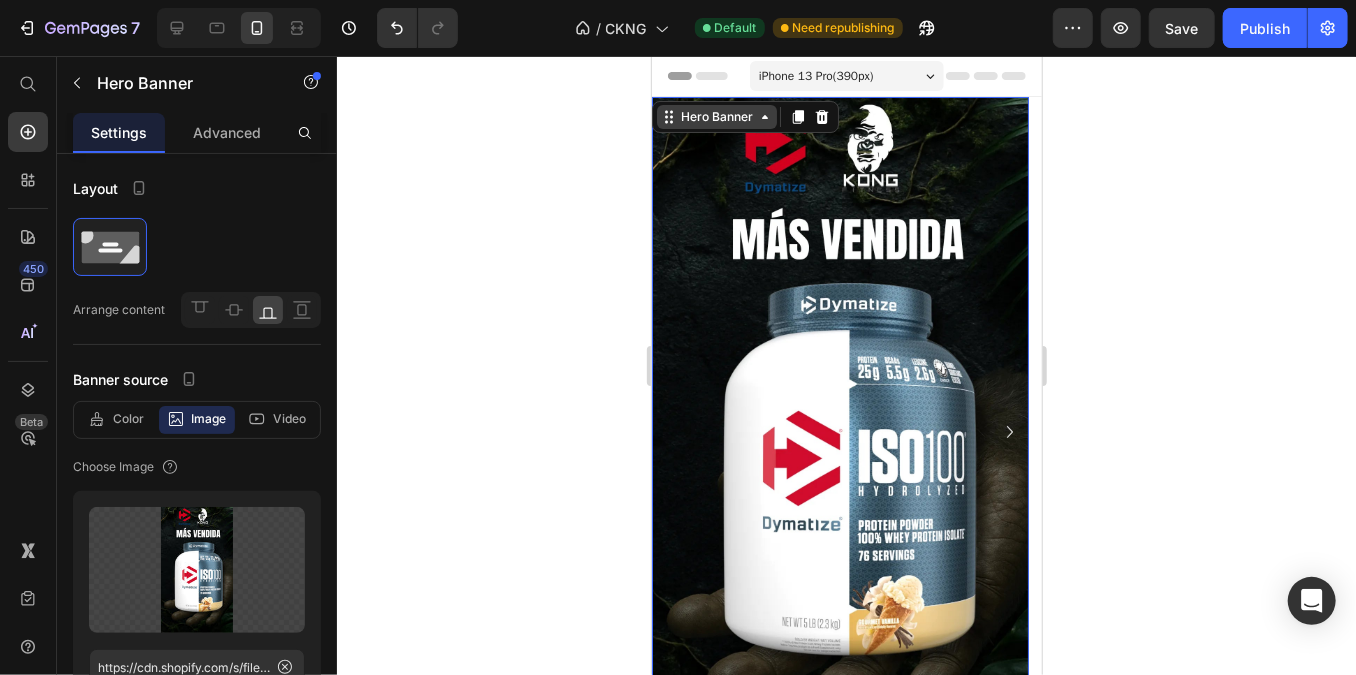 click on "Hero Banner" at bounding box center [716, 116] 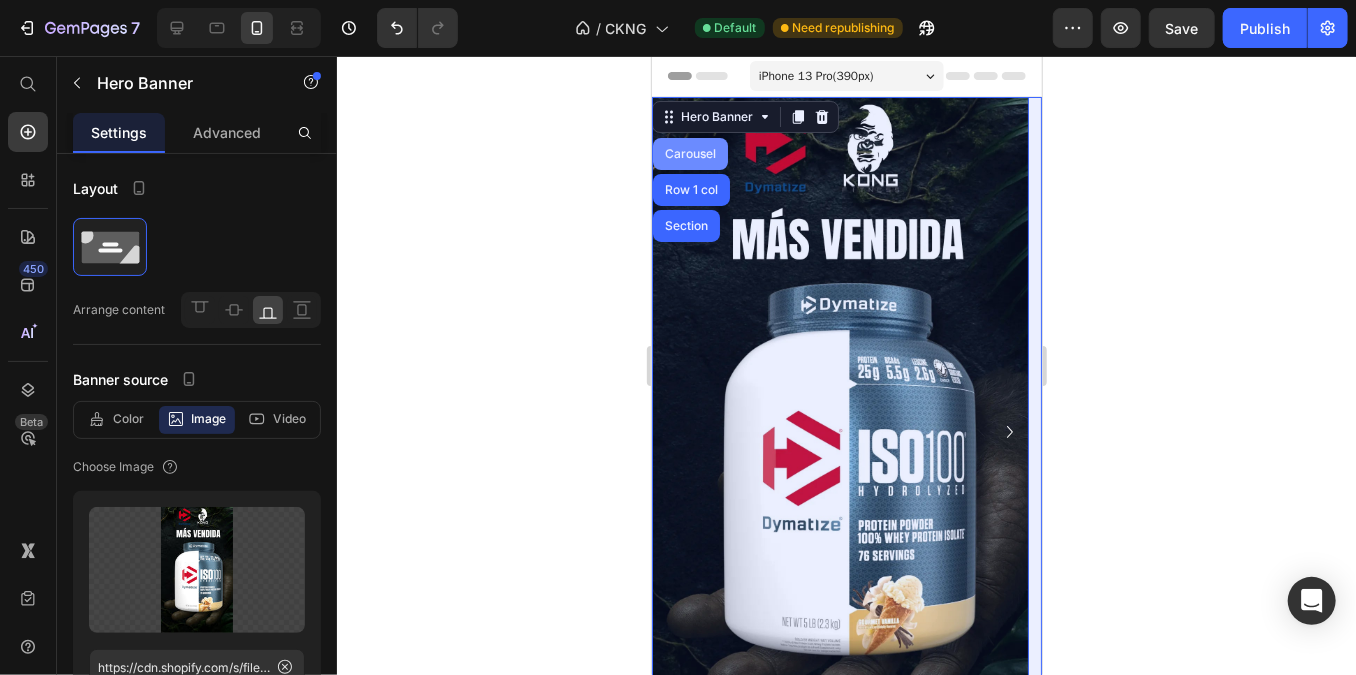 click on "Carousel" at bounding box center (689, 153) 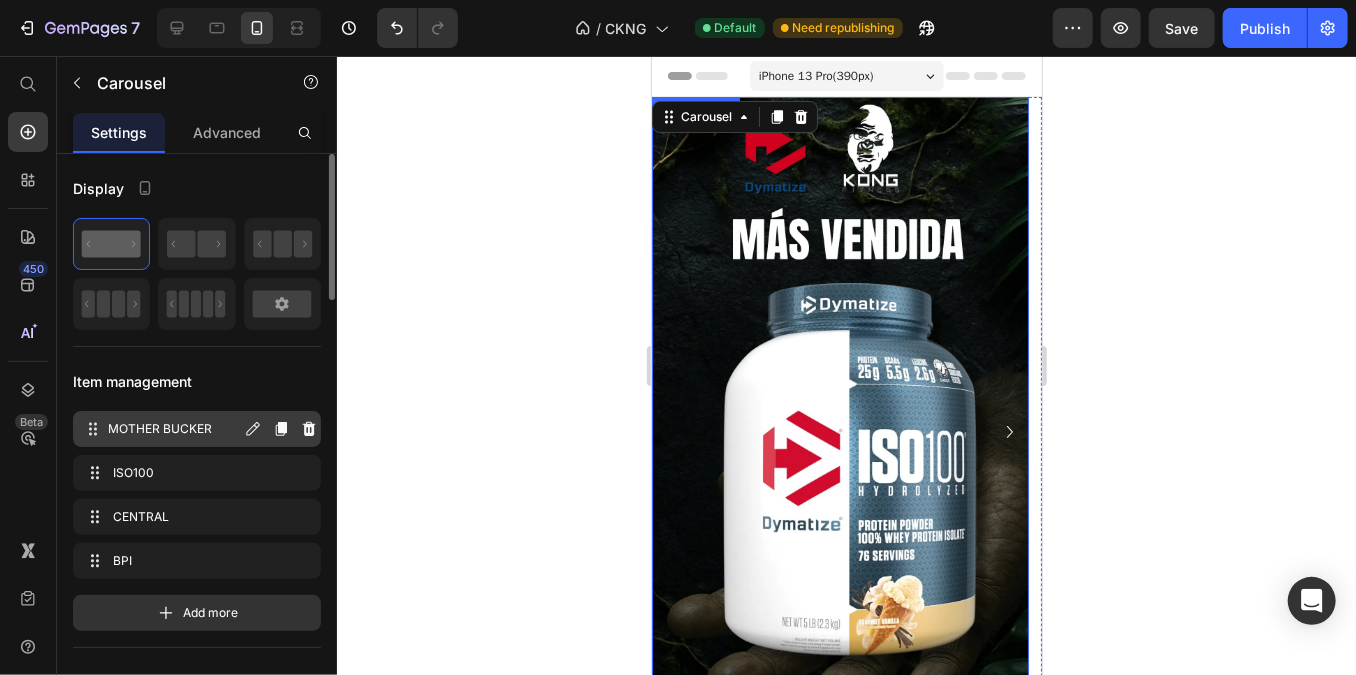 click on "MOTHER BUCKER" at bounding box center (174, 429) 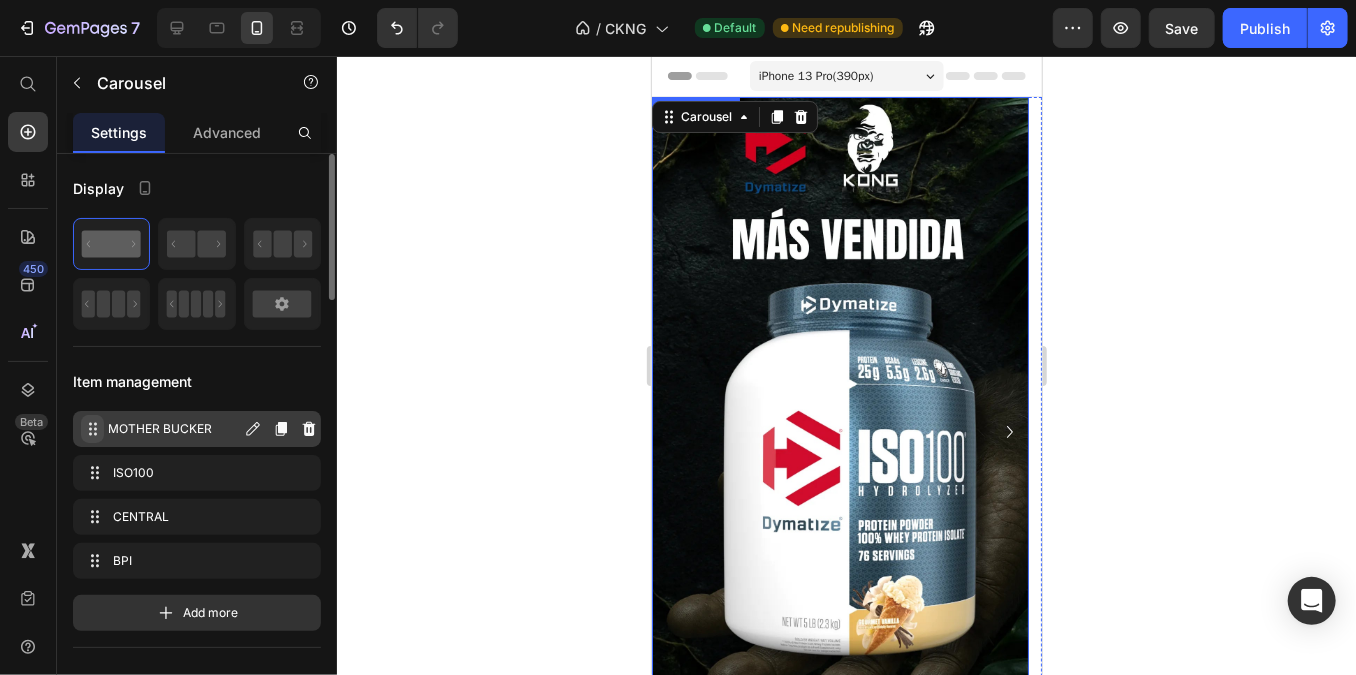 click 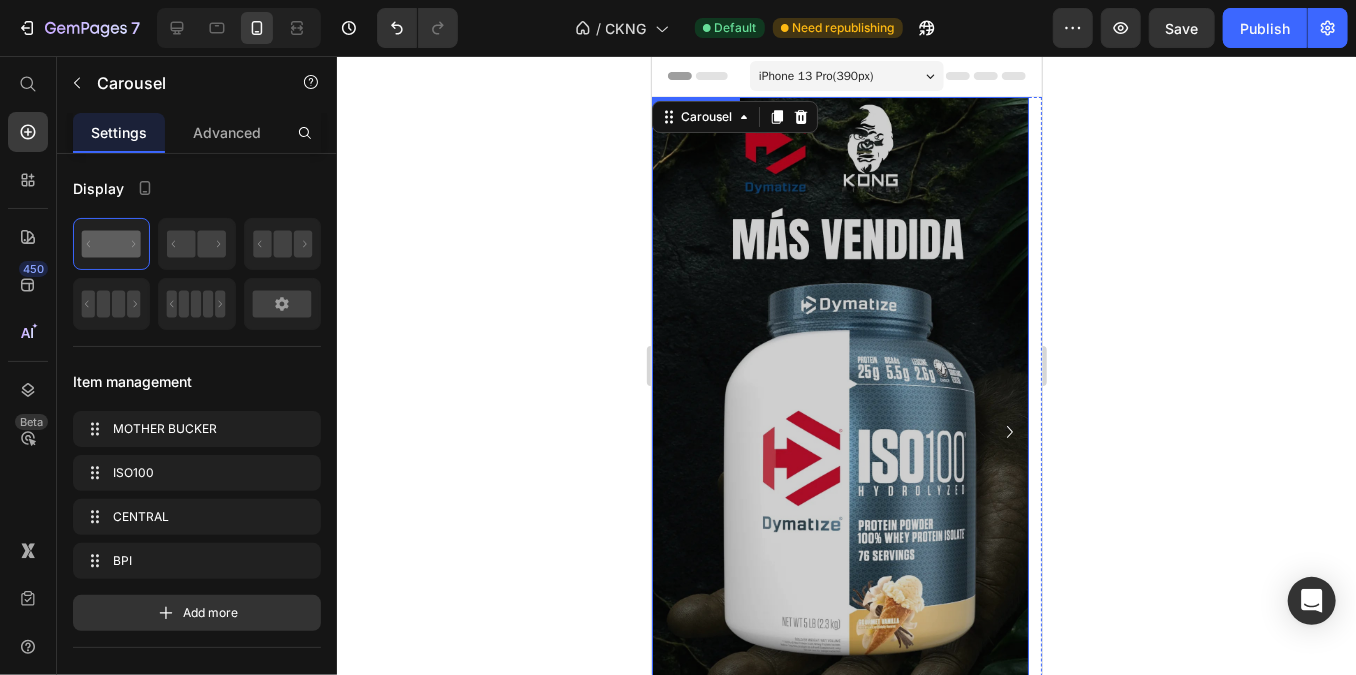 scroll, scrollTop: 181, scrollLeft: 0, axis: vertical 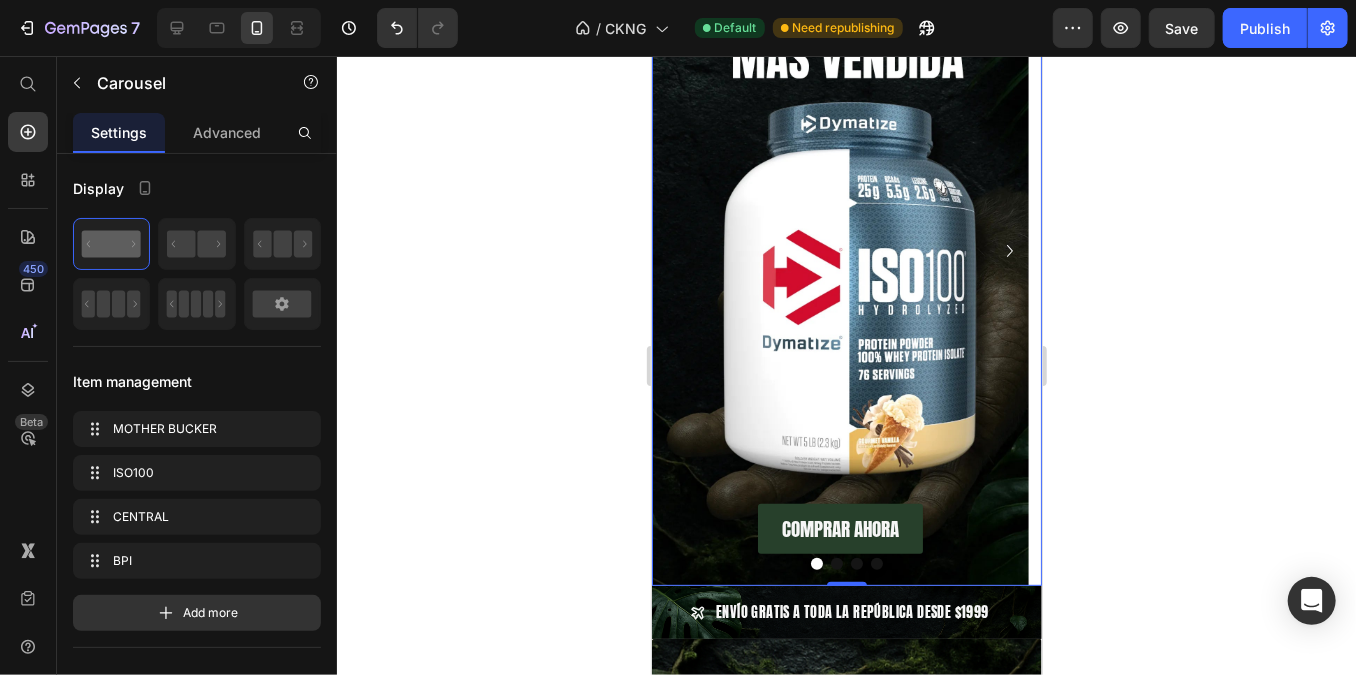 click at bounding box center [836, 563] 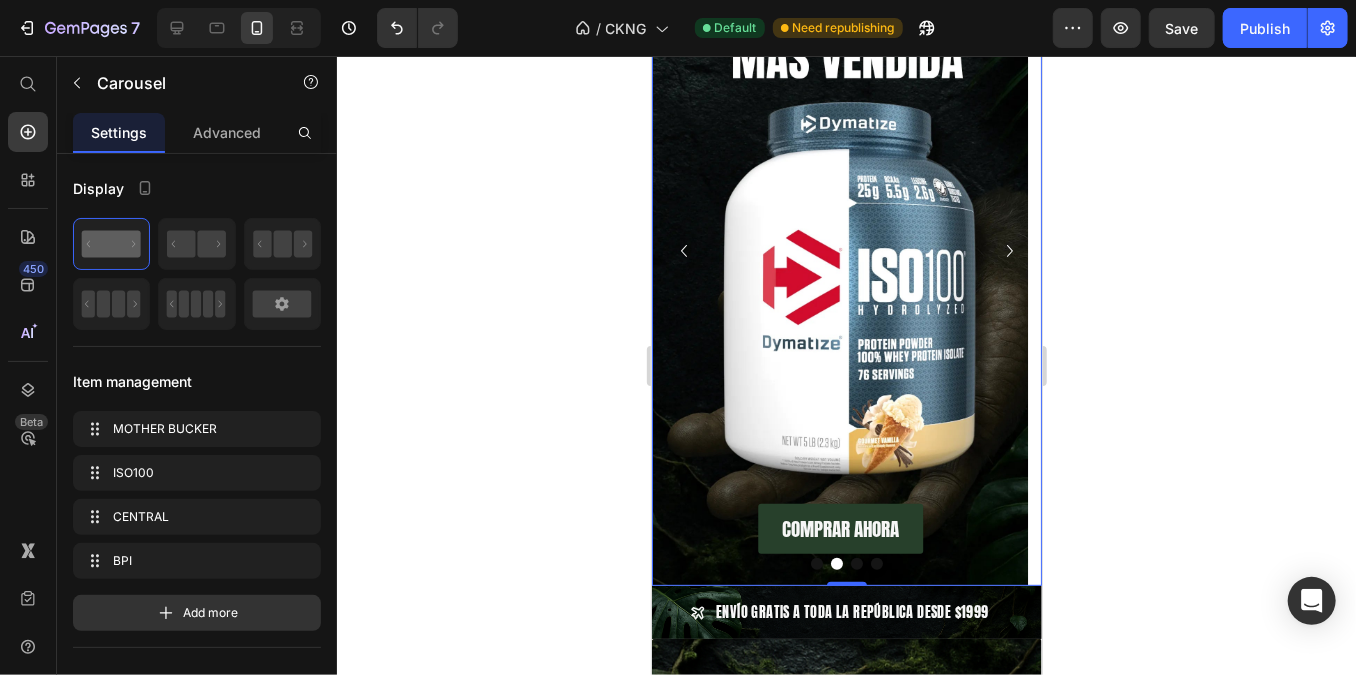 click at bounding box center (816, 563) 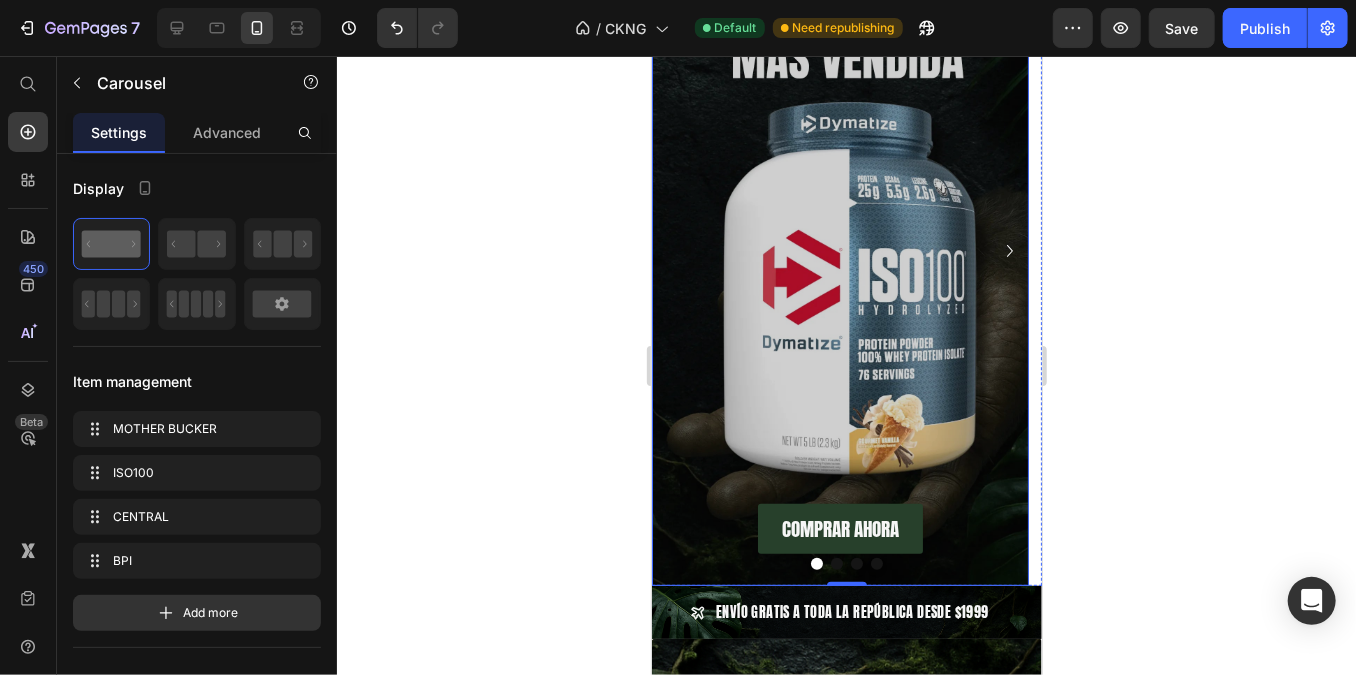 click at bounding box center [839, 250] 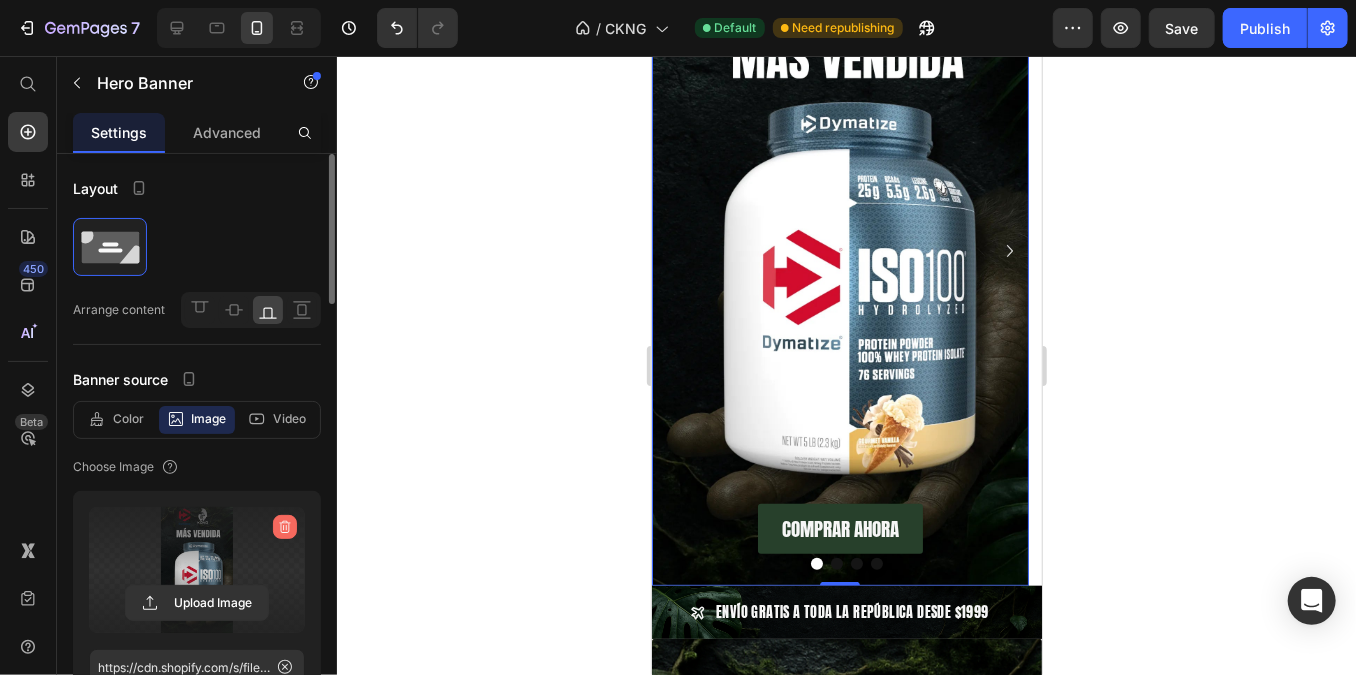 click at bounding box center [285, 527] 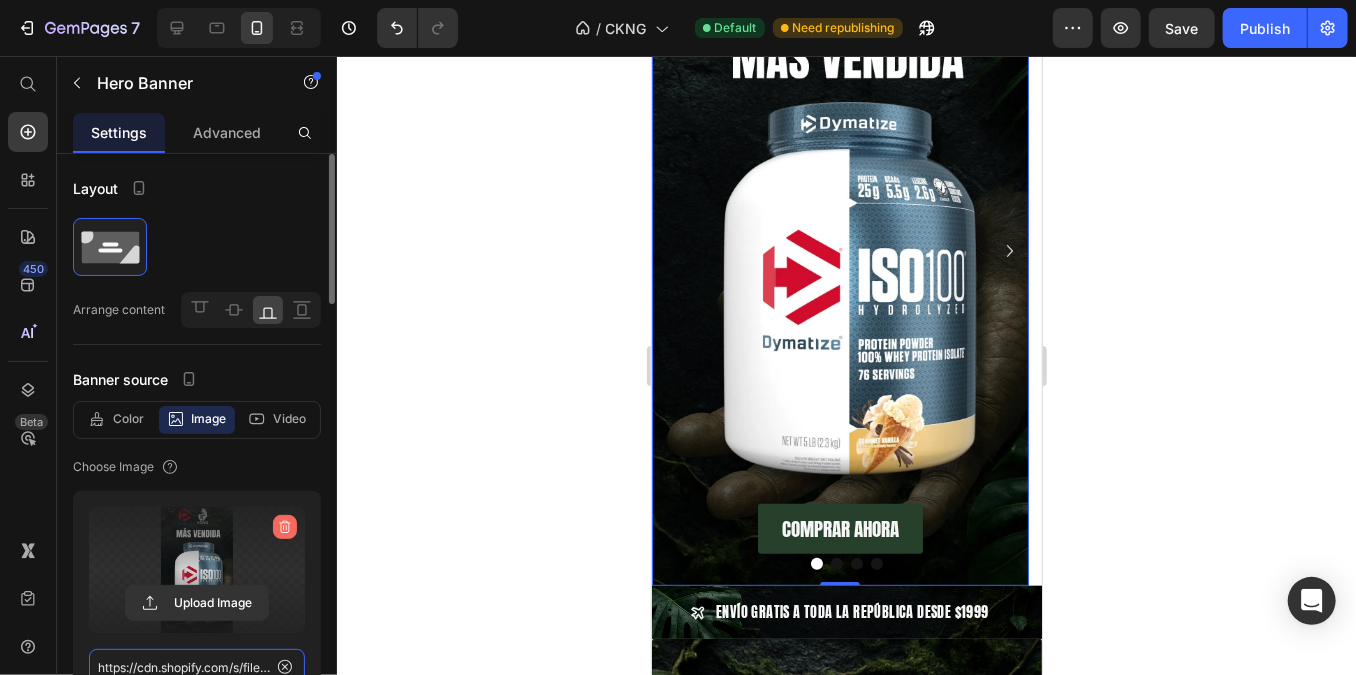 type 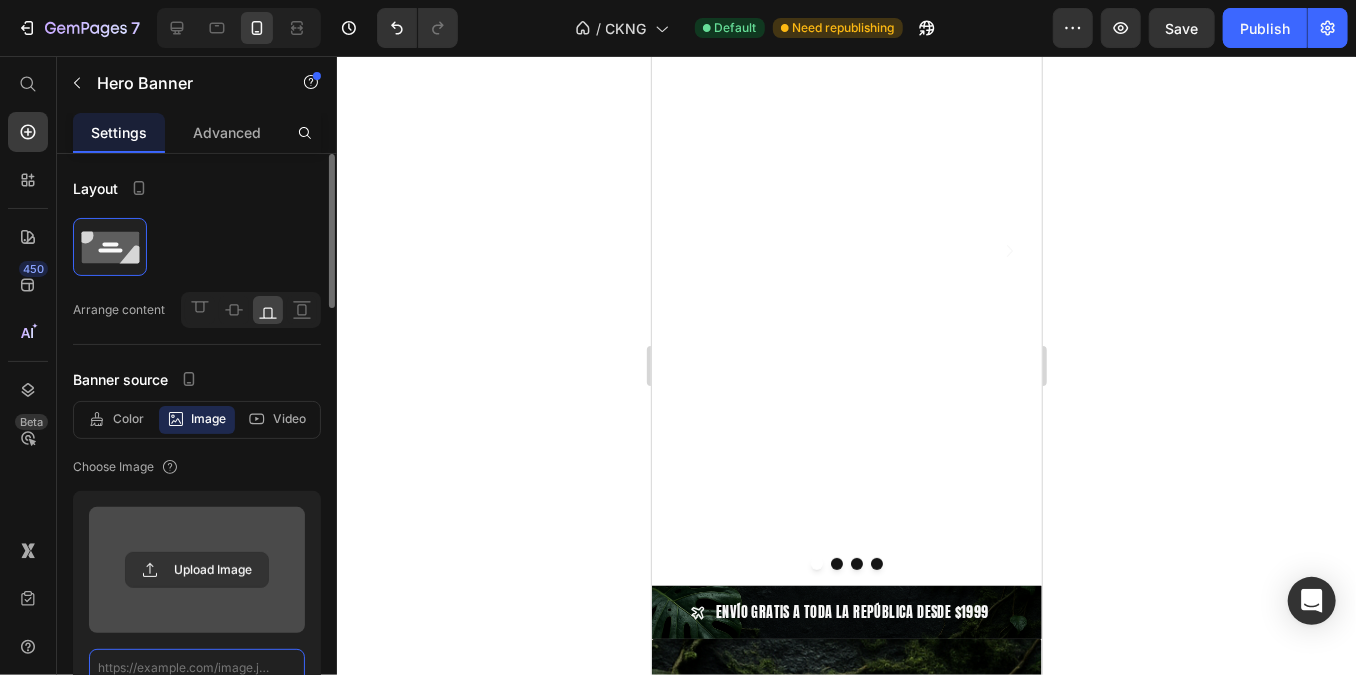 scroll, scrollTop: 8, scrollLeft: 0, axis: vertical 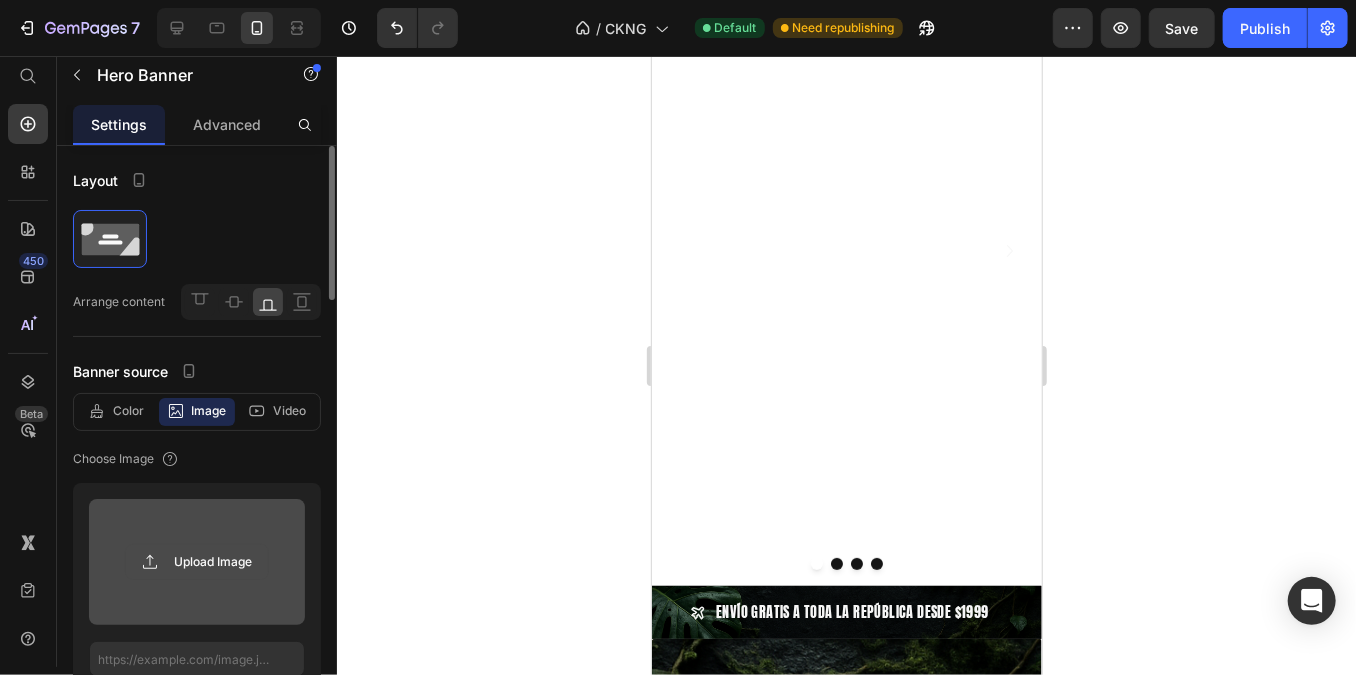 click 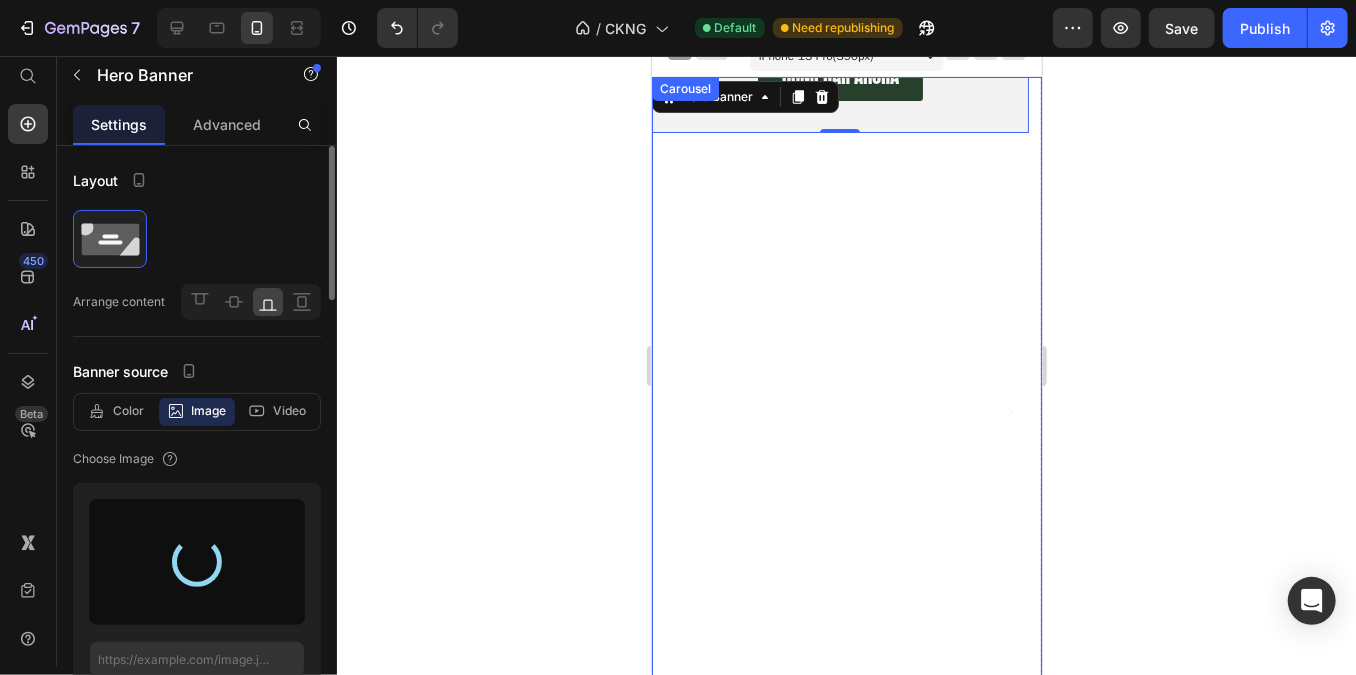 scroll, scrollTop: 0, scrollLeft: 0, axis: both 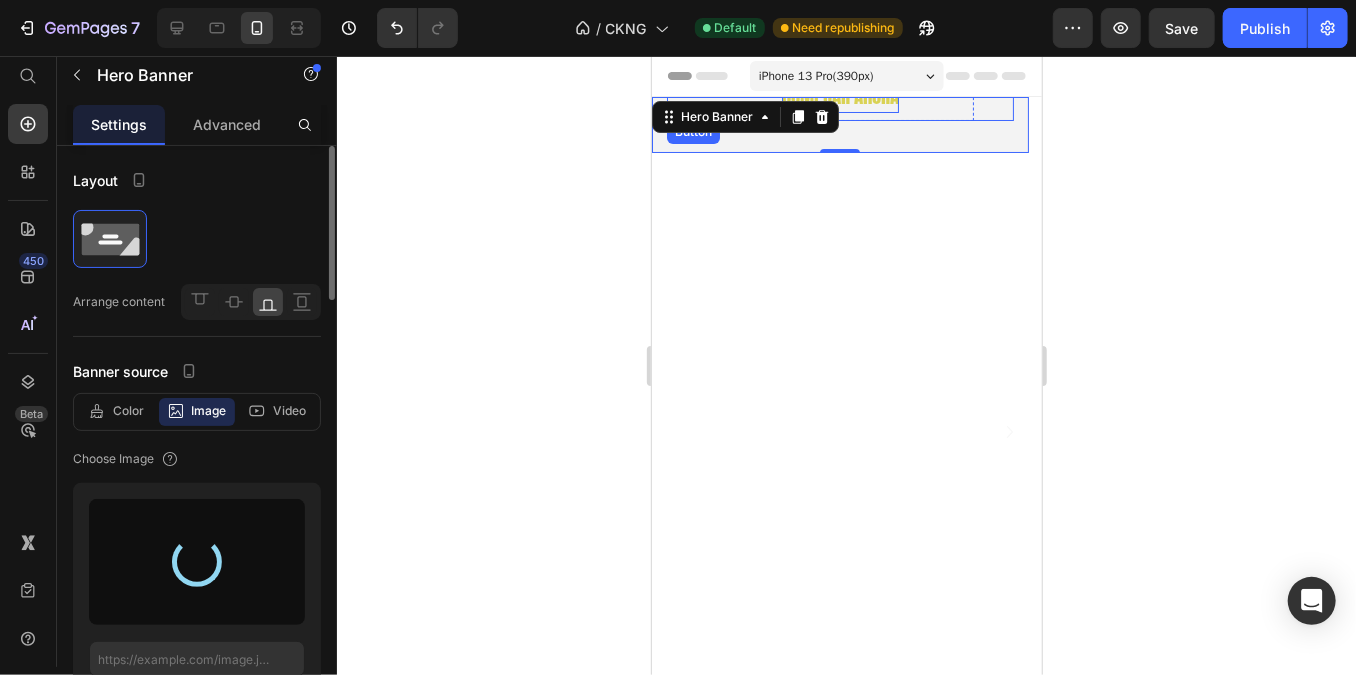 type on "https://cdn.shopify.com/s/files/1/0554/8012/3587/files/gempages_546617885817046258-05b00c2c-1ebd-42cf-9222-663ef0b0fd56.webp" 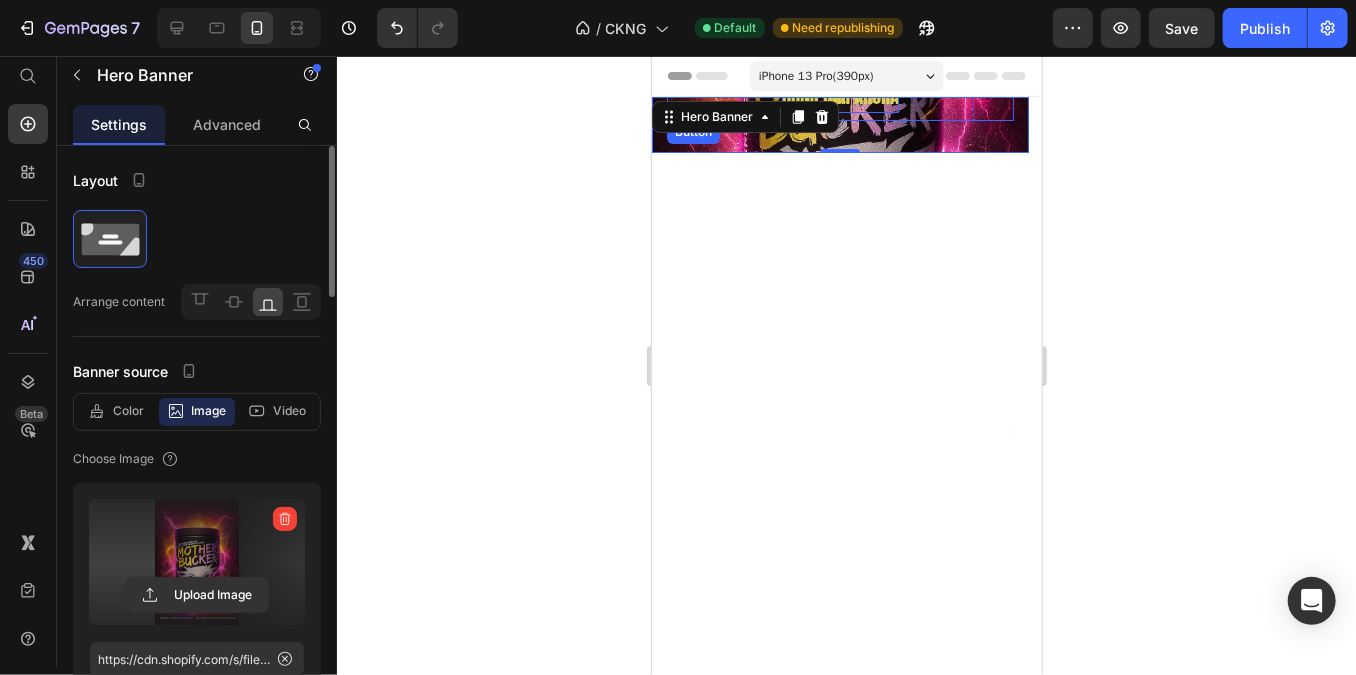 click on "COMPRAR AHORA" at bounding box center [839, 95] 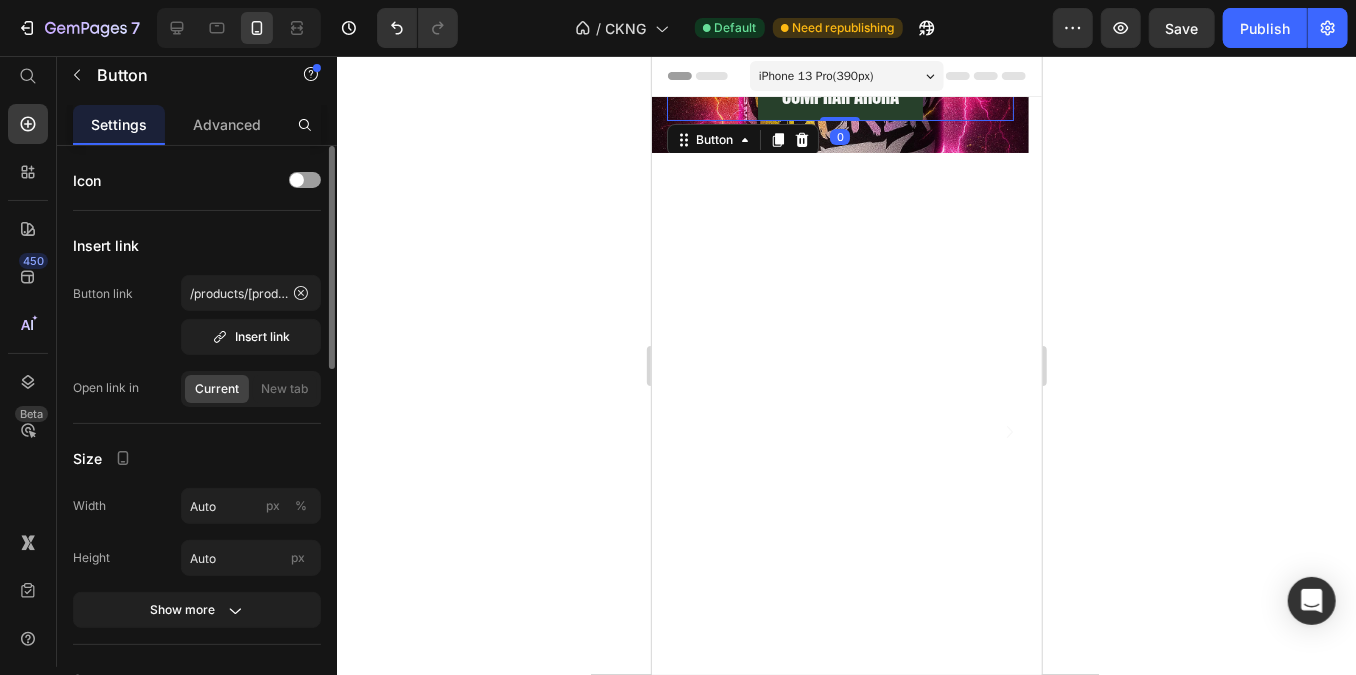 click 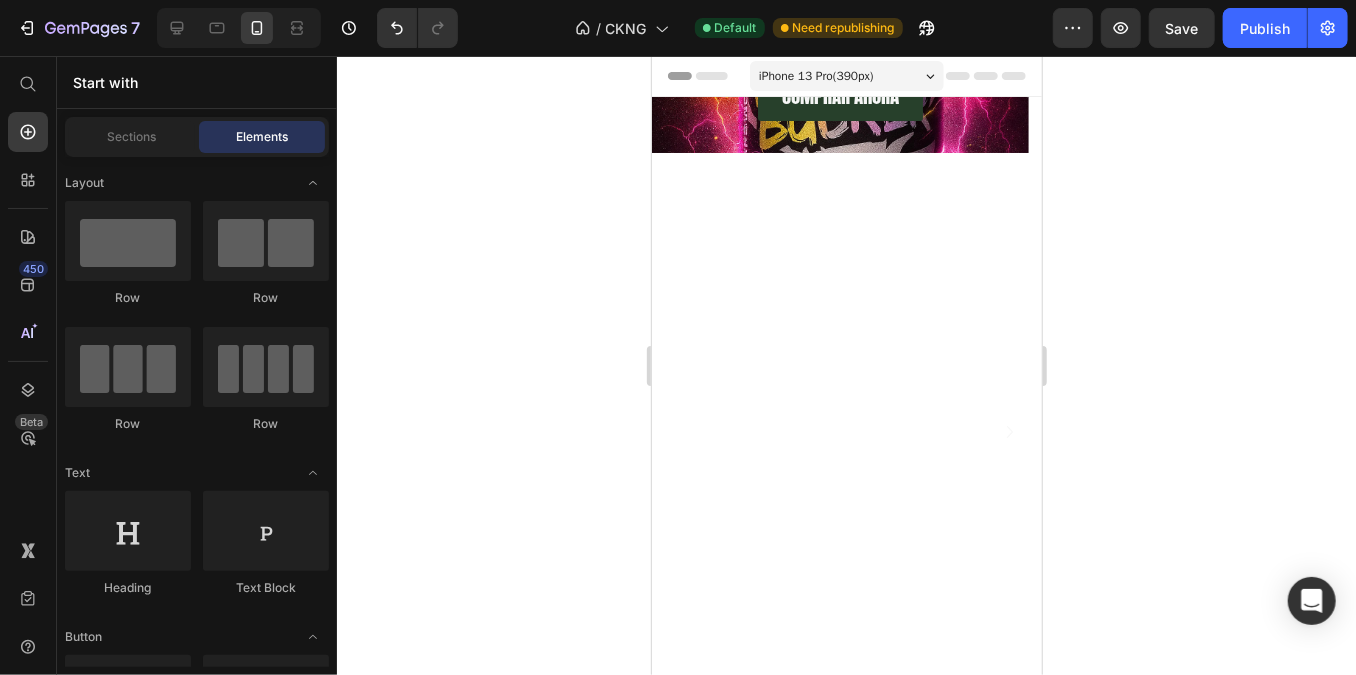 scroll, scrollTop: 0, scrollLeft: 0, axis: both 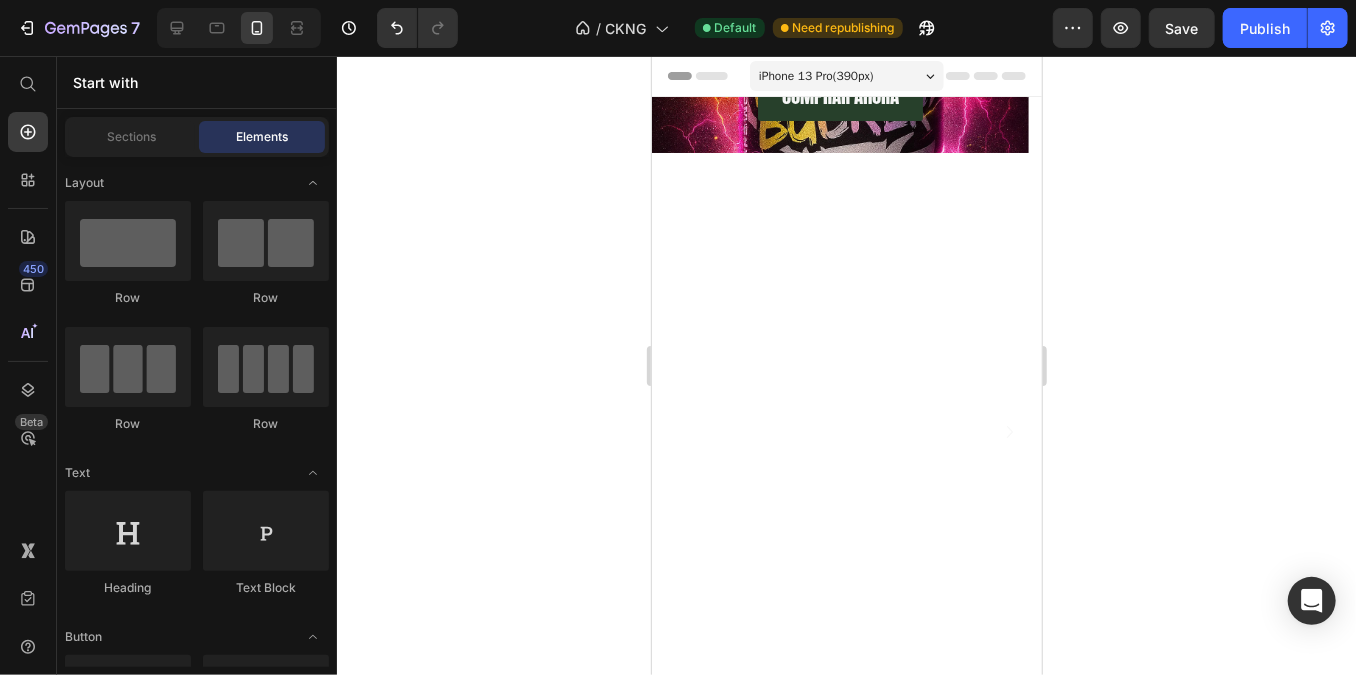 drag, startPoint x: 1145, startPoint y: 198, endPoint x: 347, endPoint y: 182, distance: 798.1604 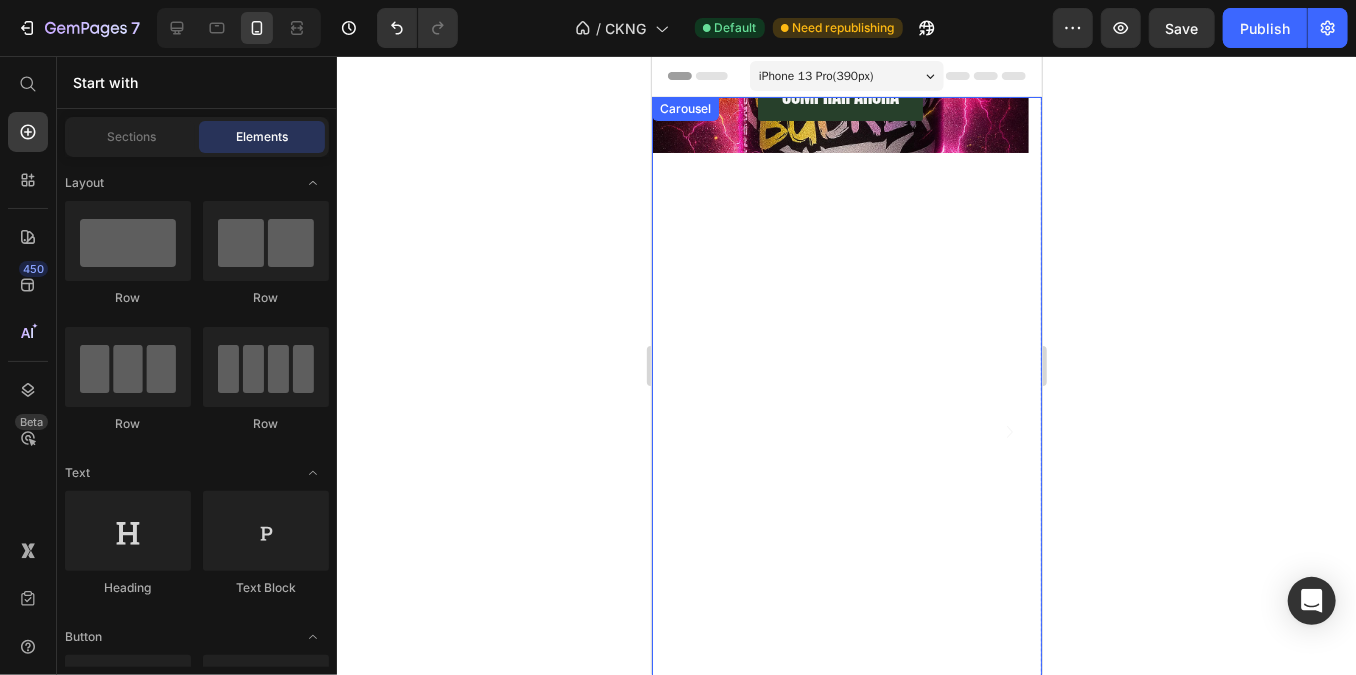 scroll, scrollTop: 272, scrollLeft: 0, axis: vertical 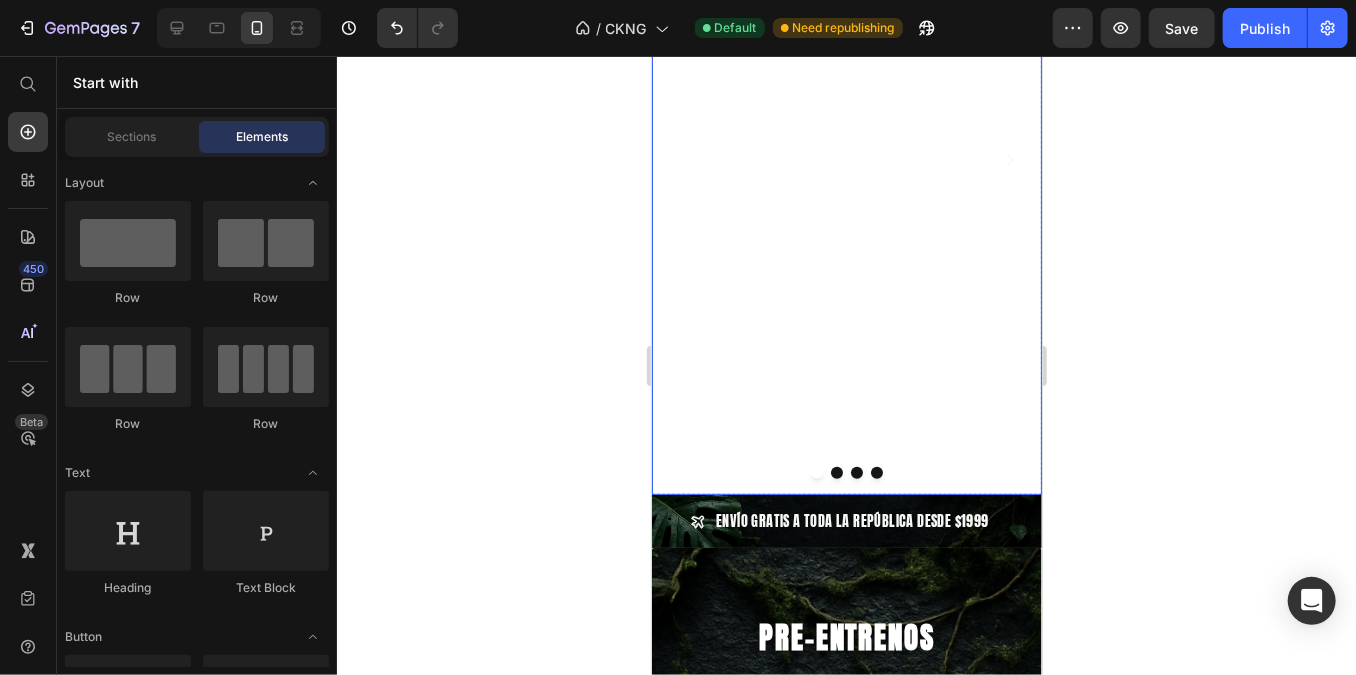 click on "COMPRAR AHORA Button COMPRAR AHORA Button Row Hero Banner" at bounding box center (839, 159) 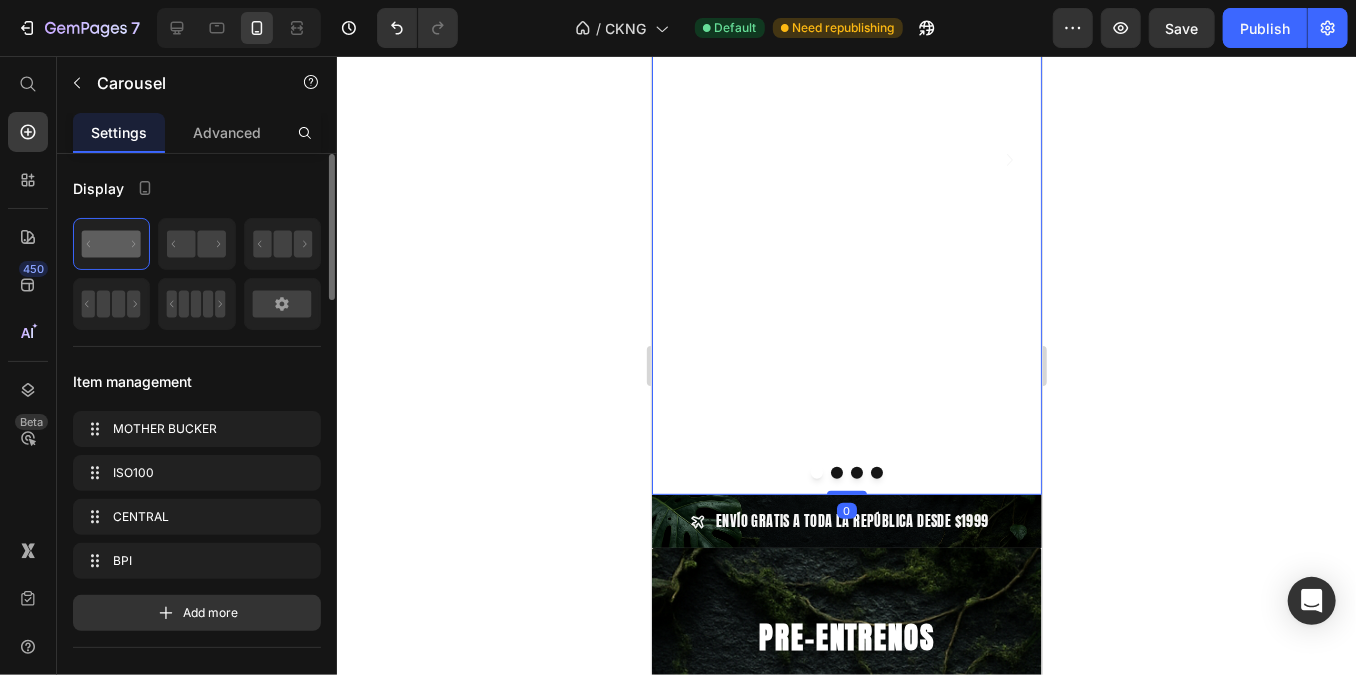 click at bounding box center [836, 472] 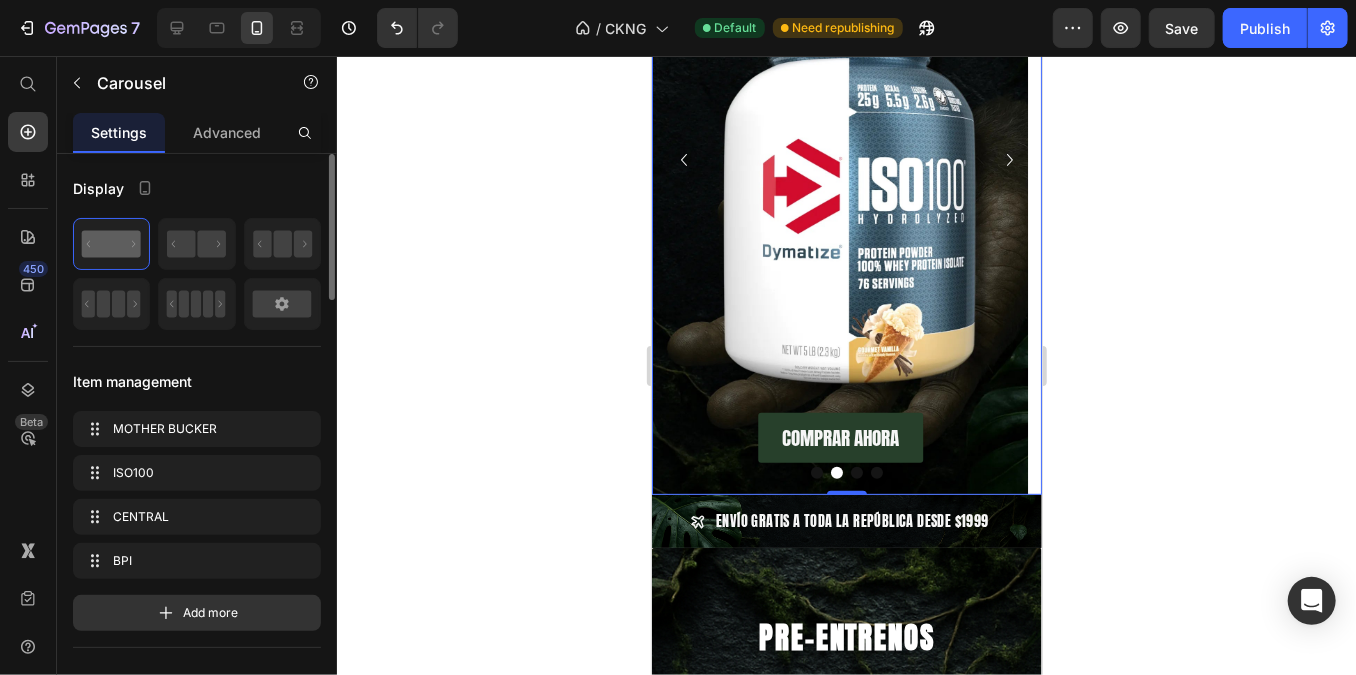 click at bounding box center [816, 472] 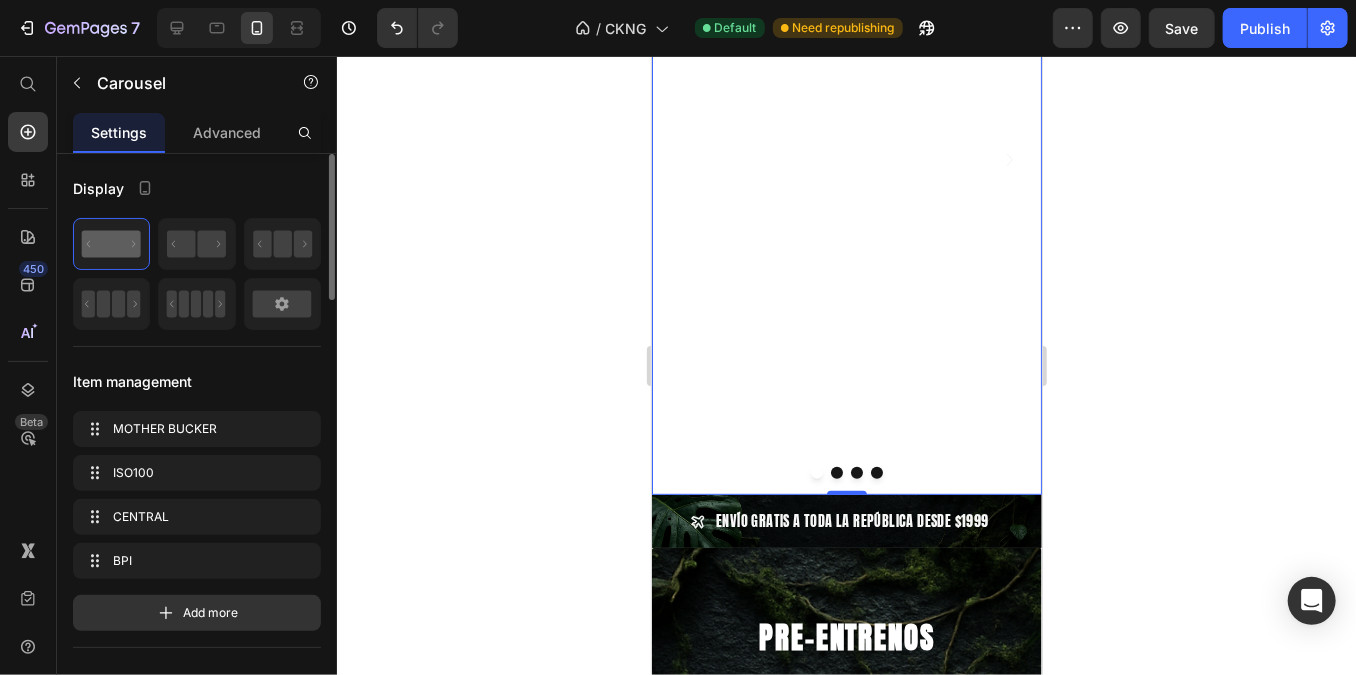 scroll, scrollTop: 0, scrollLeft: 0, axis: both 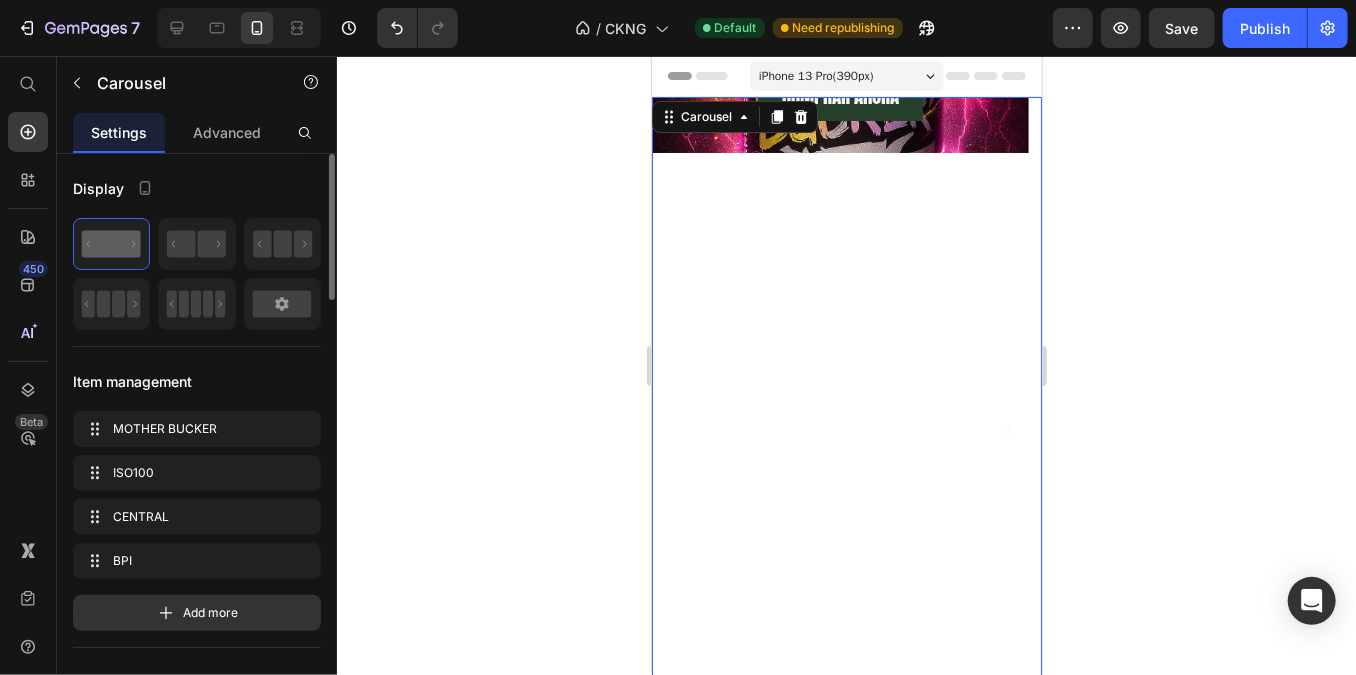 type 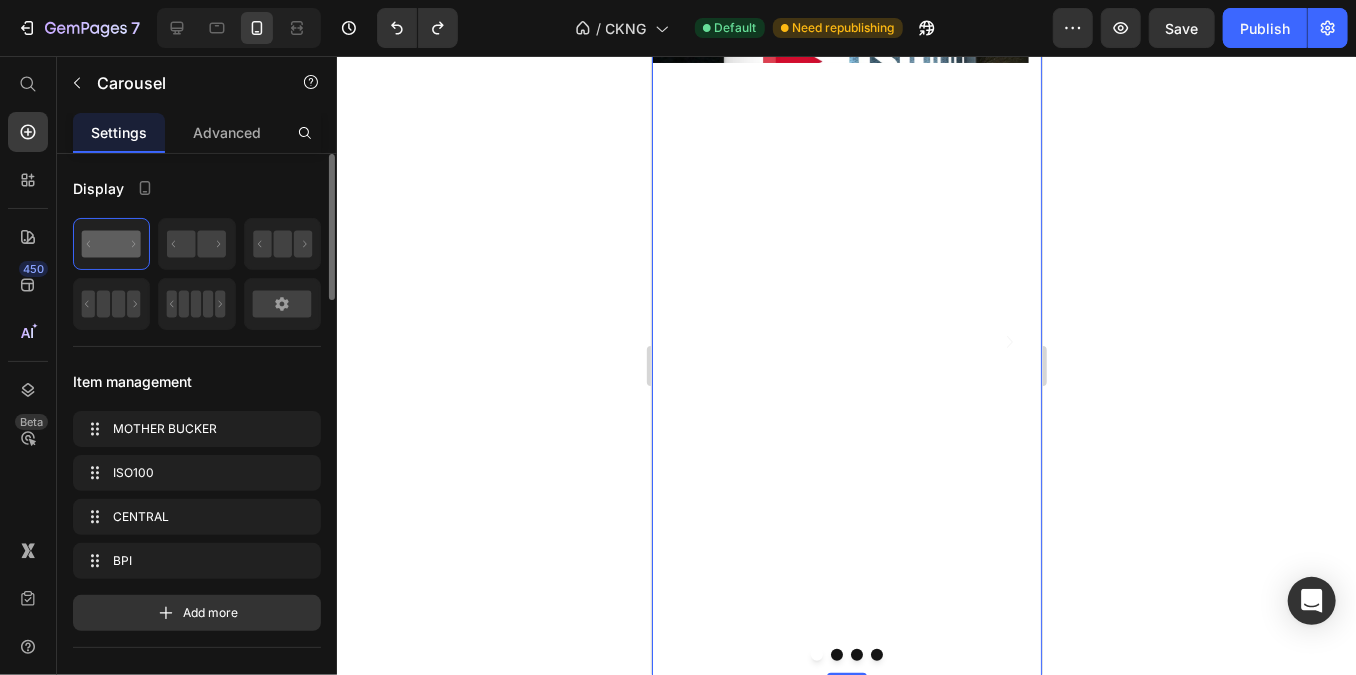 scroll, scrollTop: 0, scrollLeft: 0, axis: both 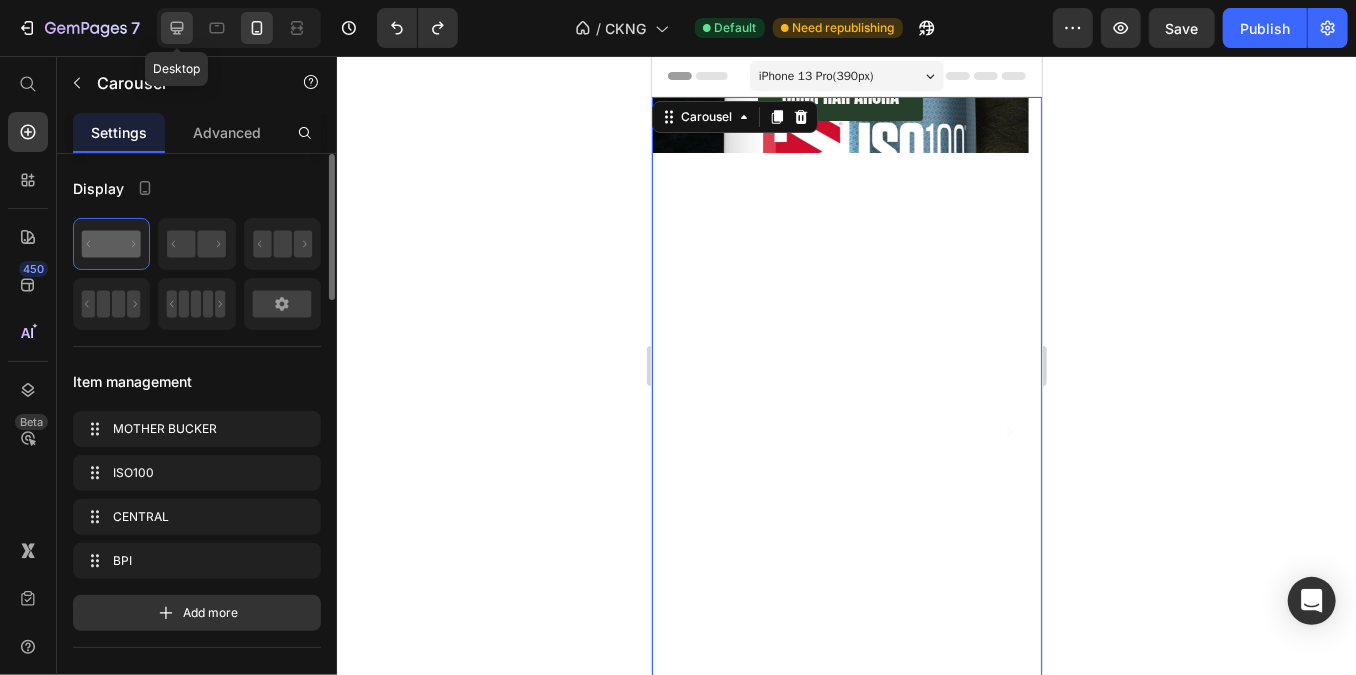 click 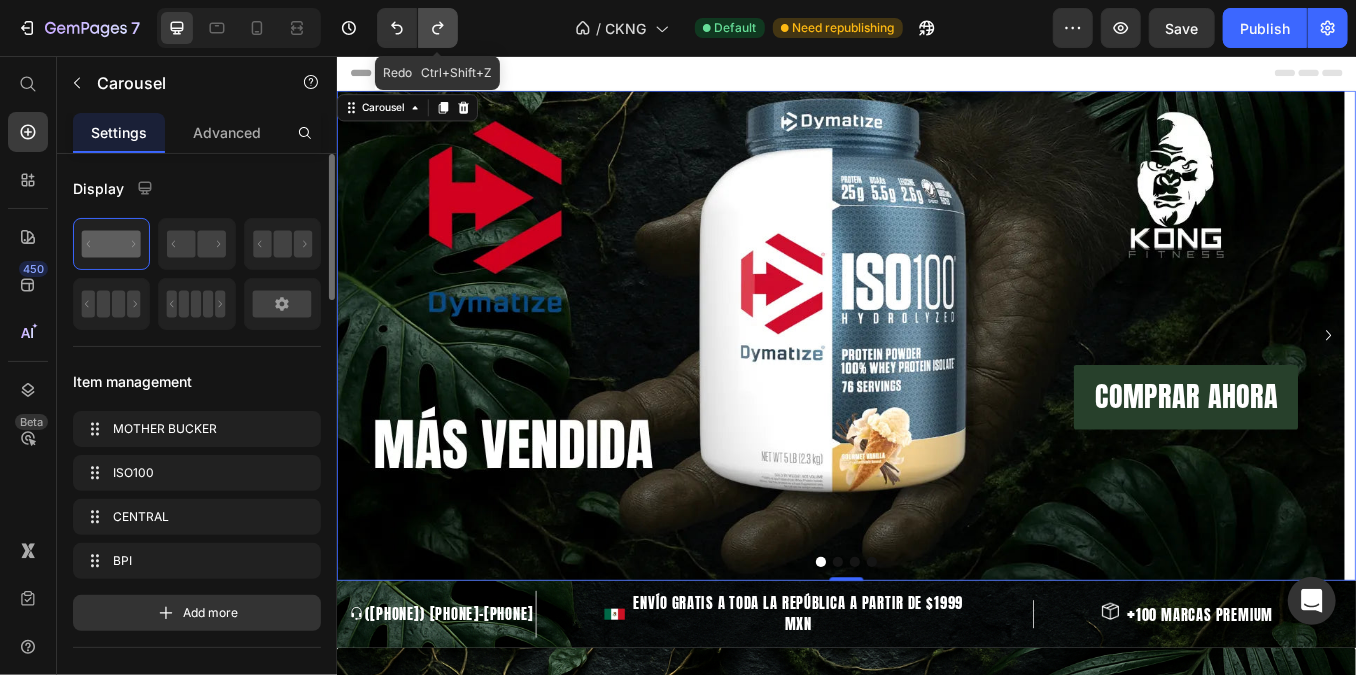 click 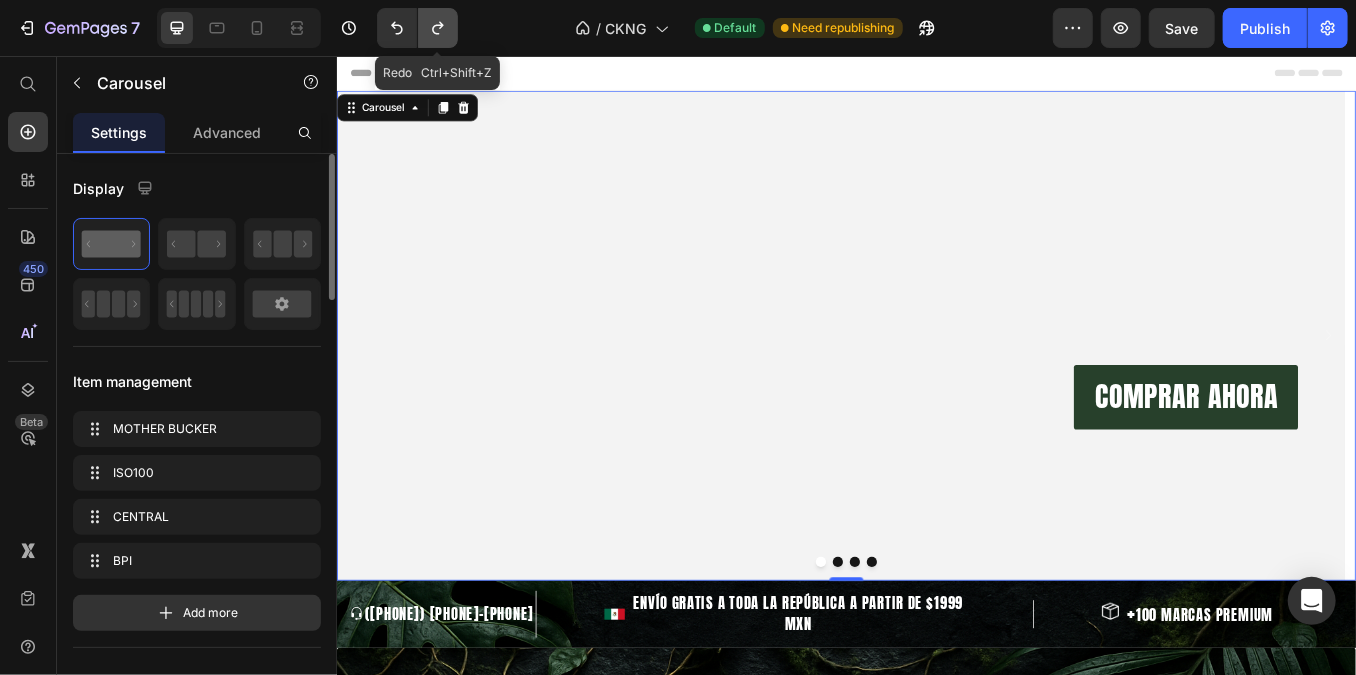 click 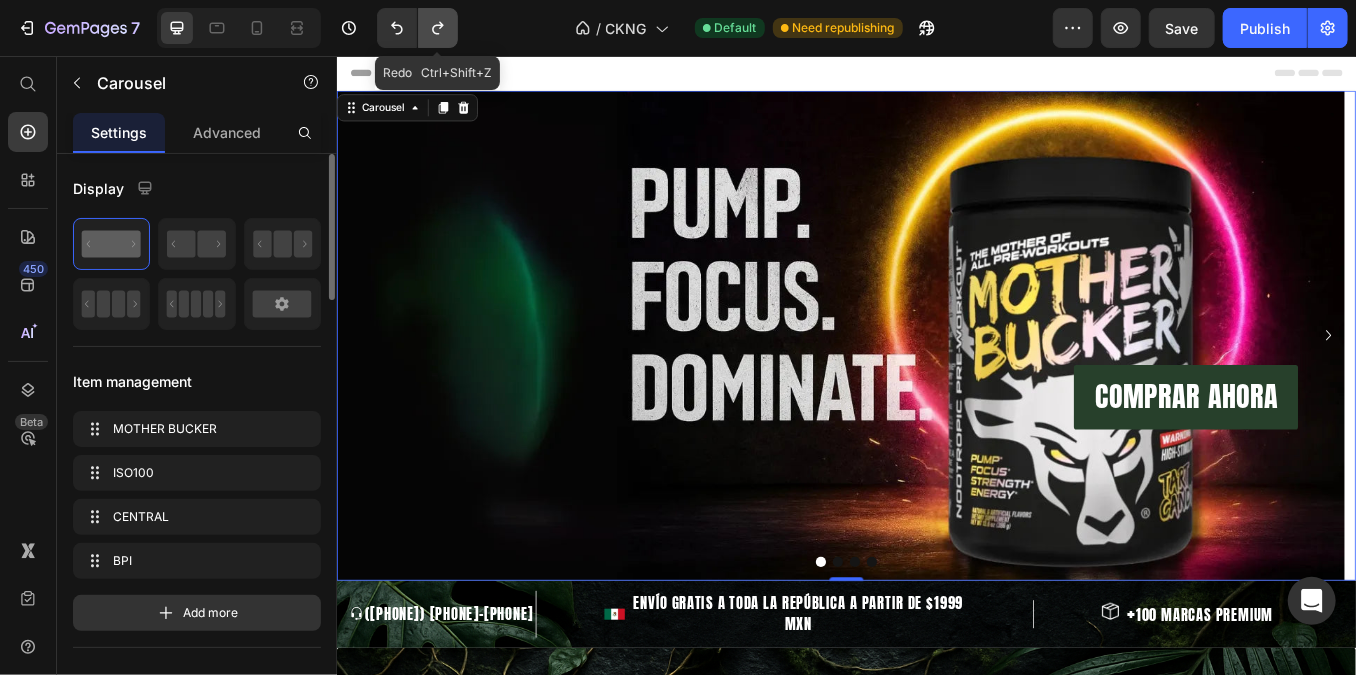 click 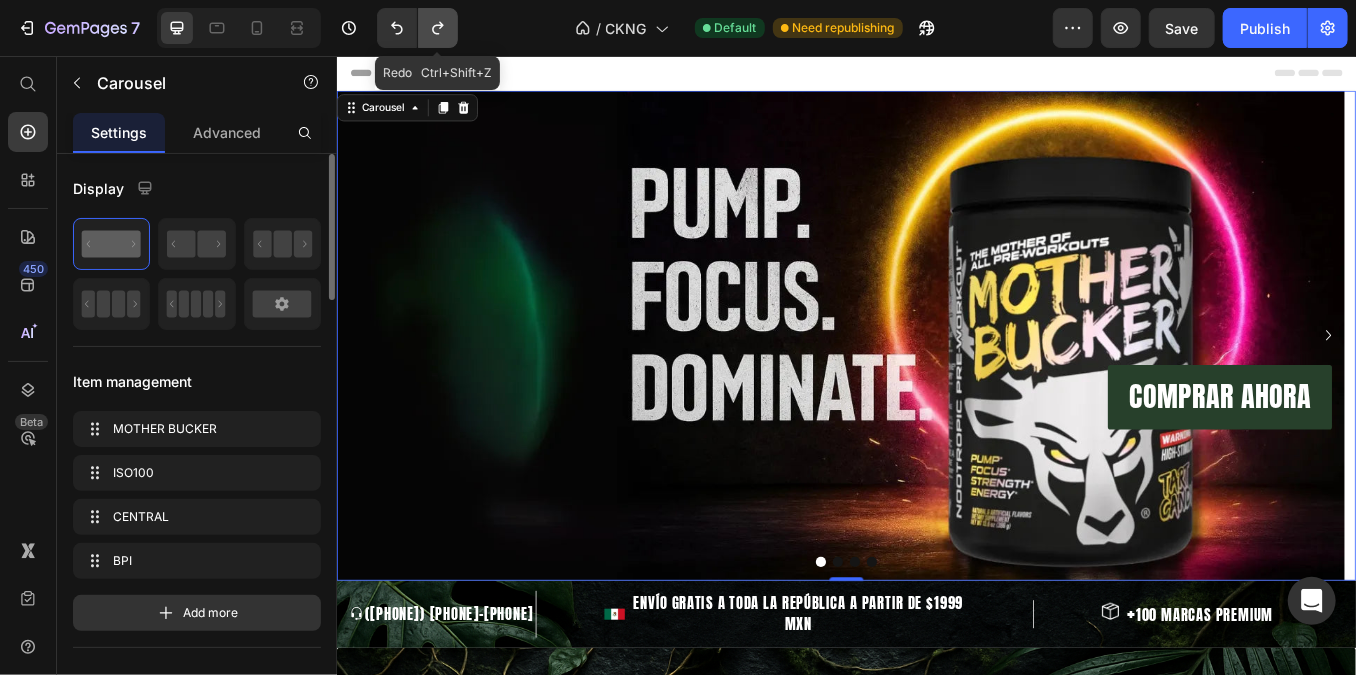 click 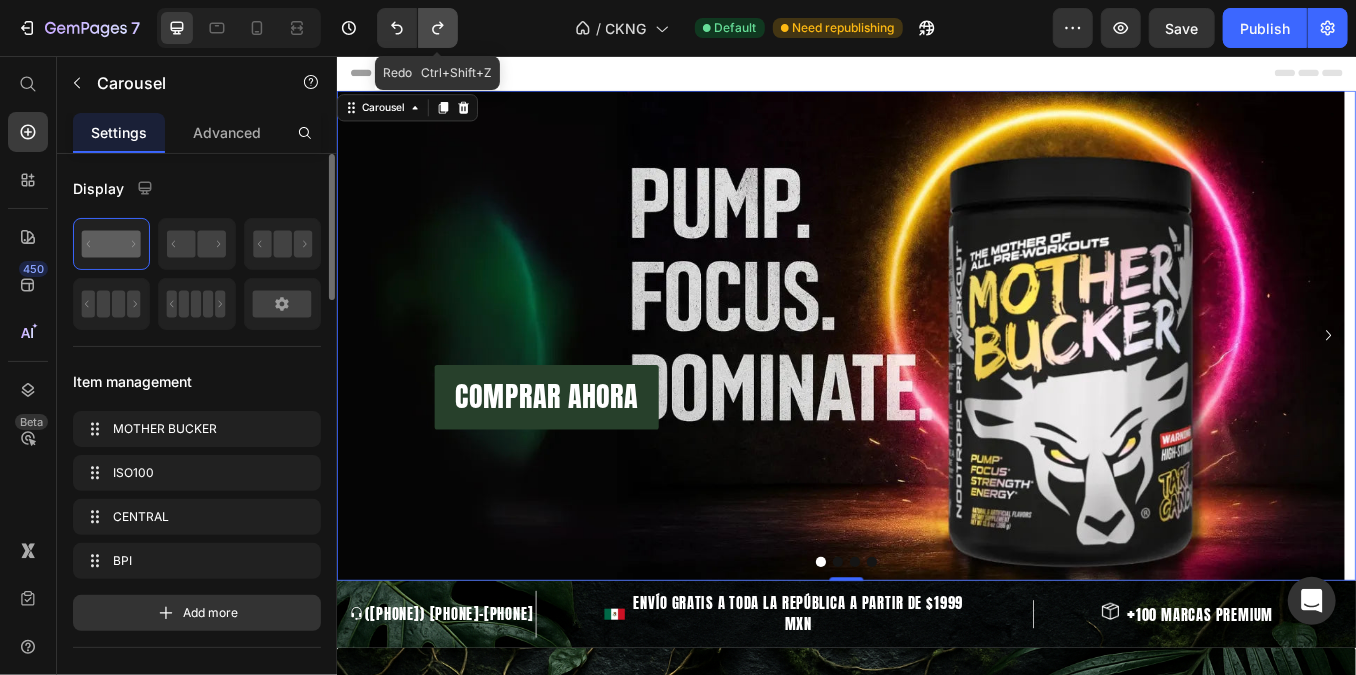 click 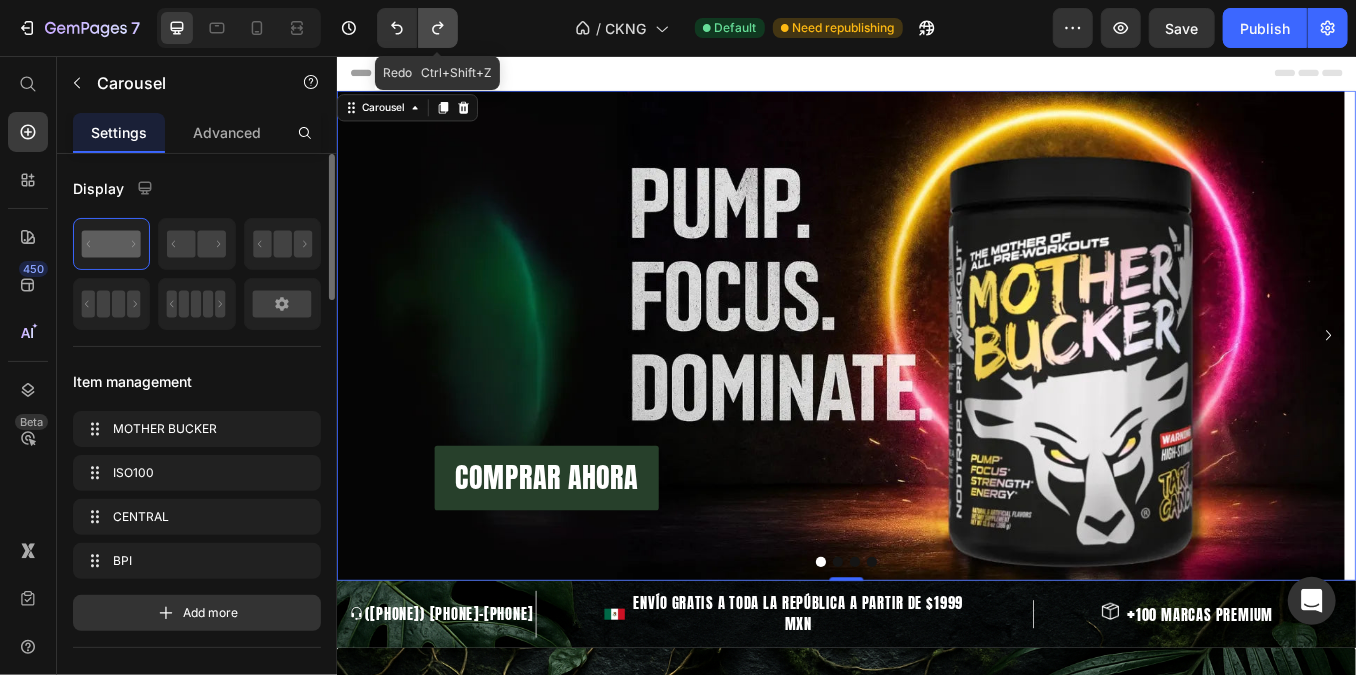 click 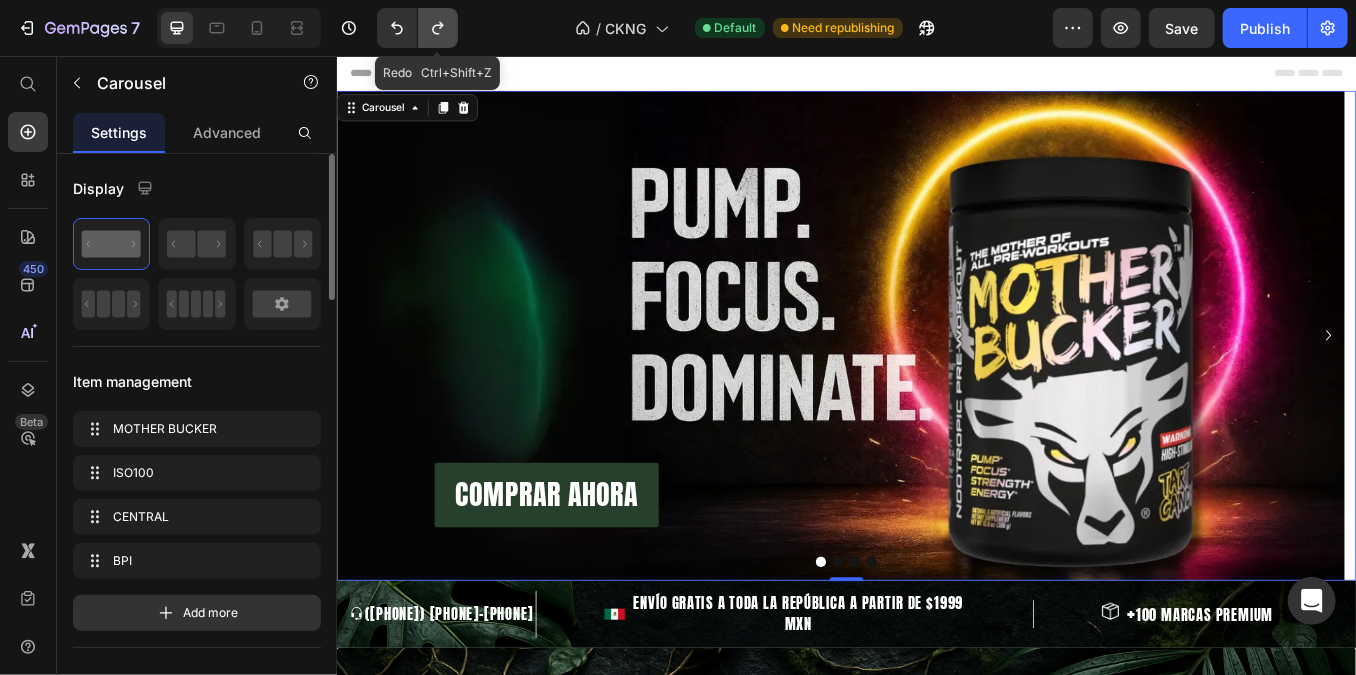 click 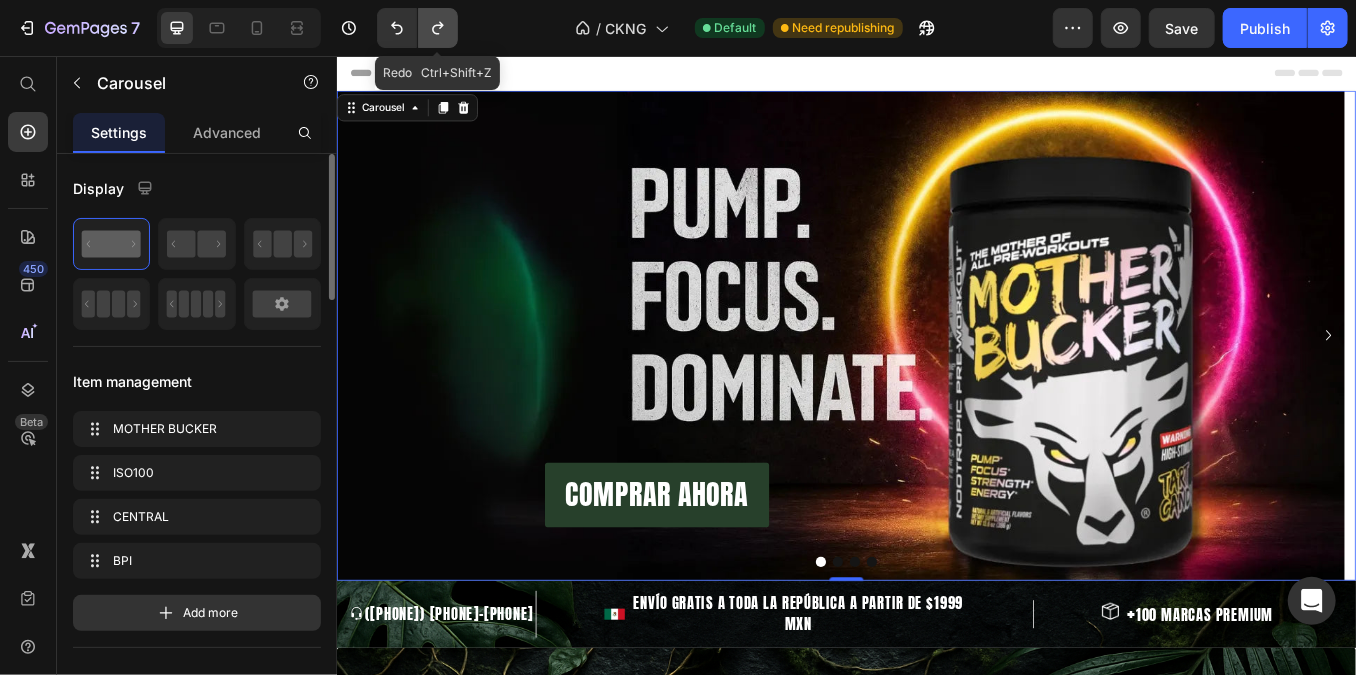 click 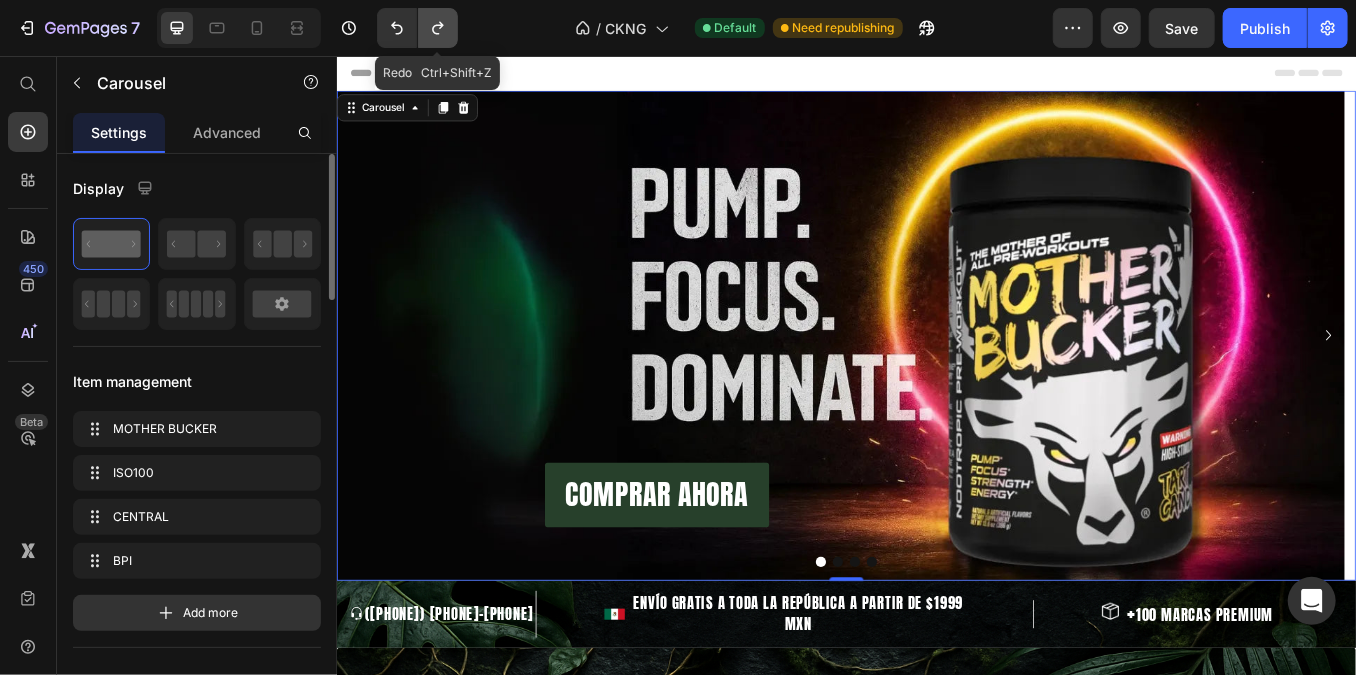 click 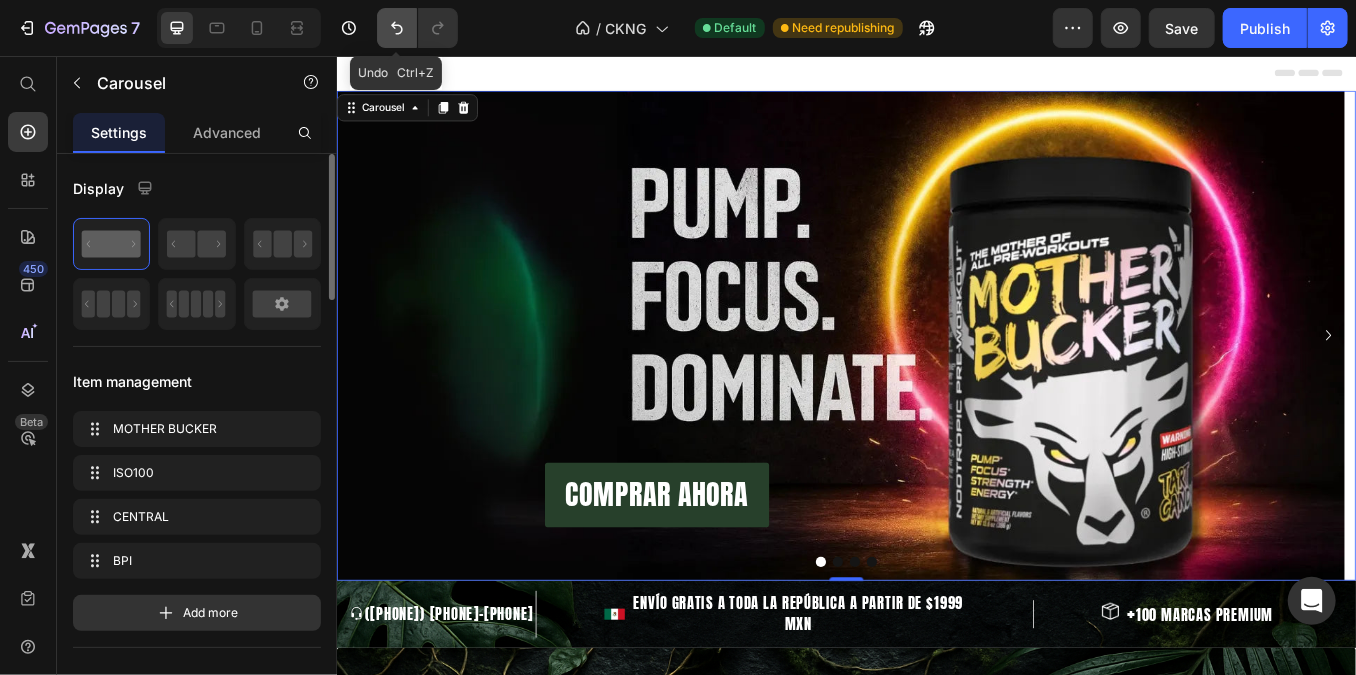 click 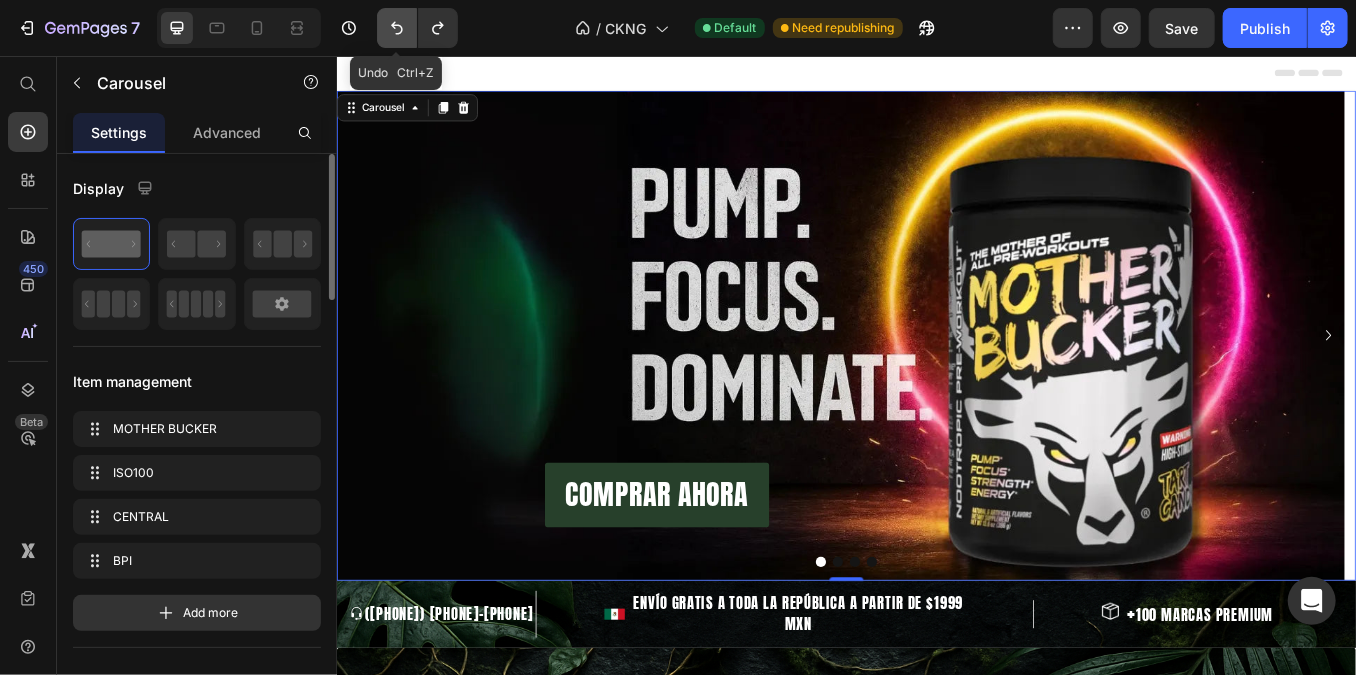 click 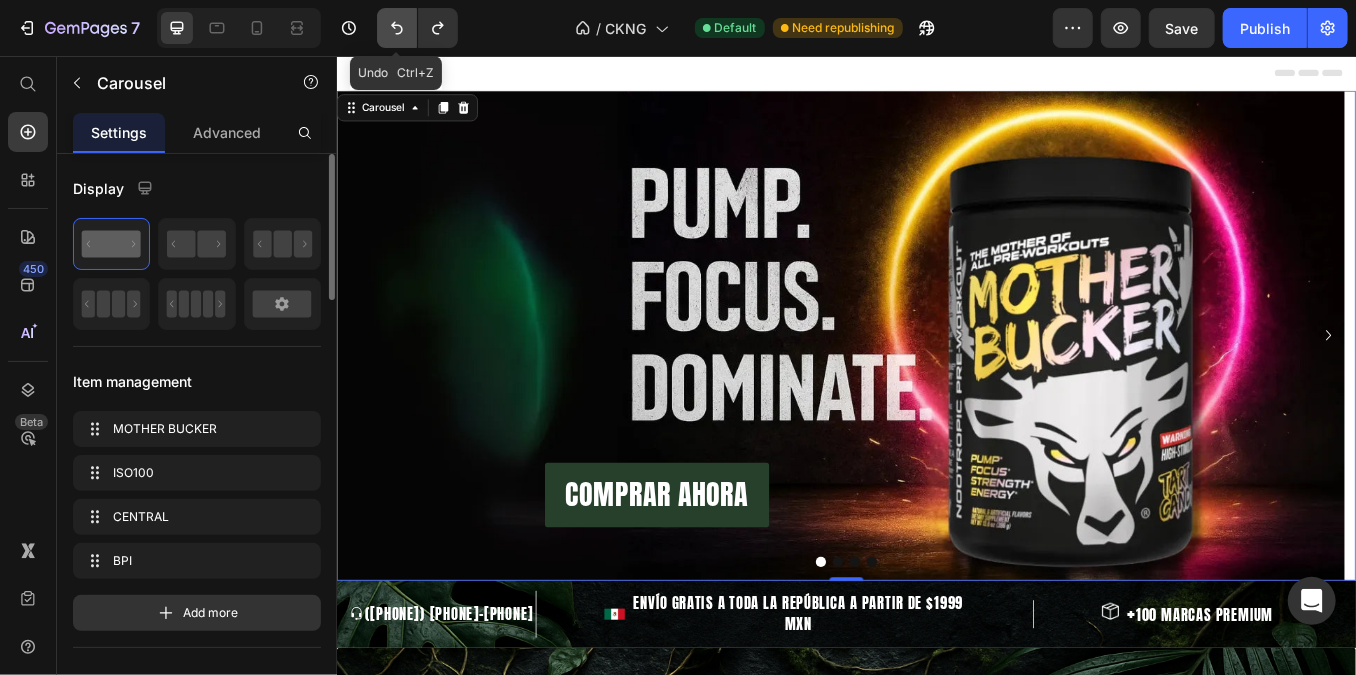 click 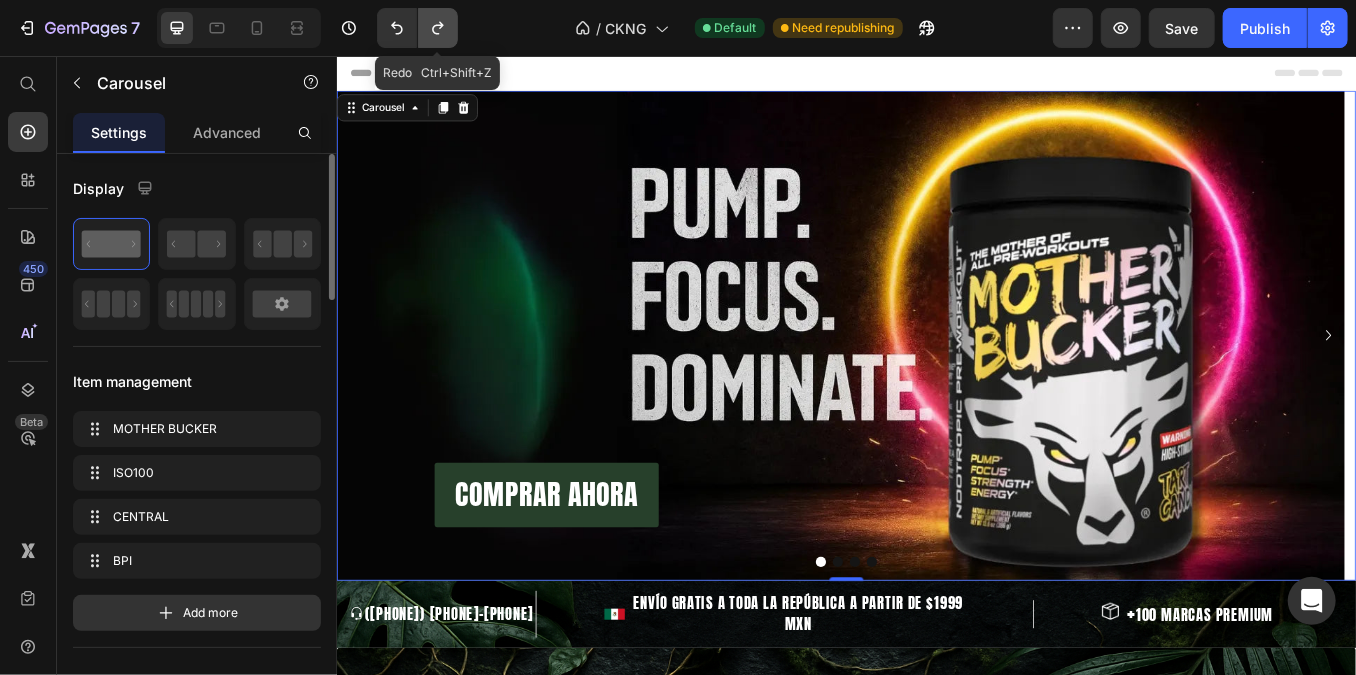click 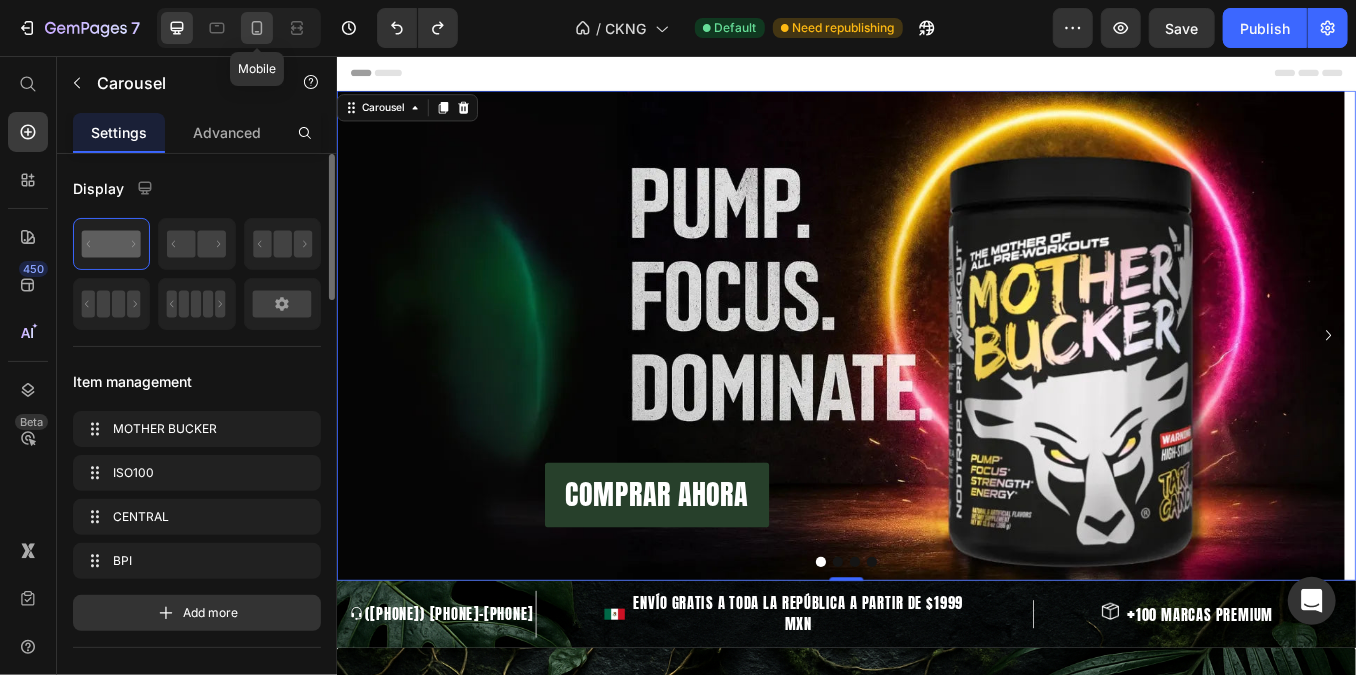 click 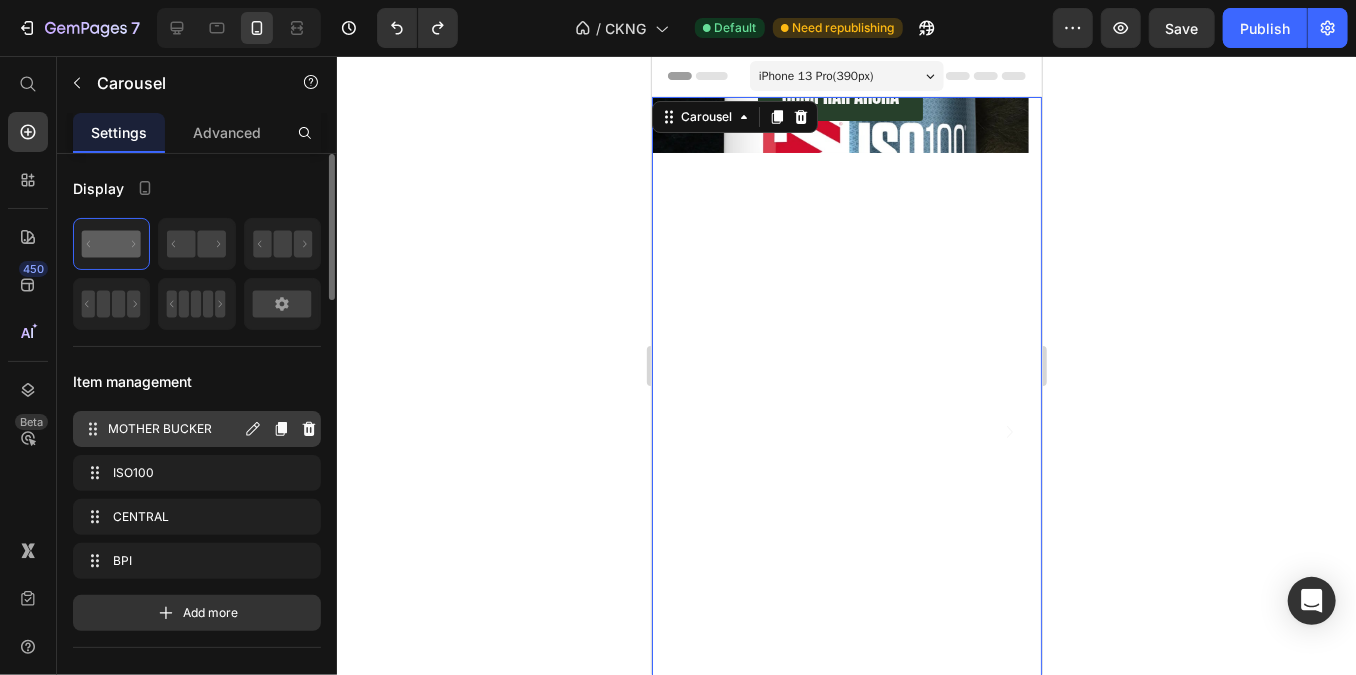 click on "MOTHER BUCKER" at bounding box center (174, 429) 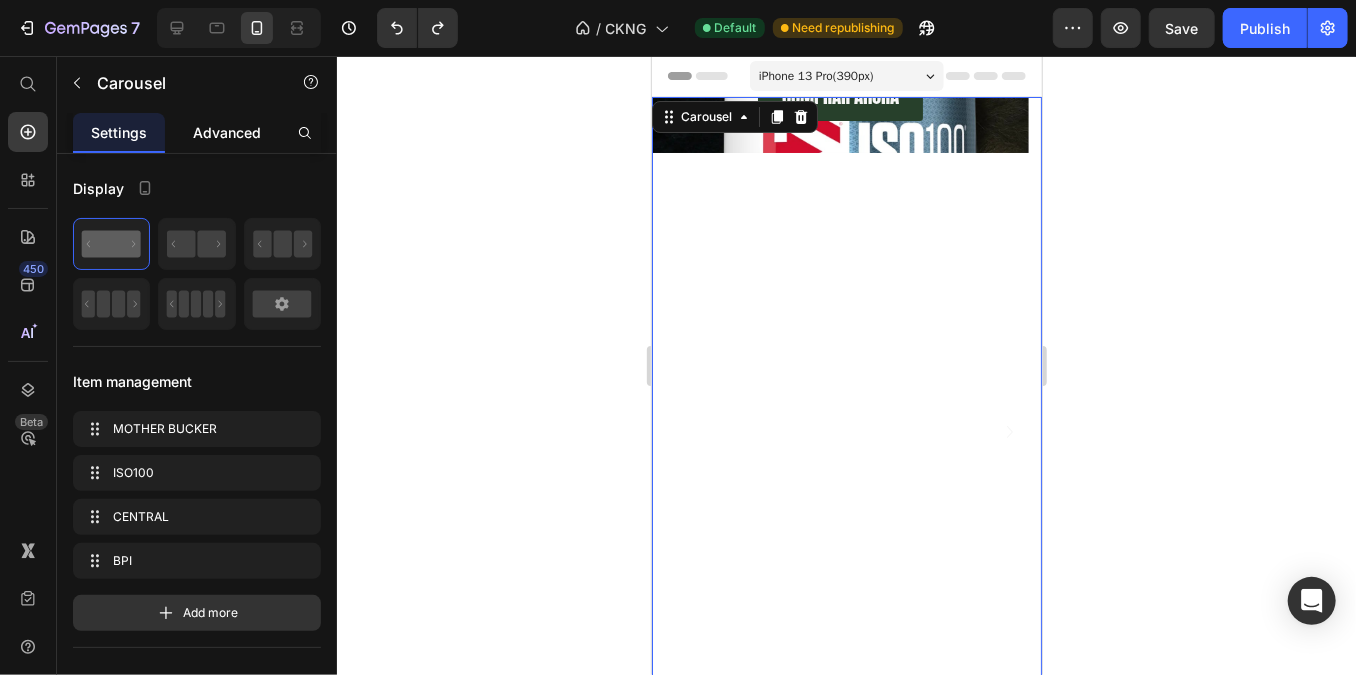 click on "Advanced" at bounding box center [227, 132] 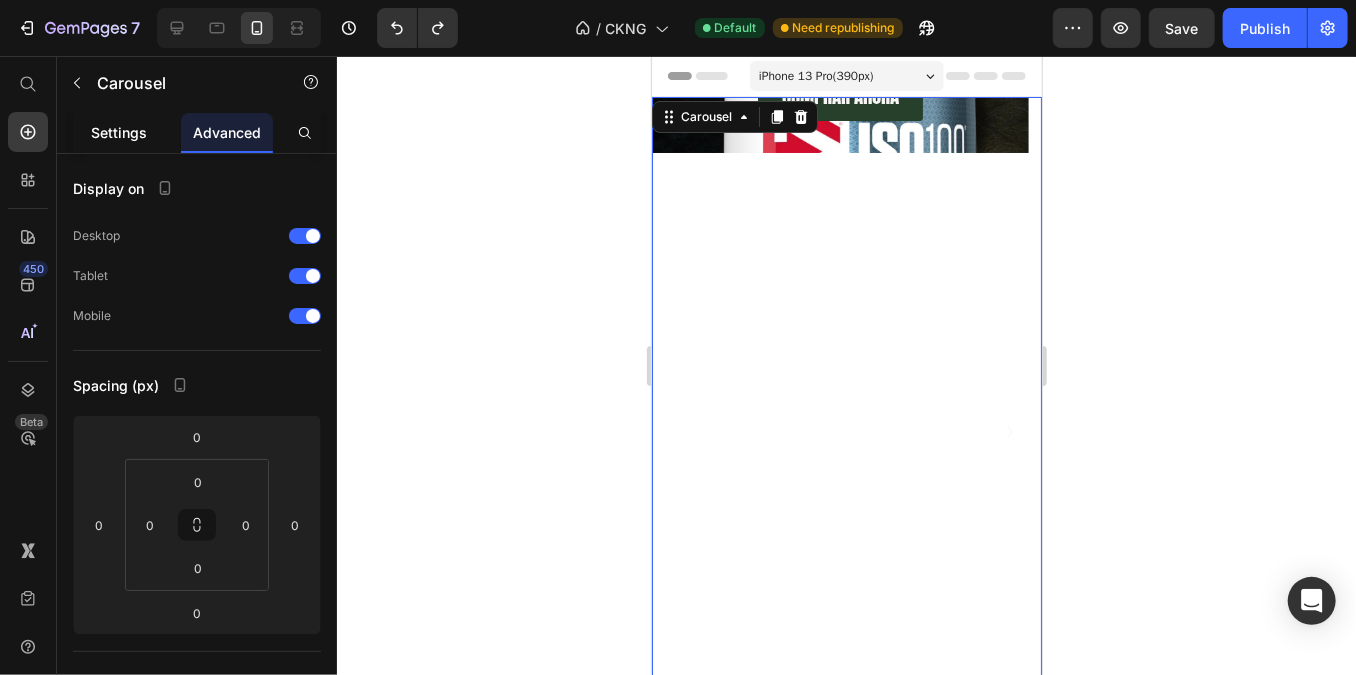 click on "Settings" at bounding box center [119, 132] 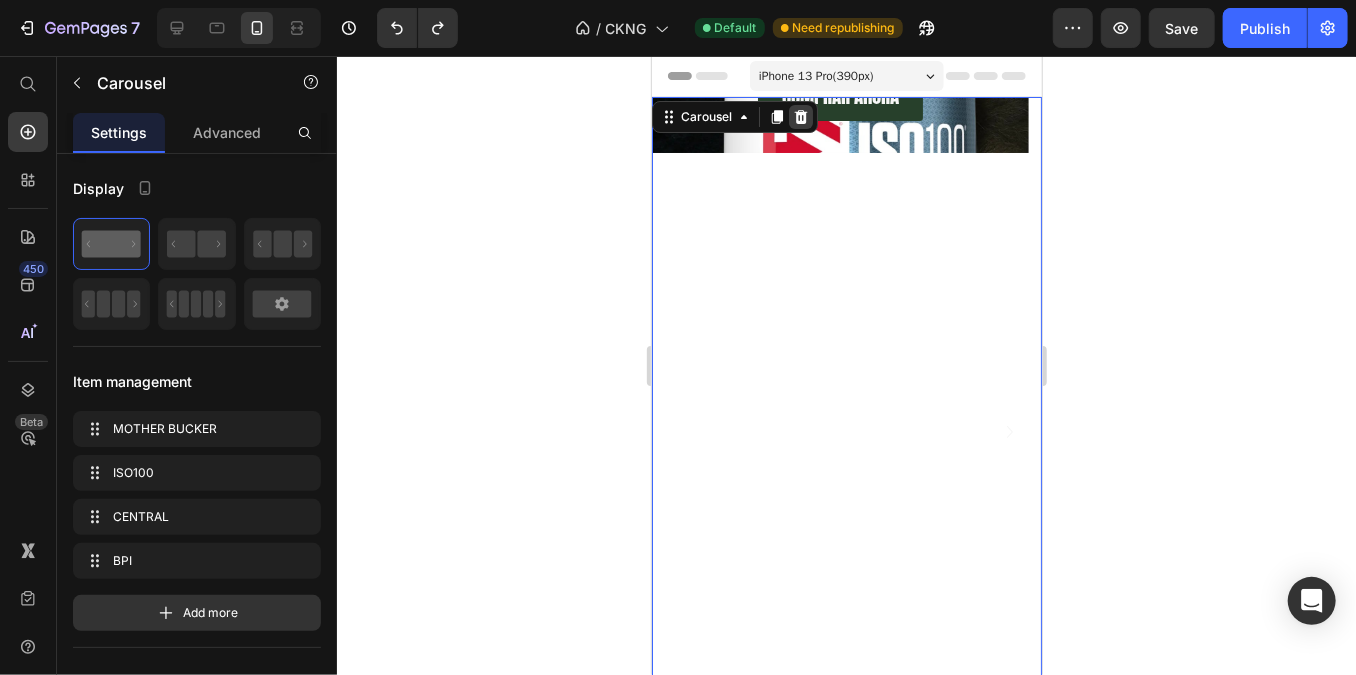 click 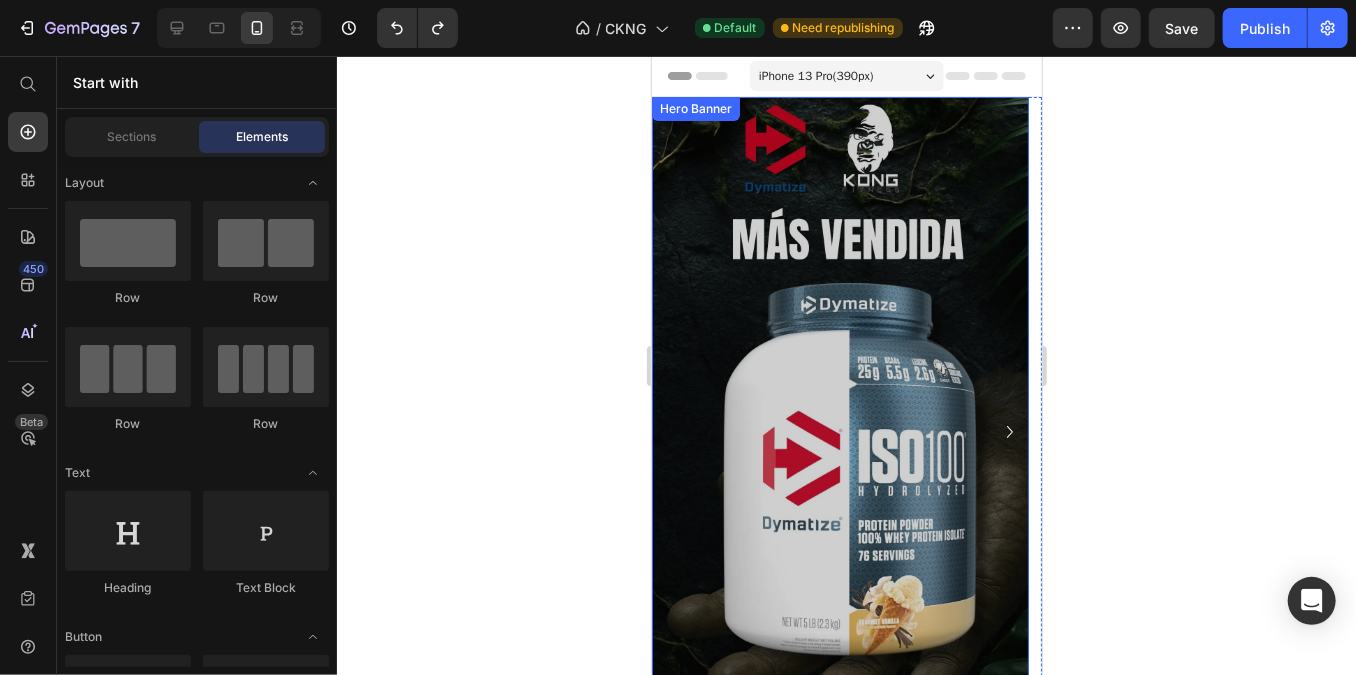 scroll, scrollTop: 272, scrollLeft: 0, axis: vertical 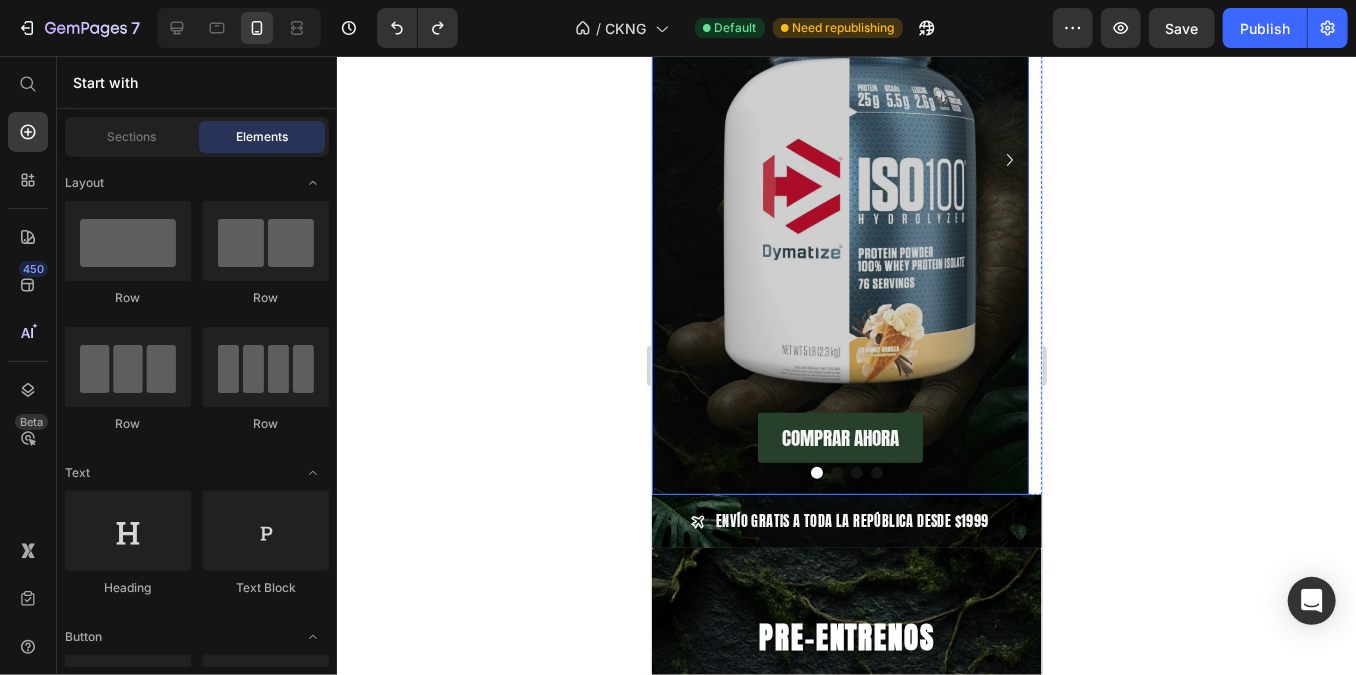 click at bounding box center (839, 159) 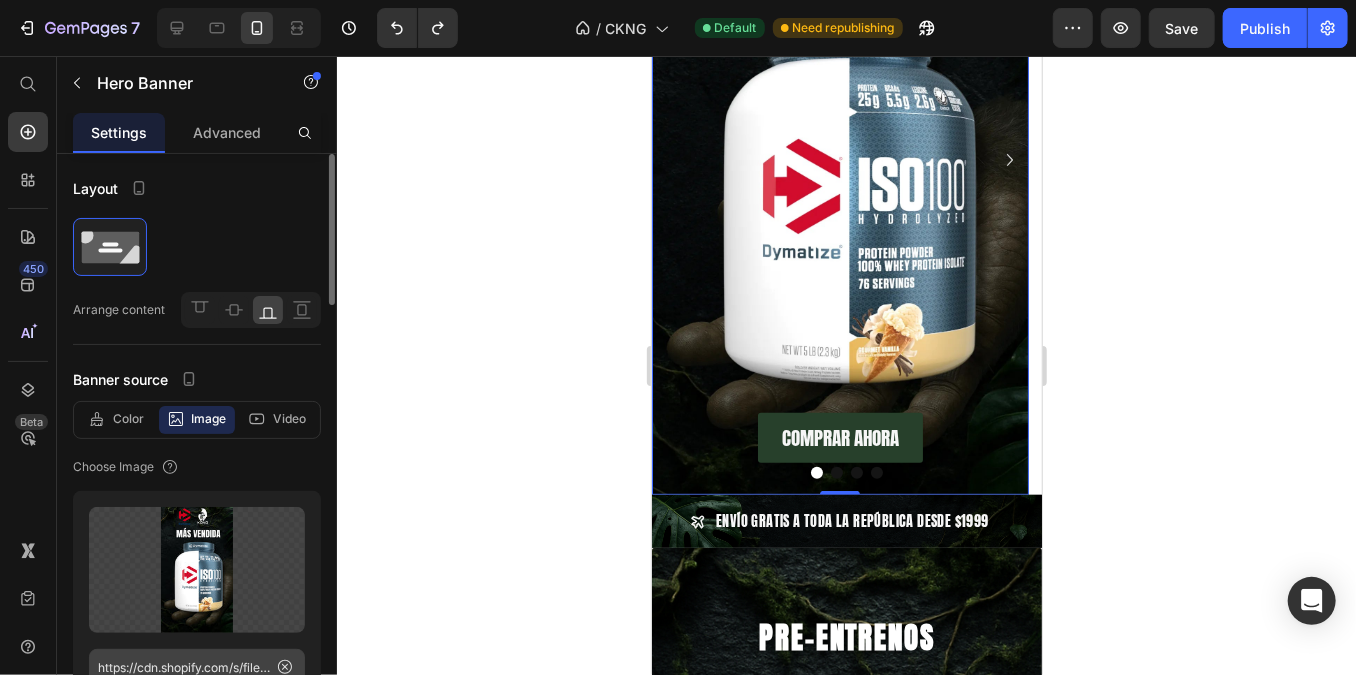 scroll, scrollTop: 90, scrollLeft: 0, axis: vertical 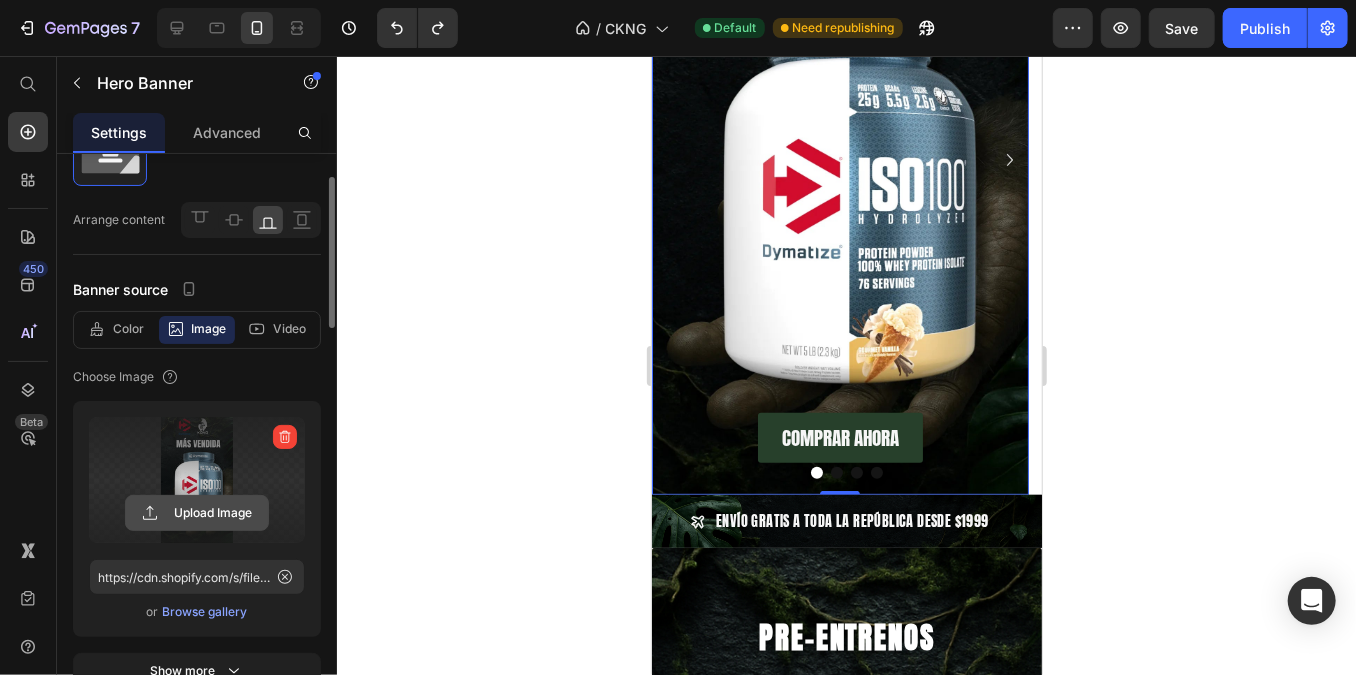click 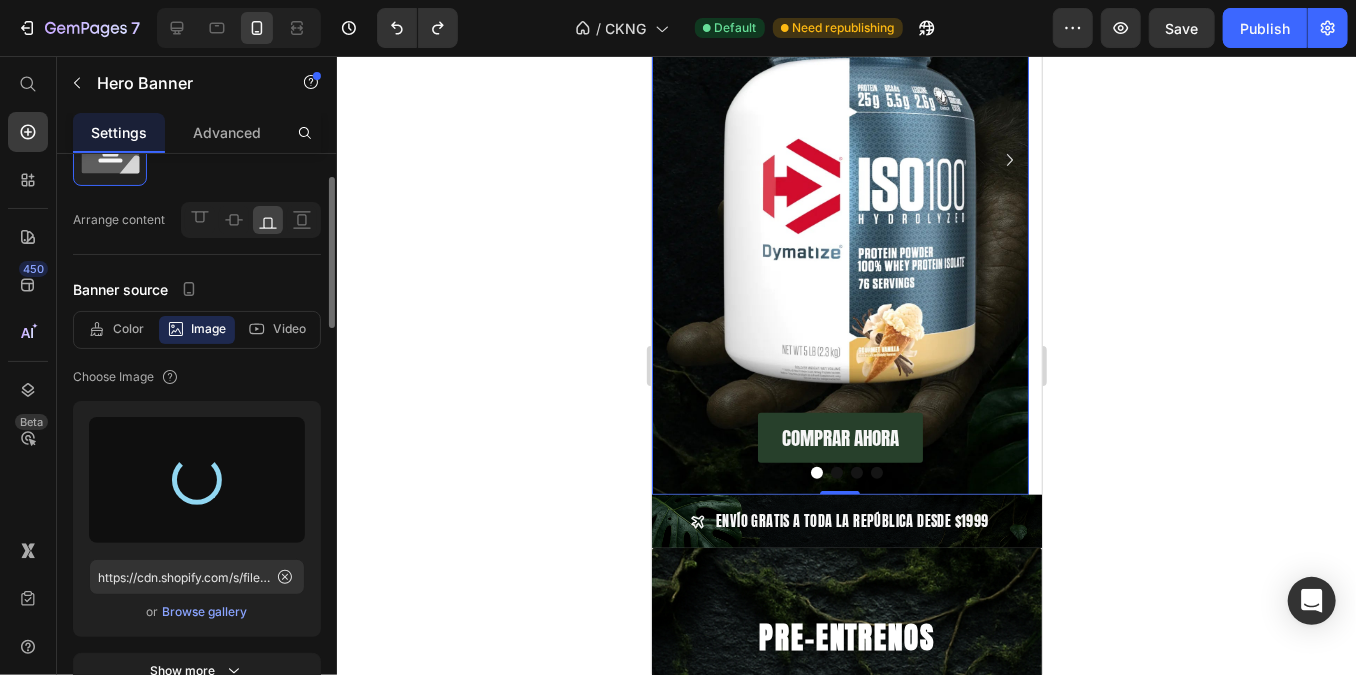type on "https://cdn.shopify.com/s/files/1/0554/8012/3587/files/gempages_546617885817046258-05b00c2c-1ebd-42cf-9222-663ef0b0fd56.webp" 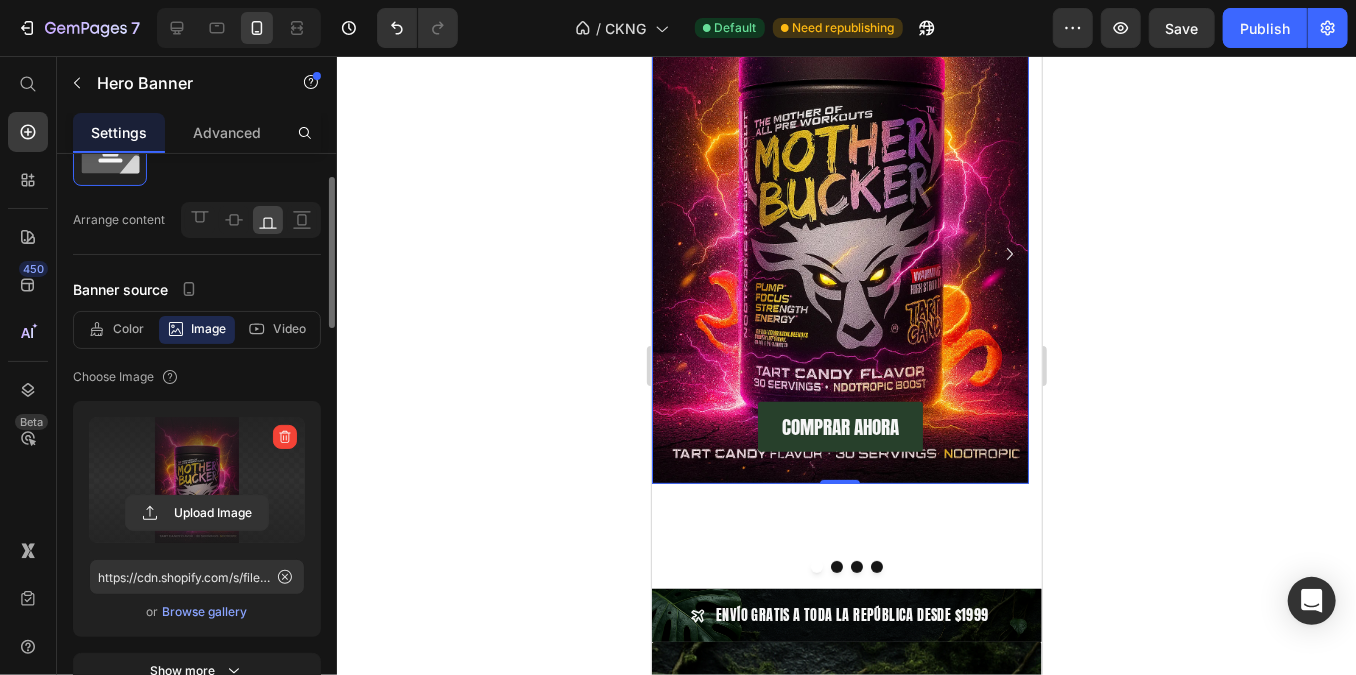 scroll, scrollTop: 181, scrollLeft: 0, axis: vertical 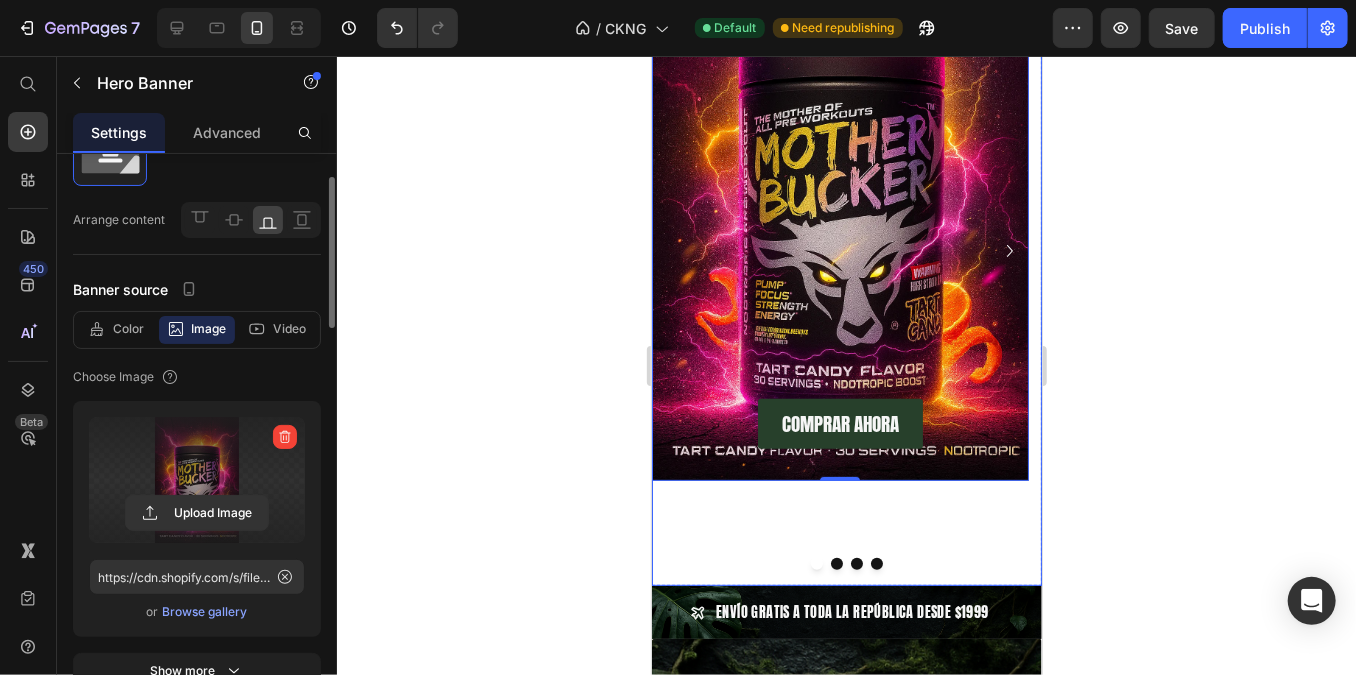 click on "COMPRAR AHORA Button COMPRAR AHORA Button Row Hero Banner   0" at bounding box center (839, 250) 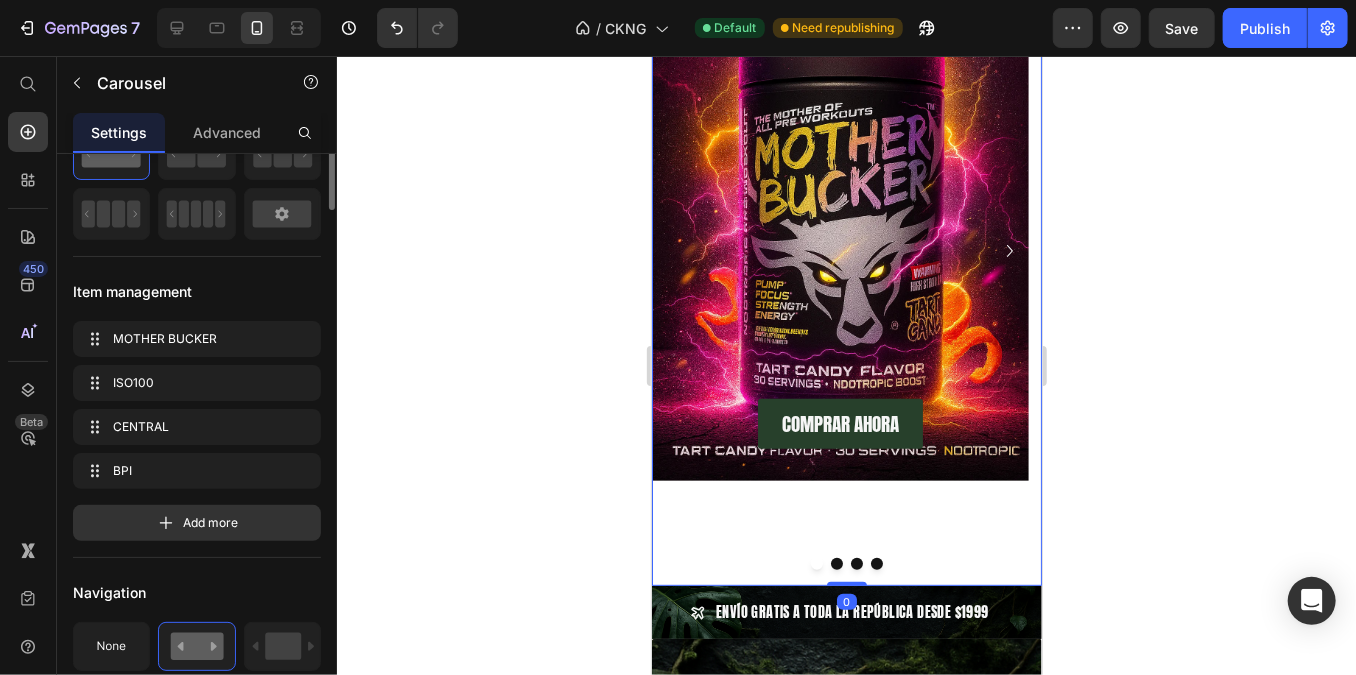 scroll, scrollTop: 0, scrollLeft: 0, axis: both 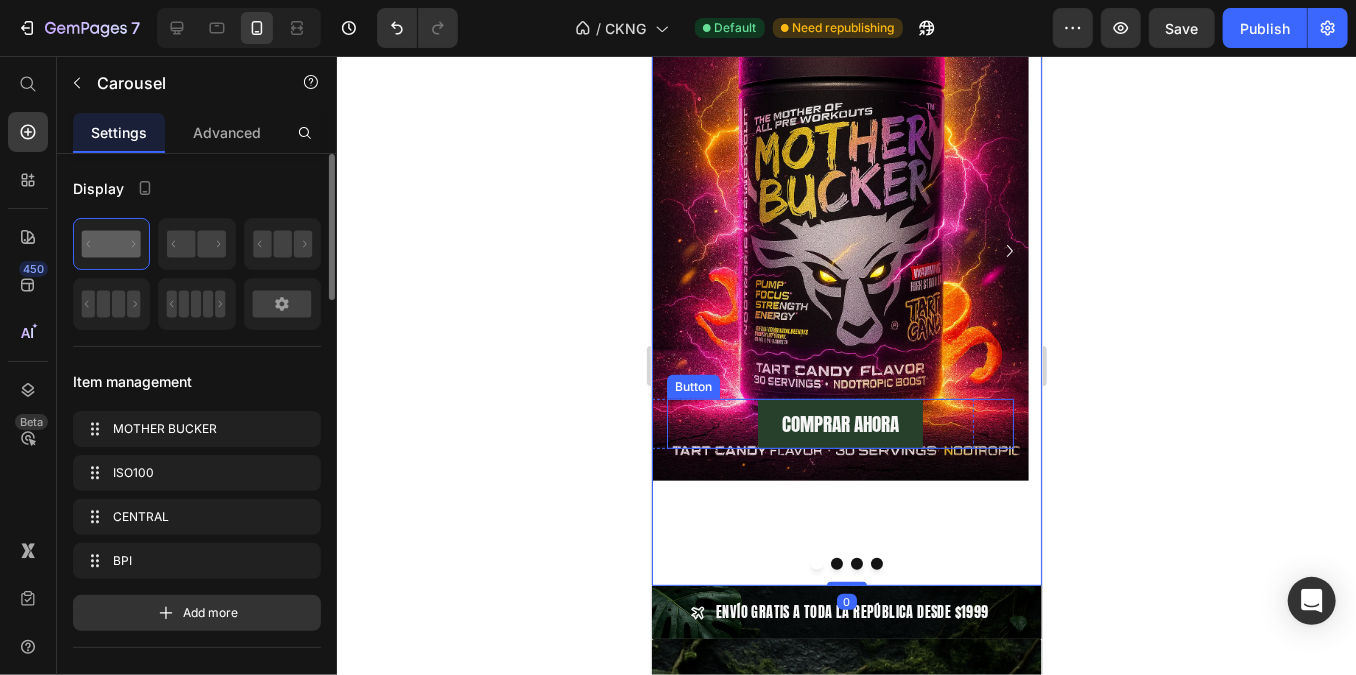 click on "COMPRAR AHORA Button" at bounding box center [839, 423] 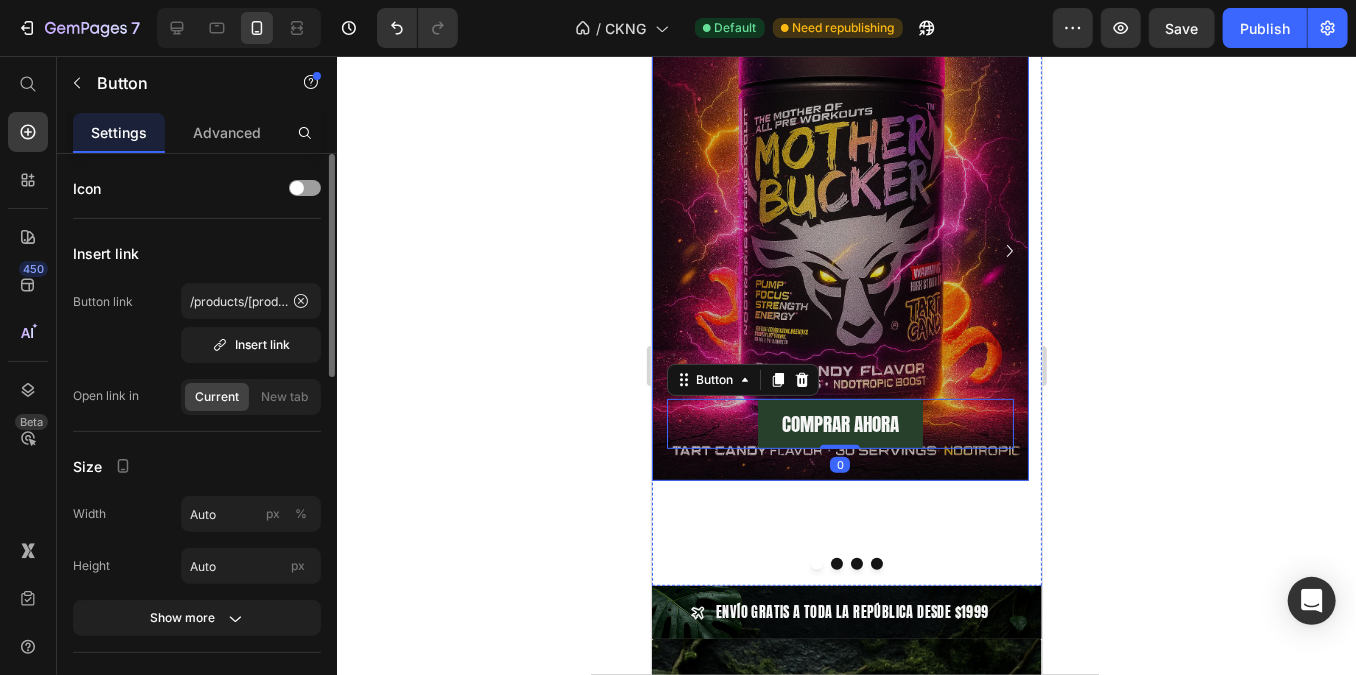 click at bounding box center [839, 197] 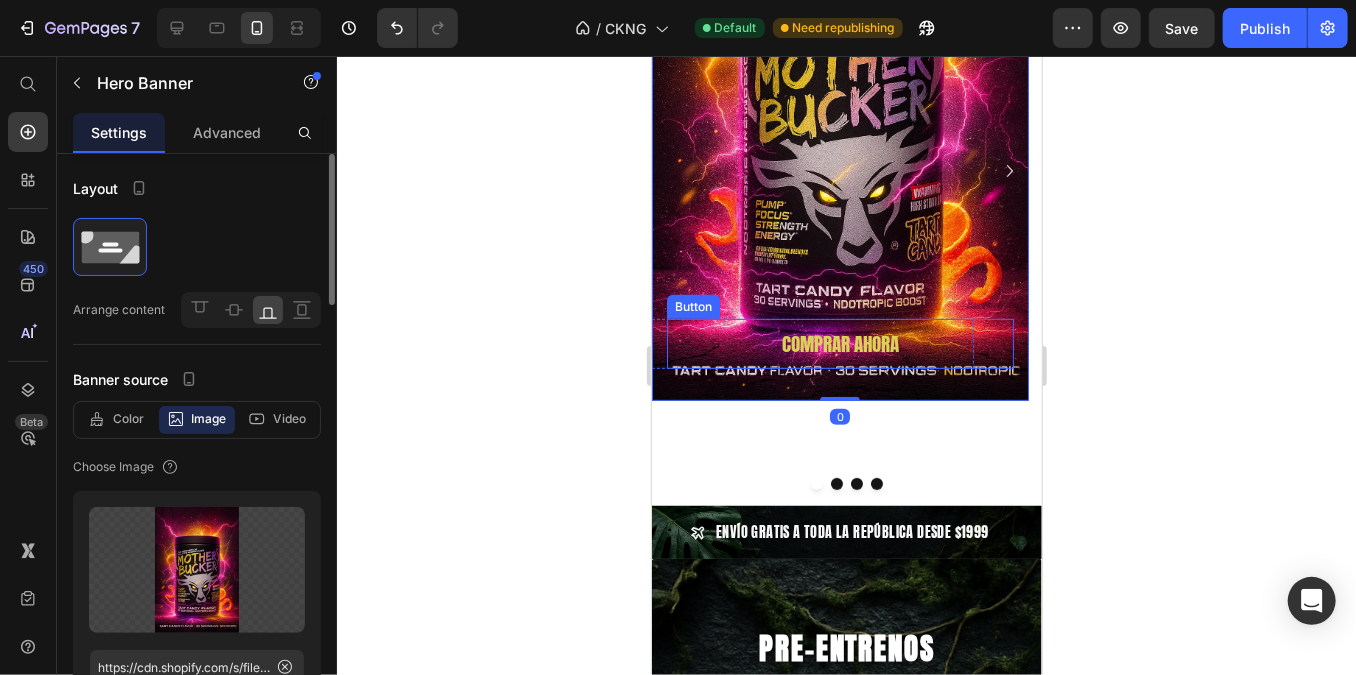 scroll, scrollTop: 272, scrollLeft: 0, axis: vertical 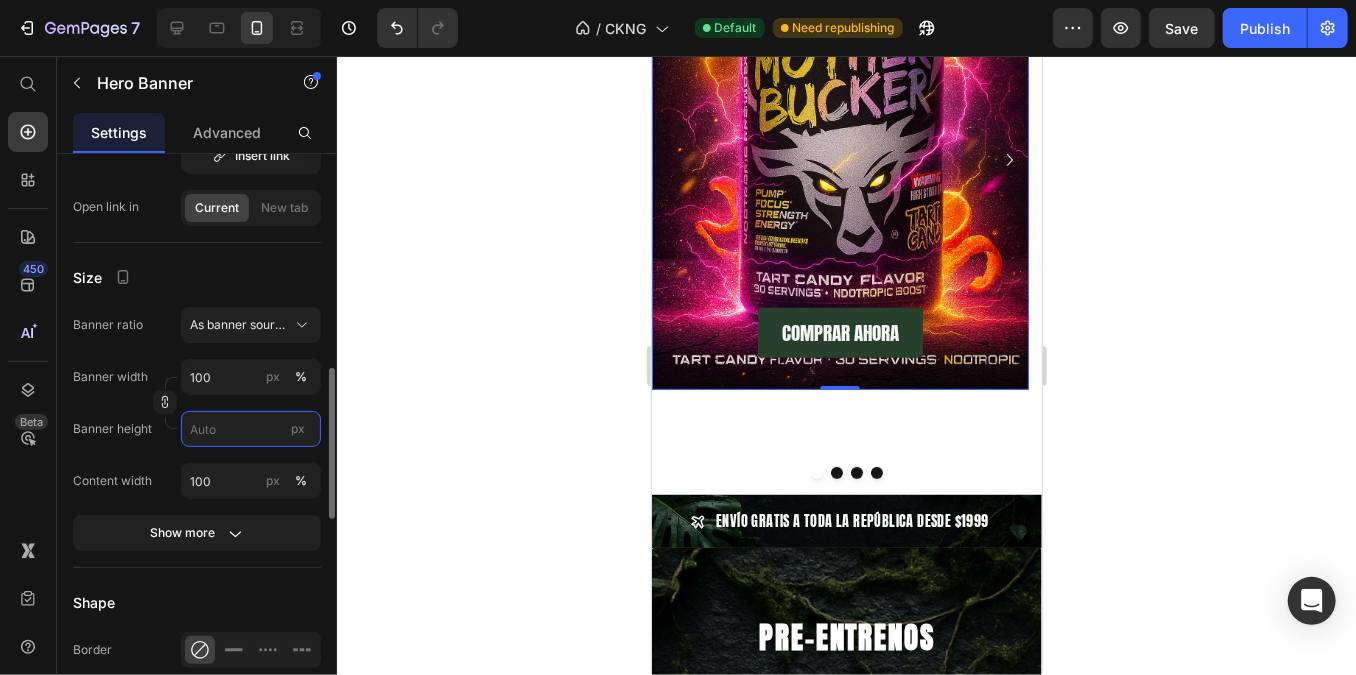 click on "px" at bounding box center [251, 429] 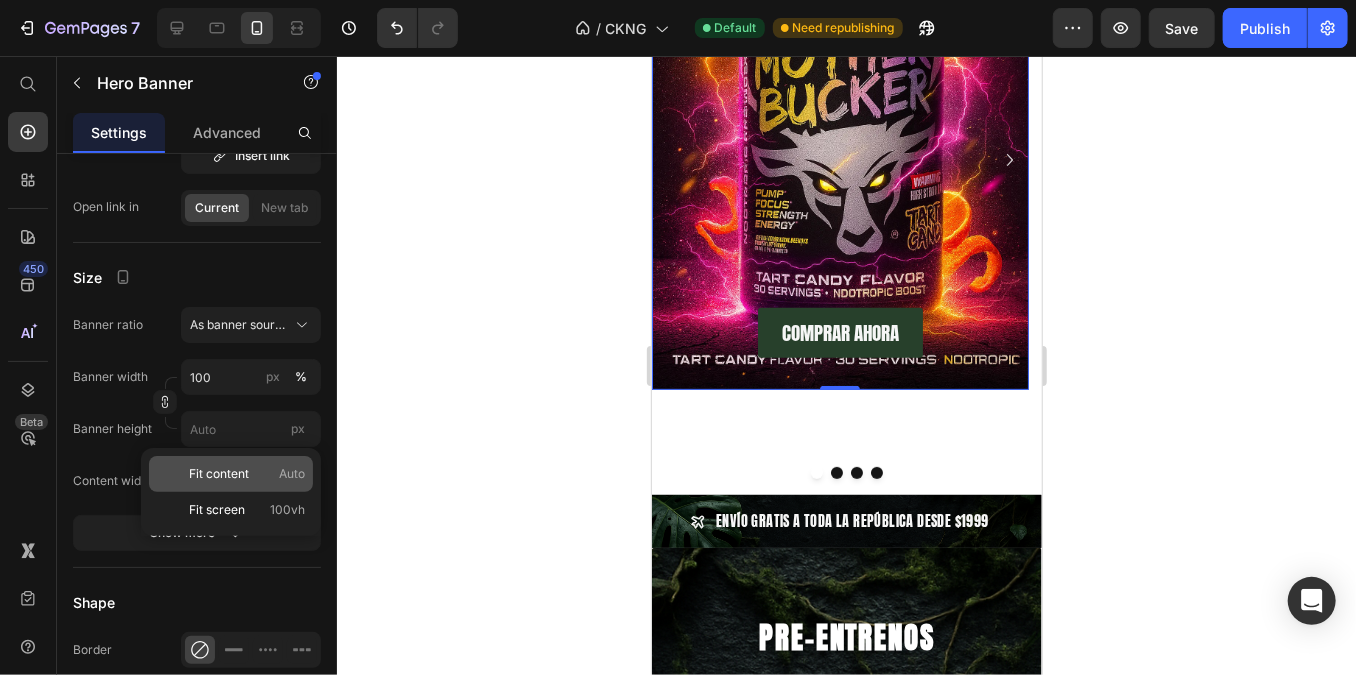 click on "Fit content" at bounding box center [219, 474] 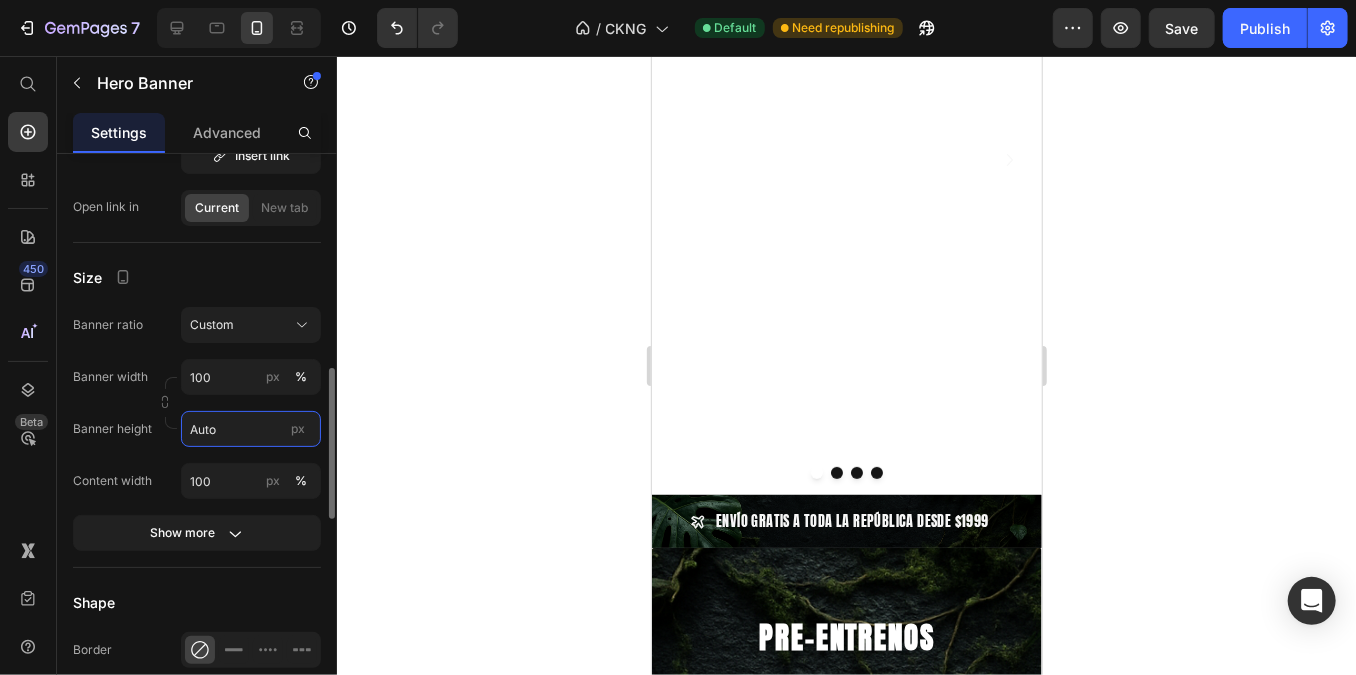 click on "Auto" at bounding box center [251, 429] 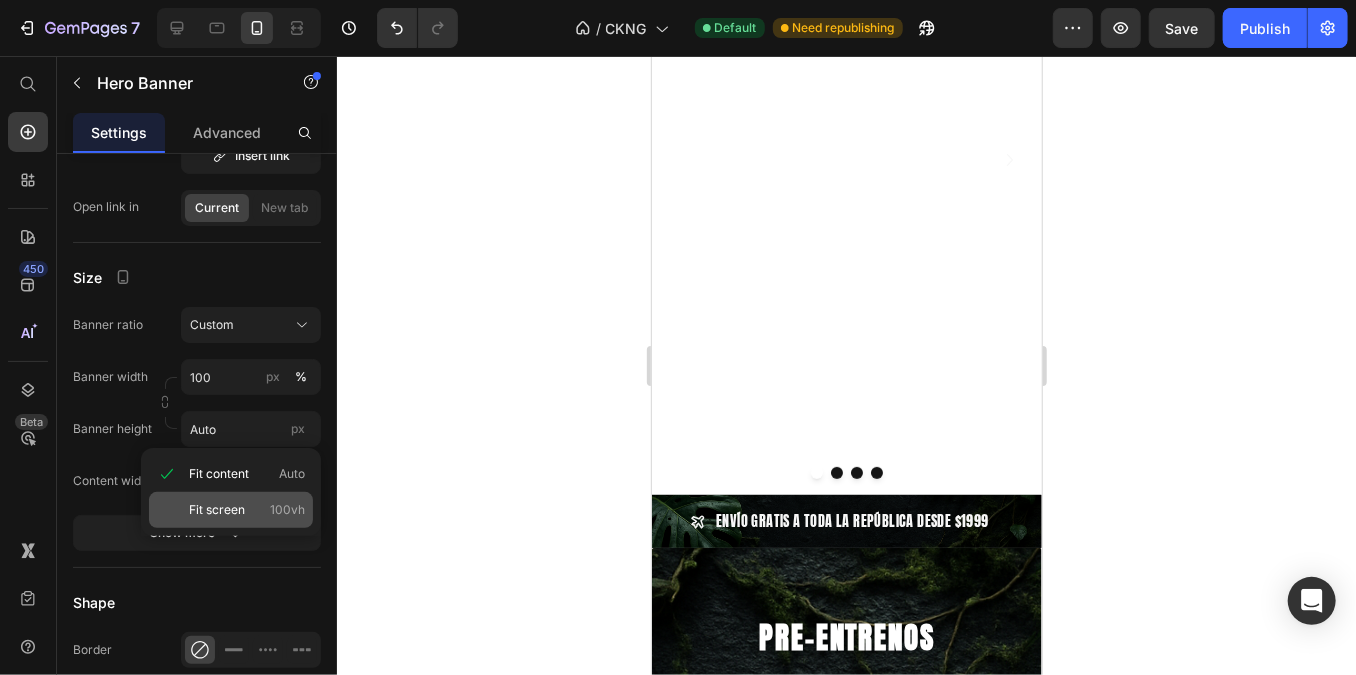 click on "Fit screen" at bounding box center (217, 510) 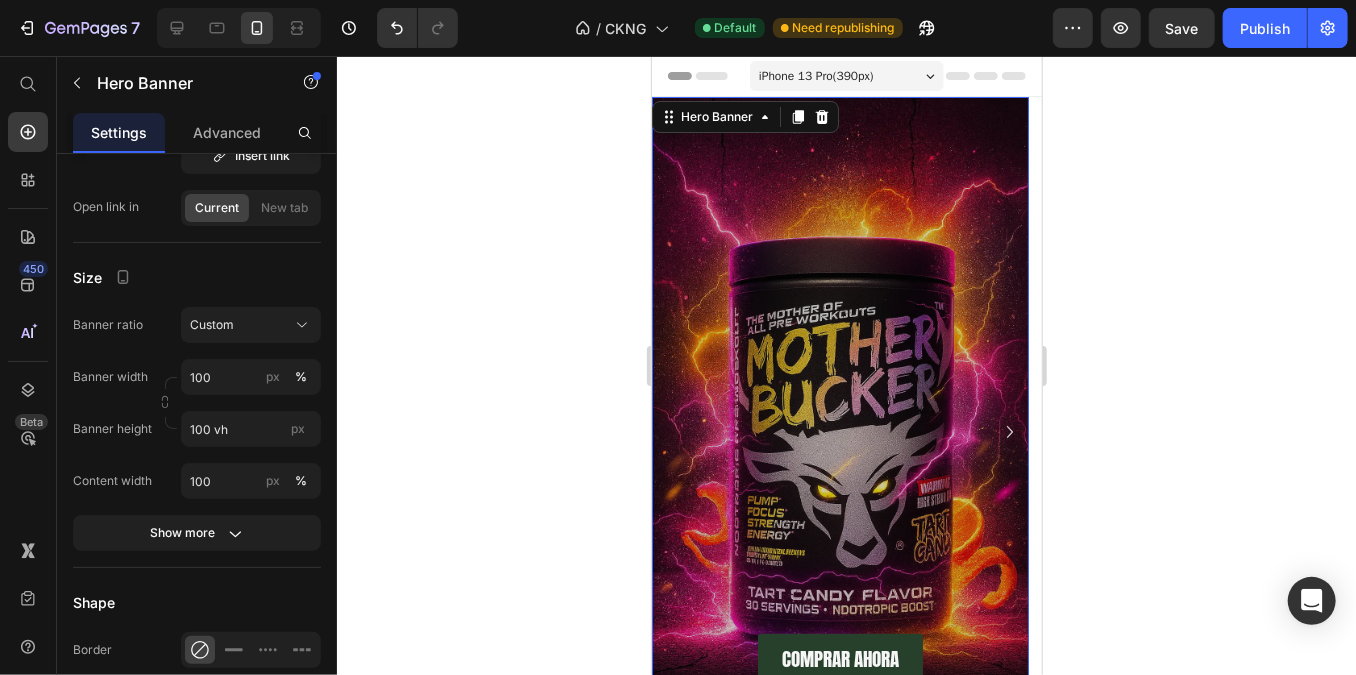 scroll, scrollTop: 181, scrollLeft: 0, axis: vertical 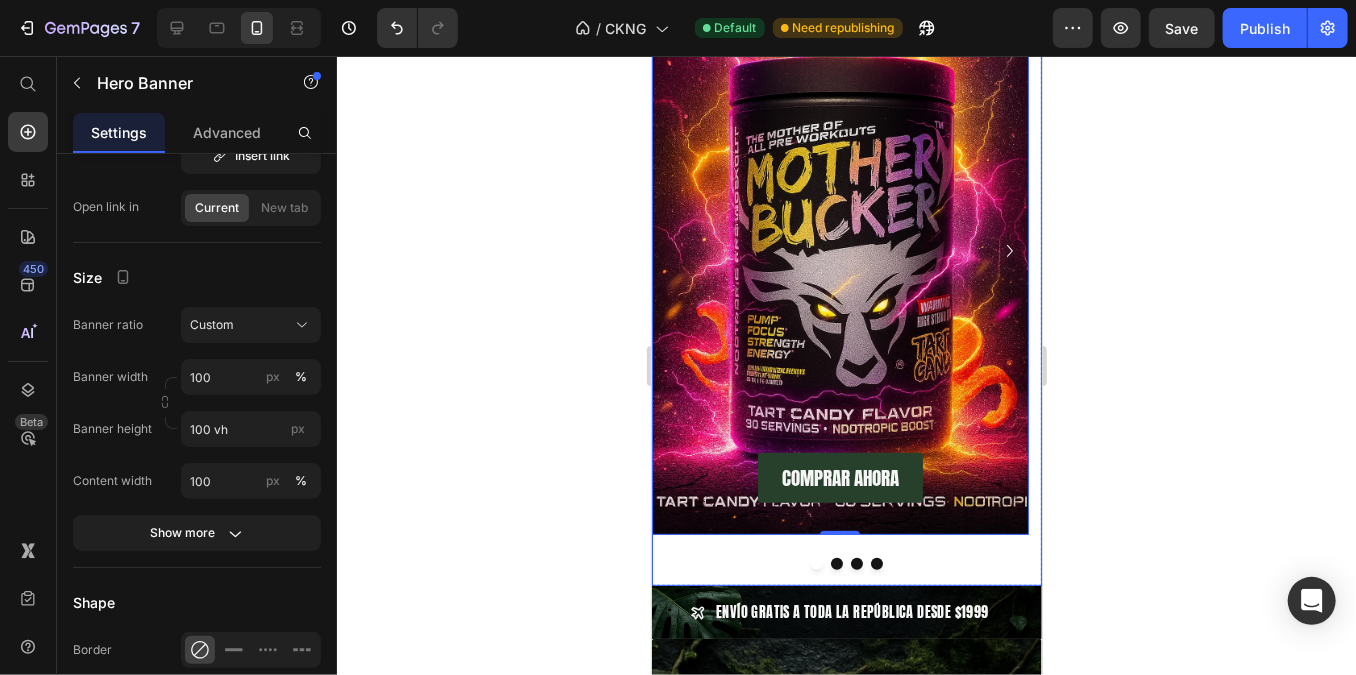 click at bounding box center (836, 563) 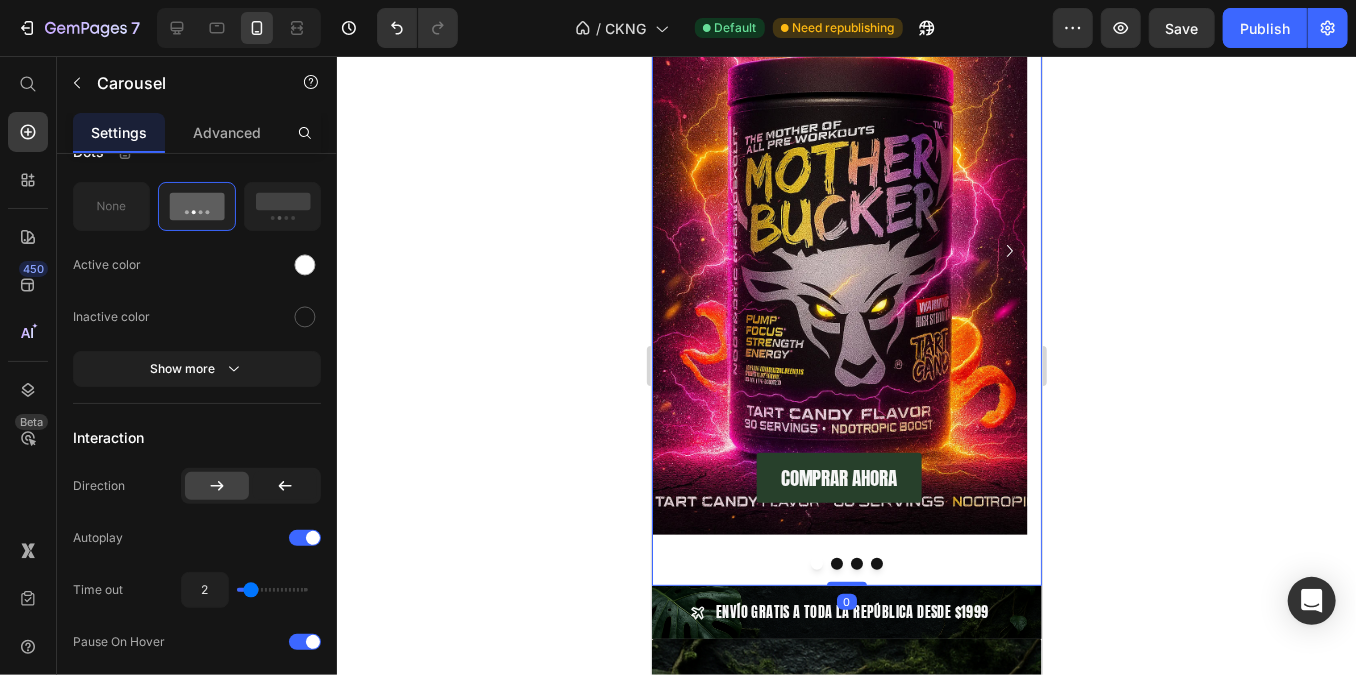 scroll, scrollTop: 0, scrollLeft: 0, axis: both 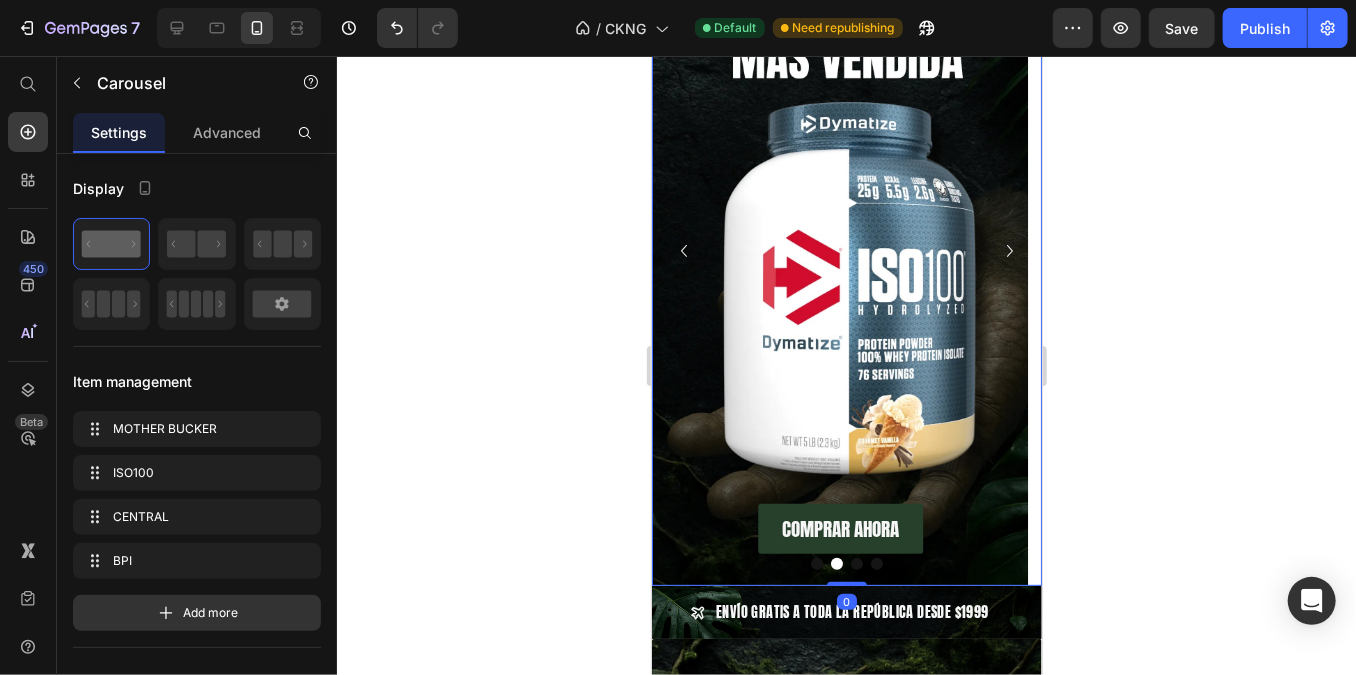 click at bounding box center (816, 563) 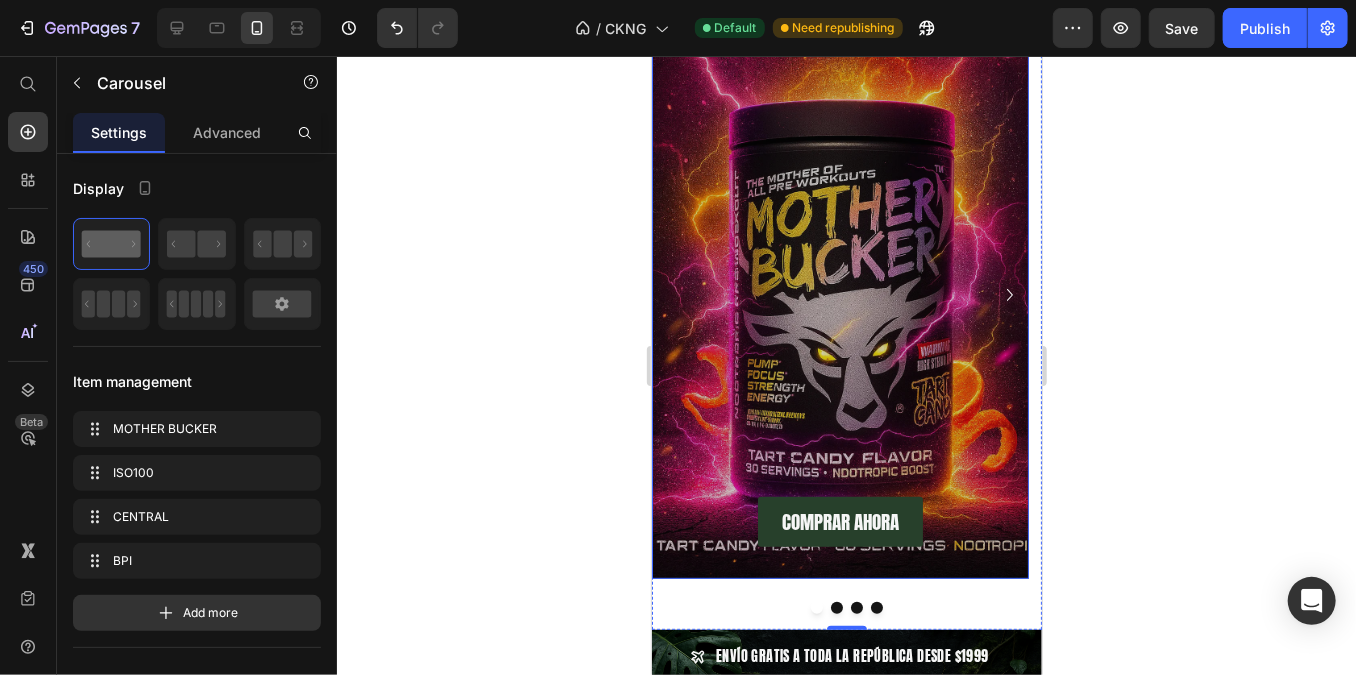 scroll, scrollTop: 181, scrollLeft: 0, axis: vertical 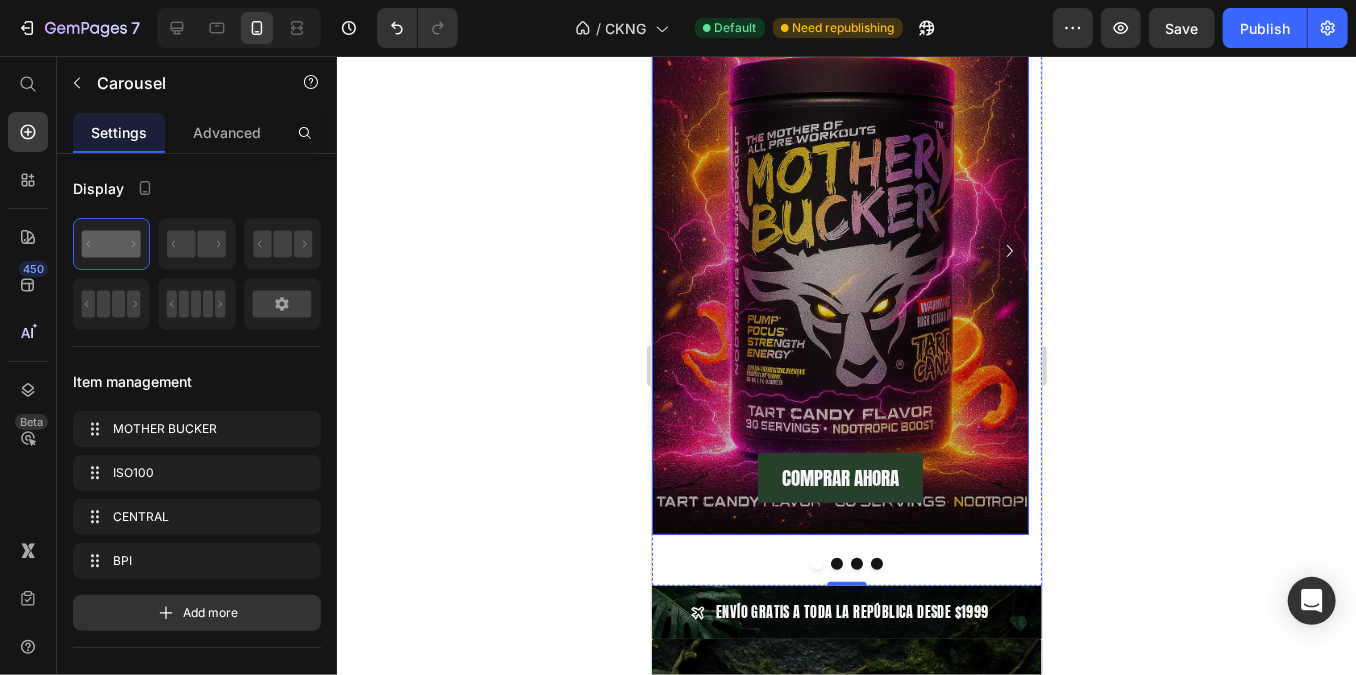 type 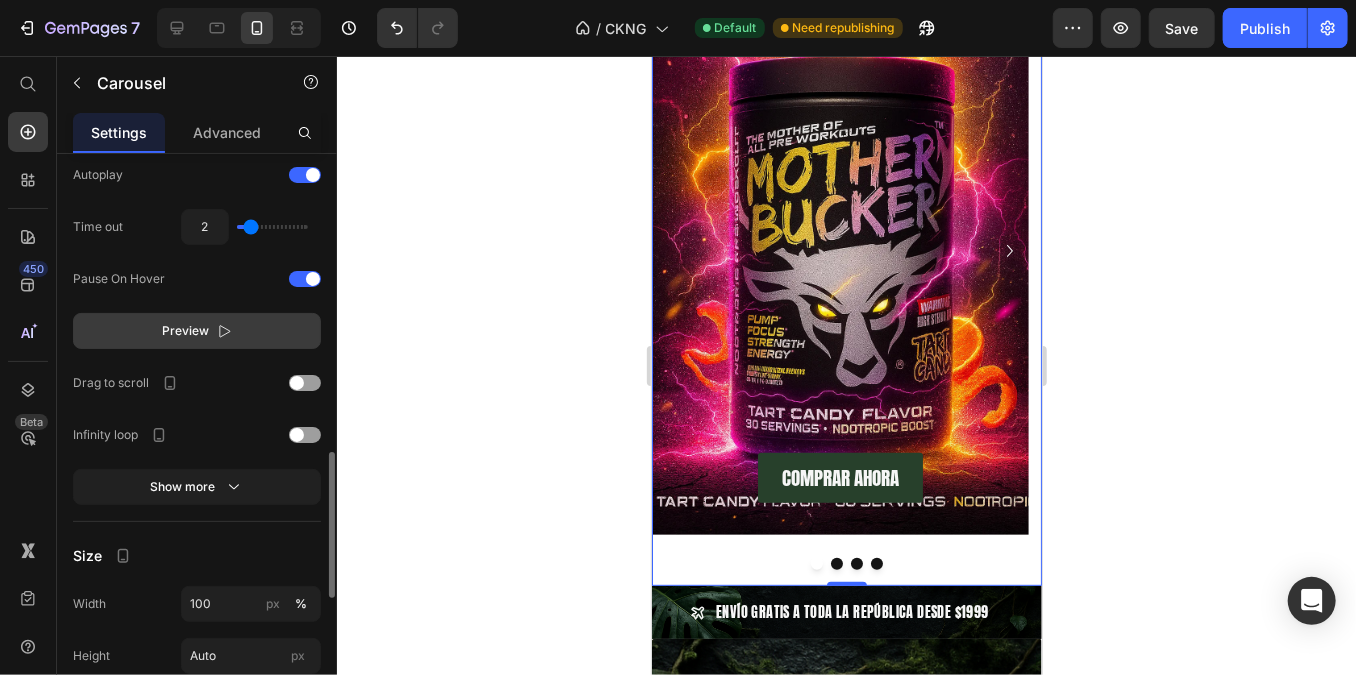 scroll, scrollTop: 1272, scrollLeft: 0, axis: vertical 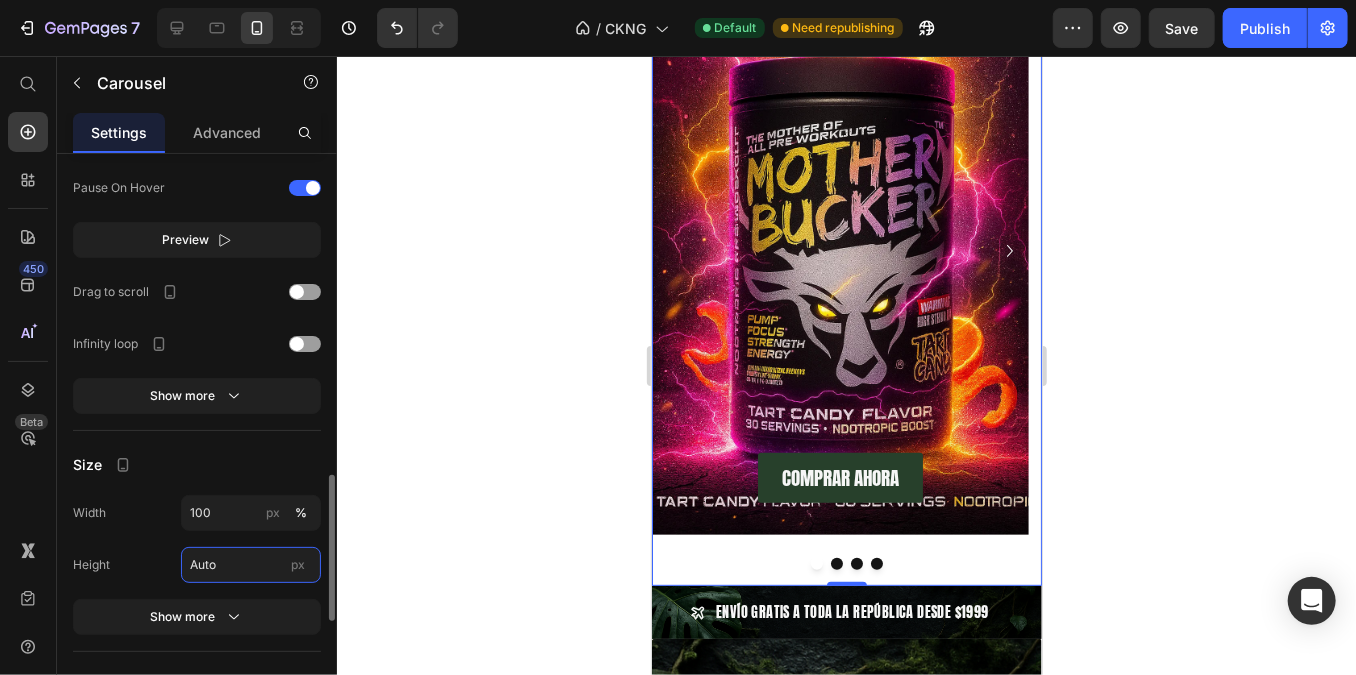 click on "Auto" at bounding box center [251, 565] 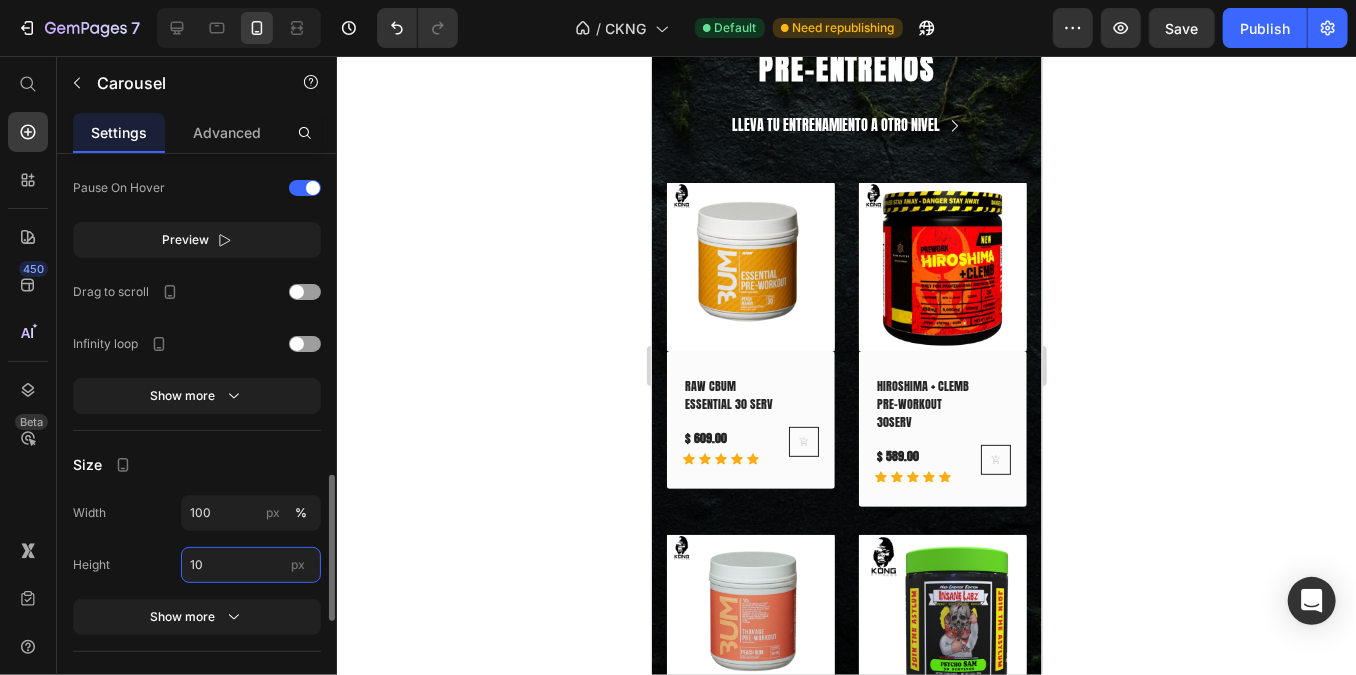 type on "100" 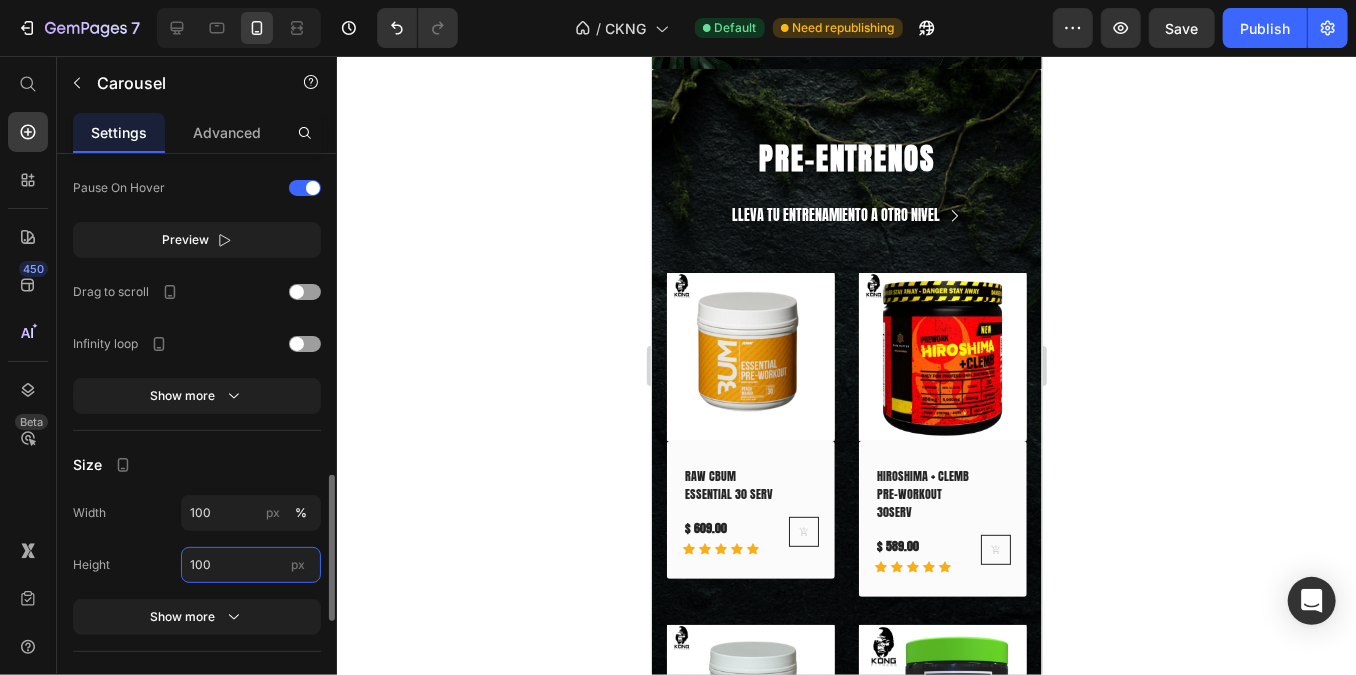 drag, startPoint x: 256, startPoint y: 565, endPoint x: 128, endPoint y: 561, distance: 128.06248 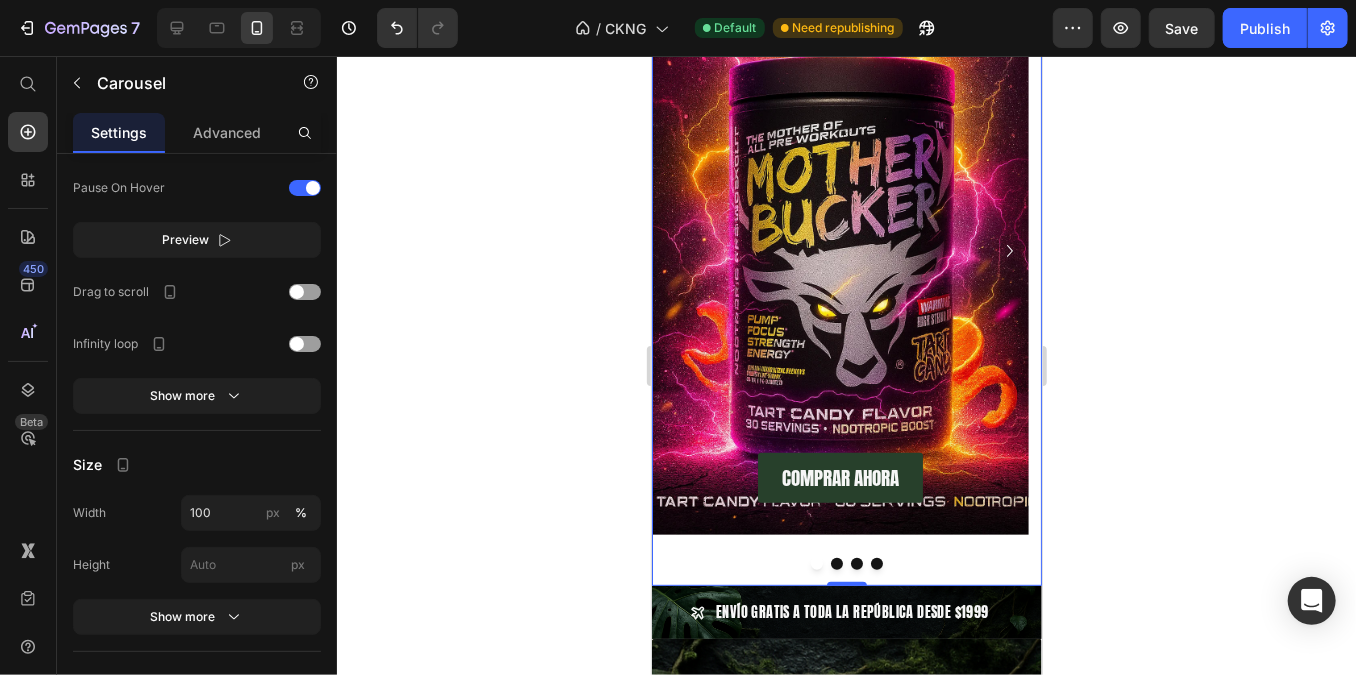 click 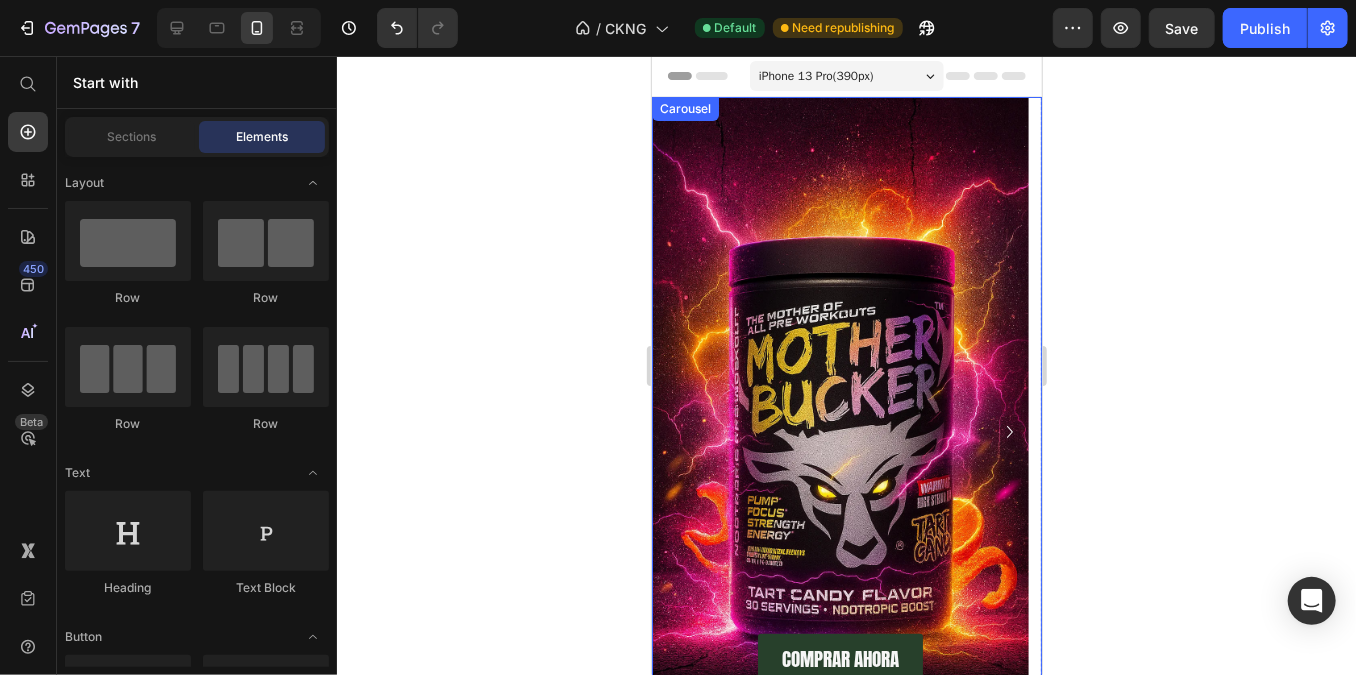 scroll, scrollTop: 272, scrollLeft: 0, axis: vertical 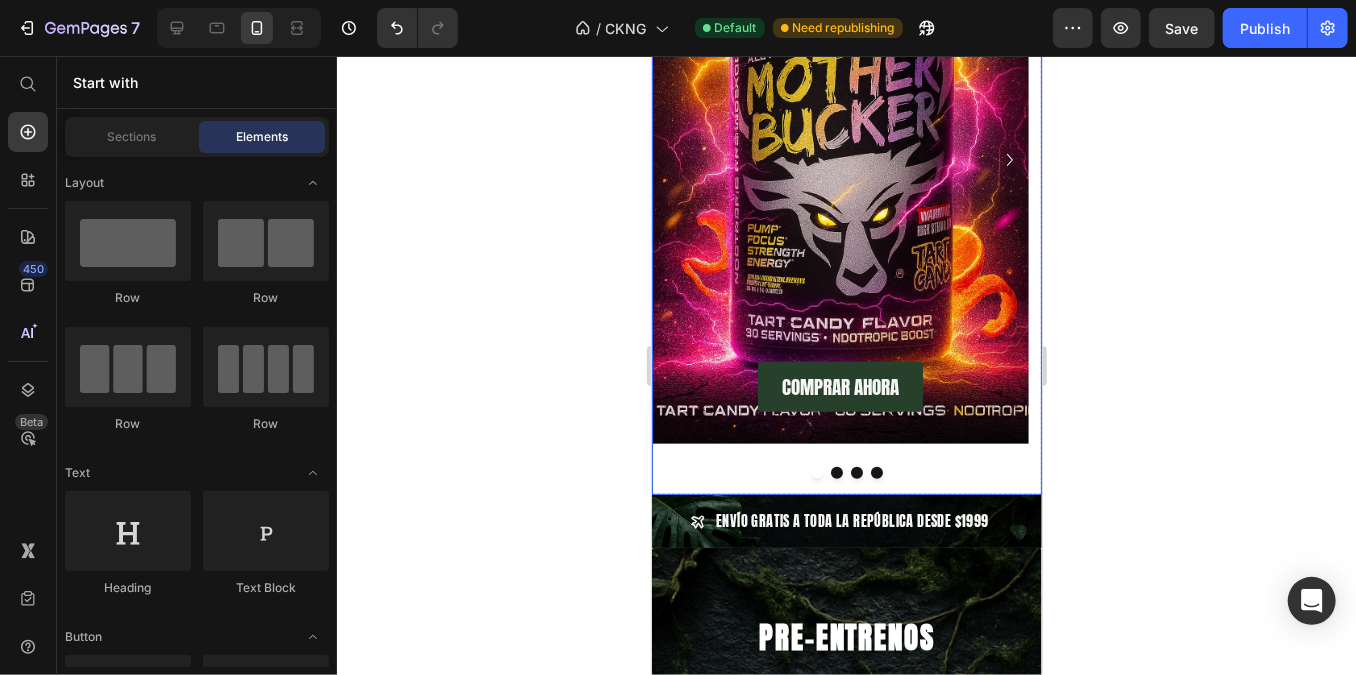 click at bounding box center [836, 472] 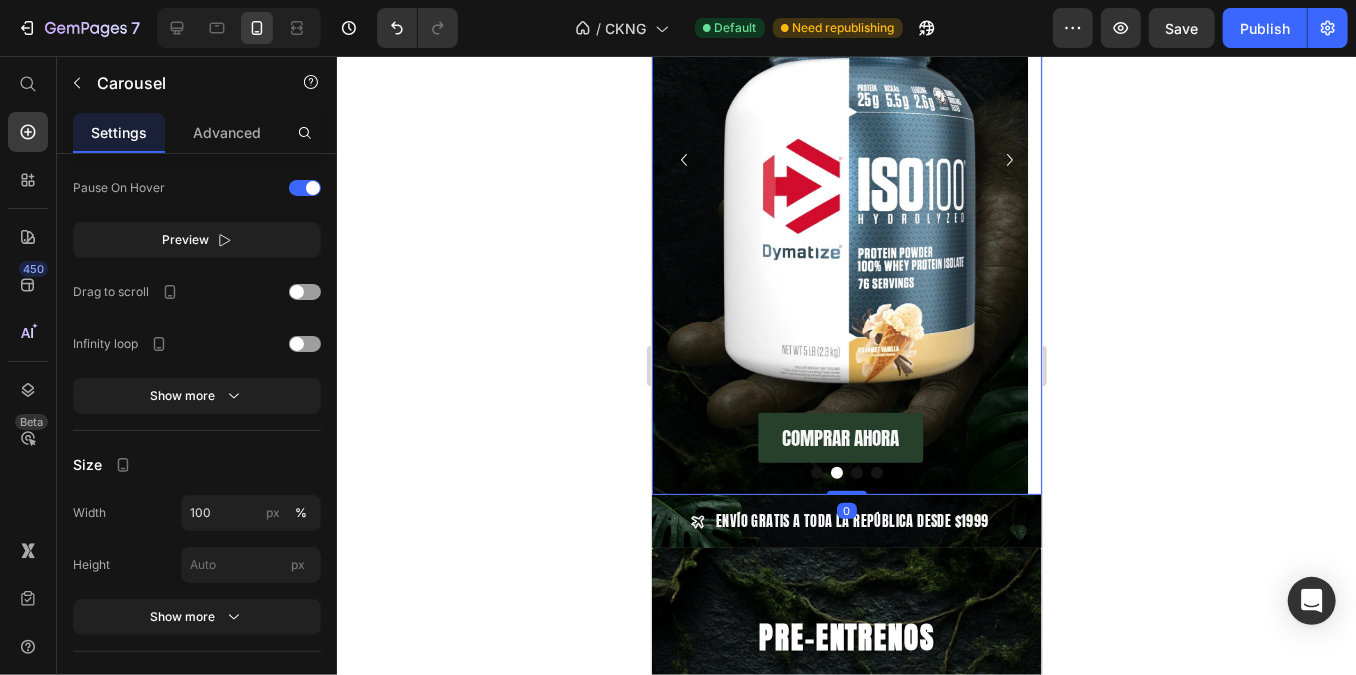 click at bounding box center [816, 472] 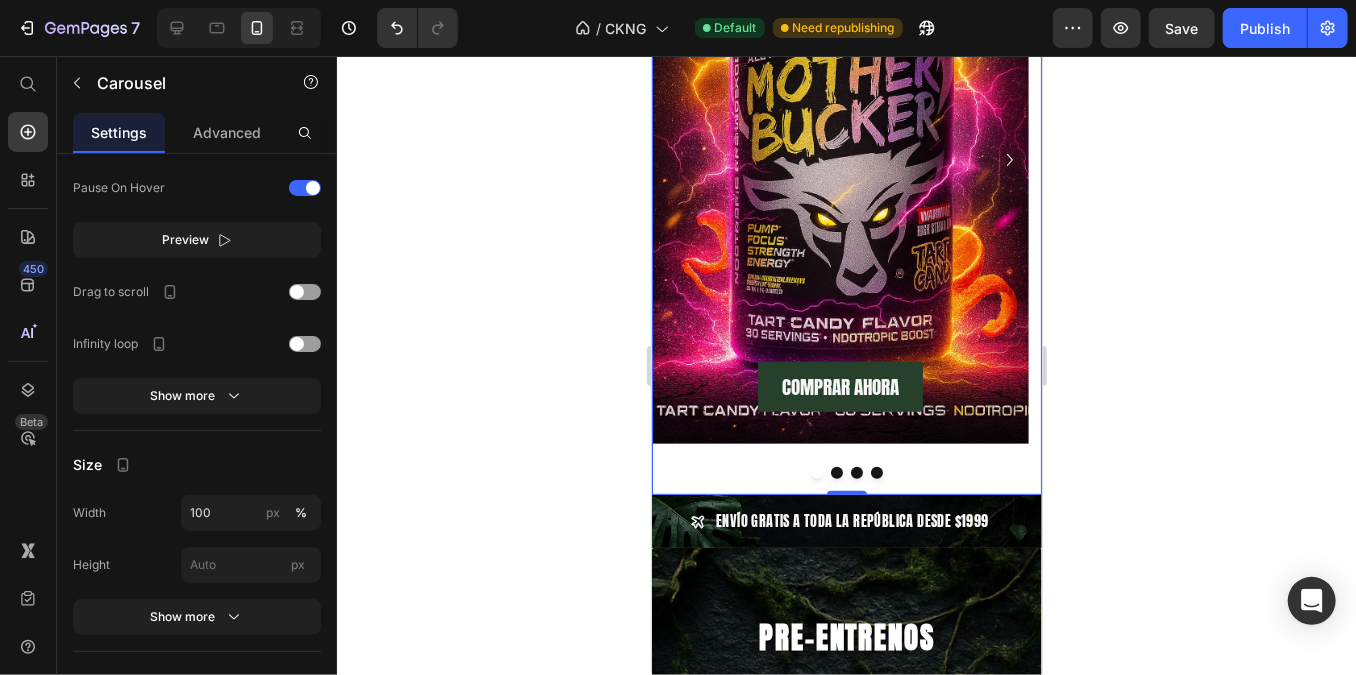 click at bounding box center [836, 472] 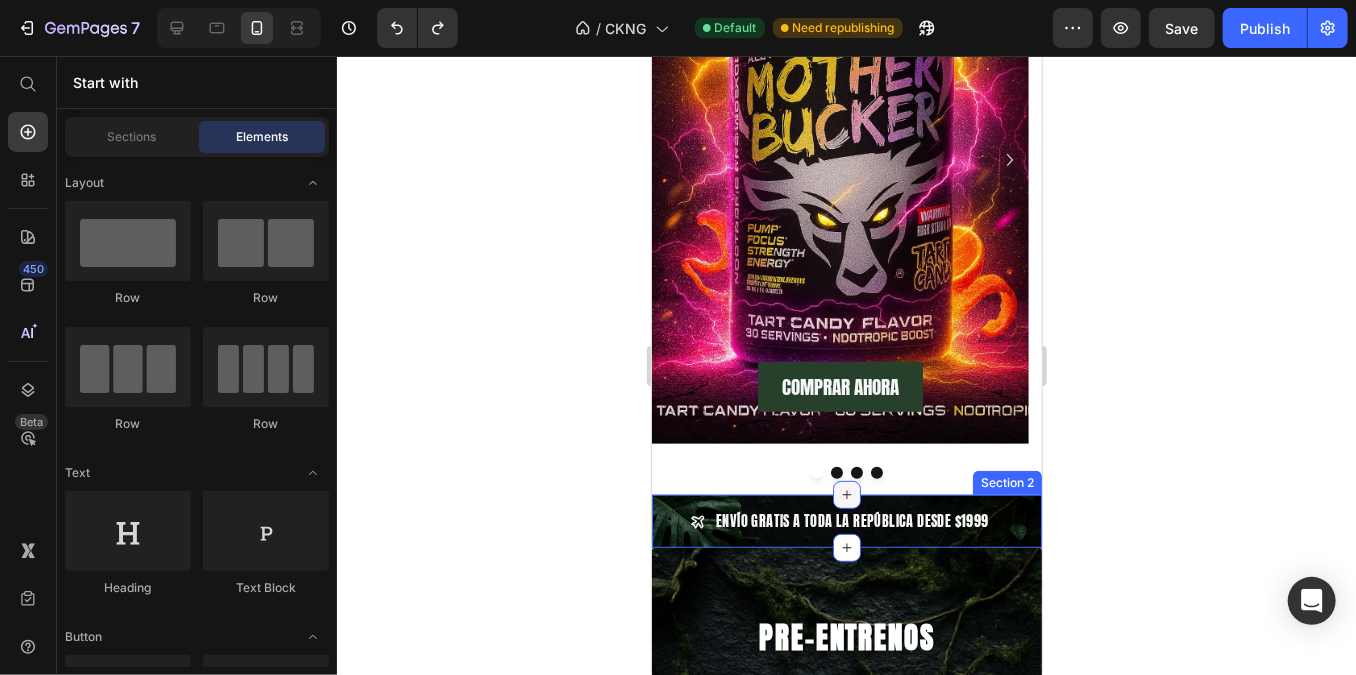 scroll, scrollTop: 90, scrollLeft: 0, axis: vertical 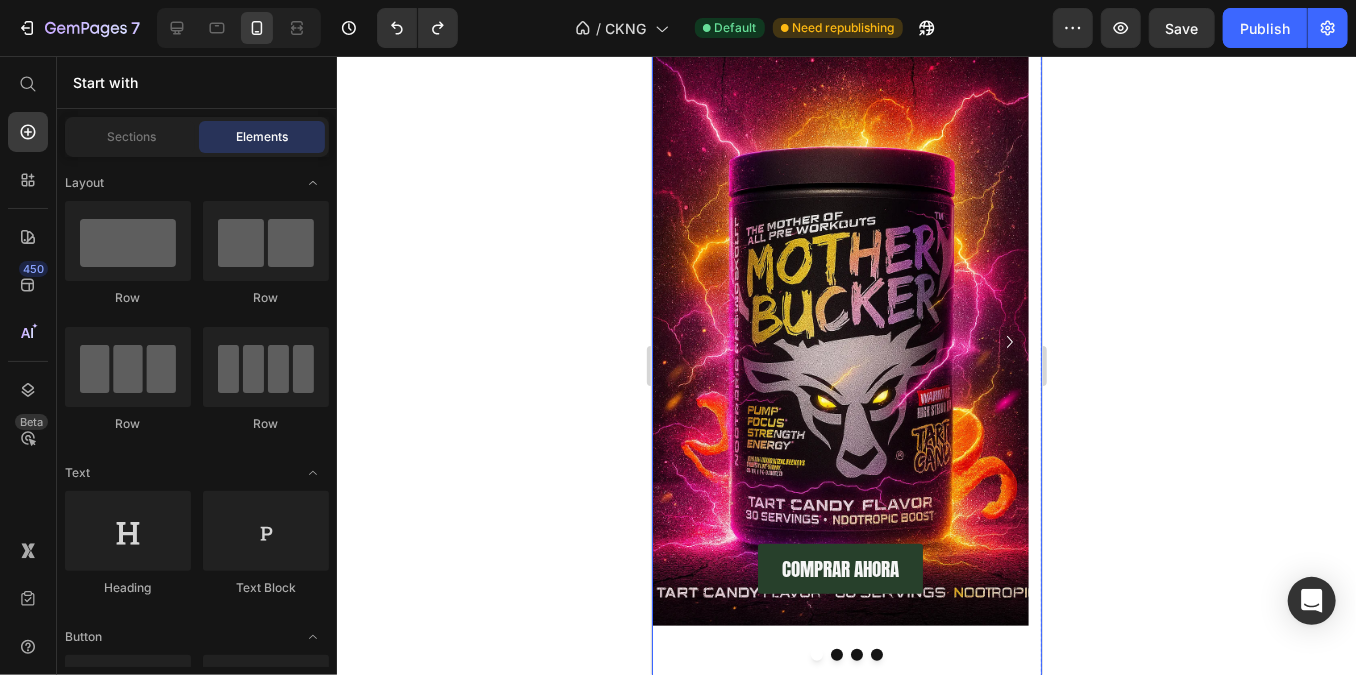 click at bounding box center (836, 654) 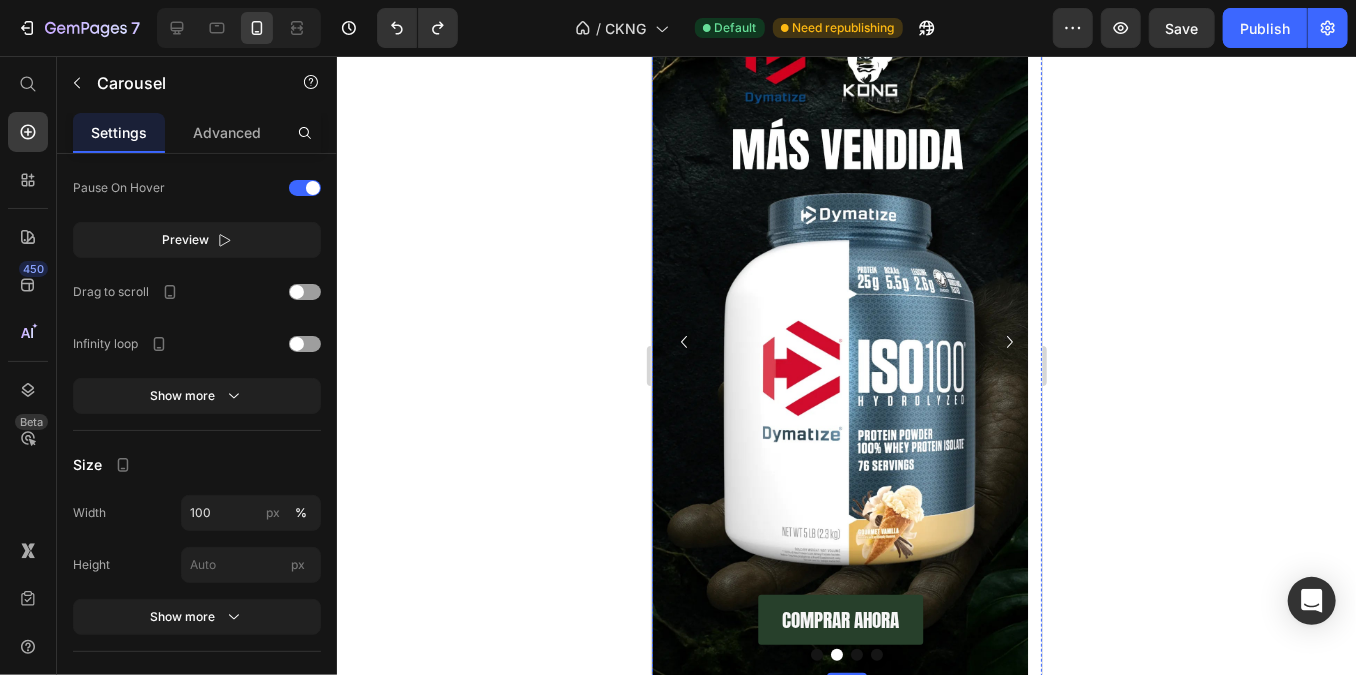 type 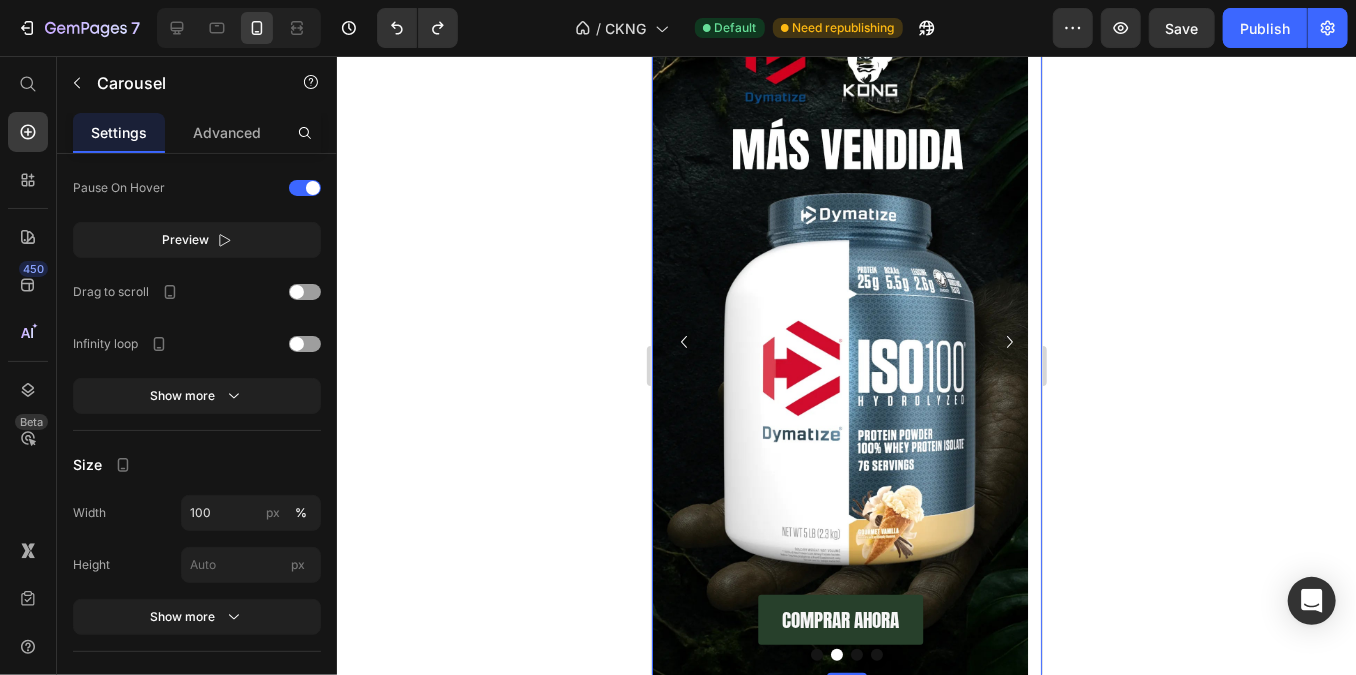 click 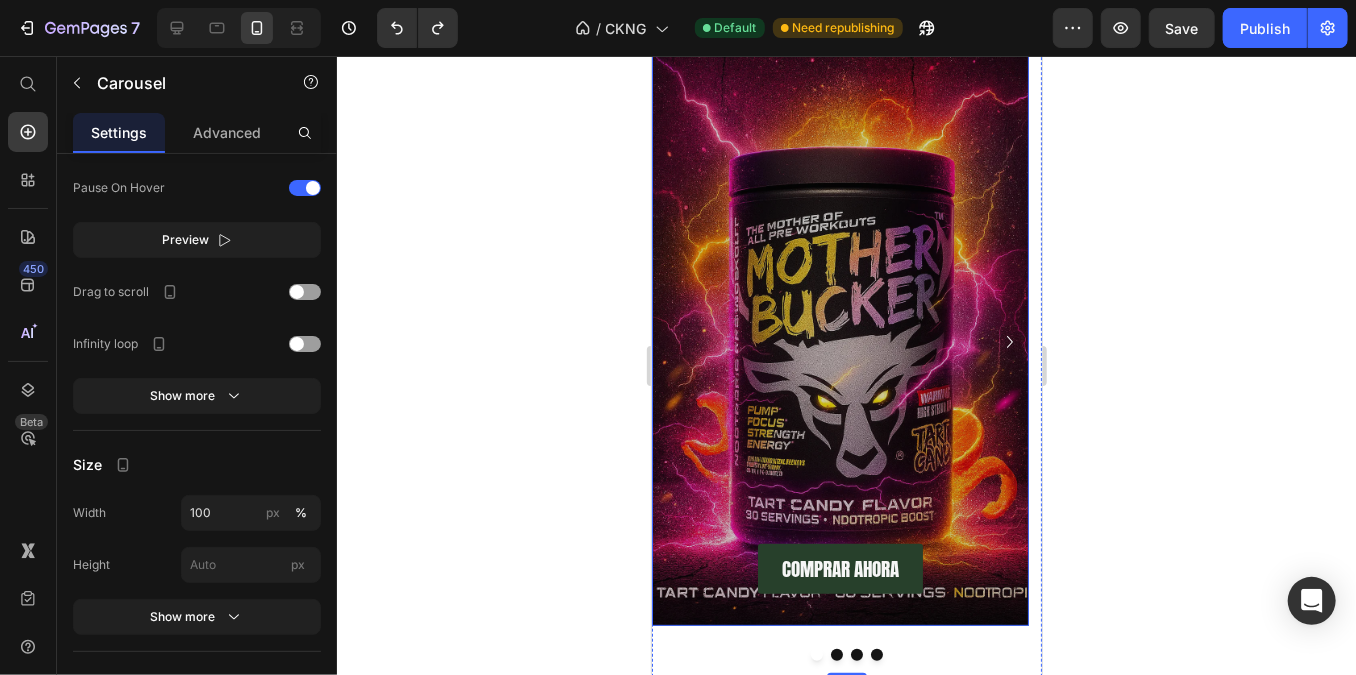 click at bounding box center (839, 315) 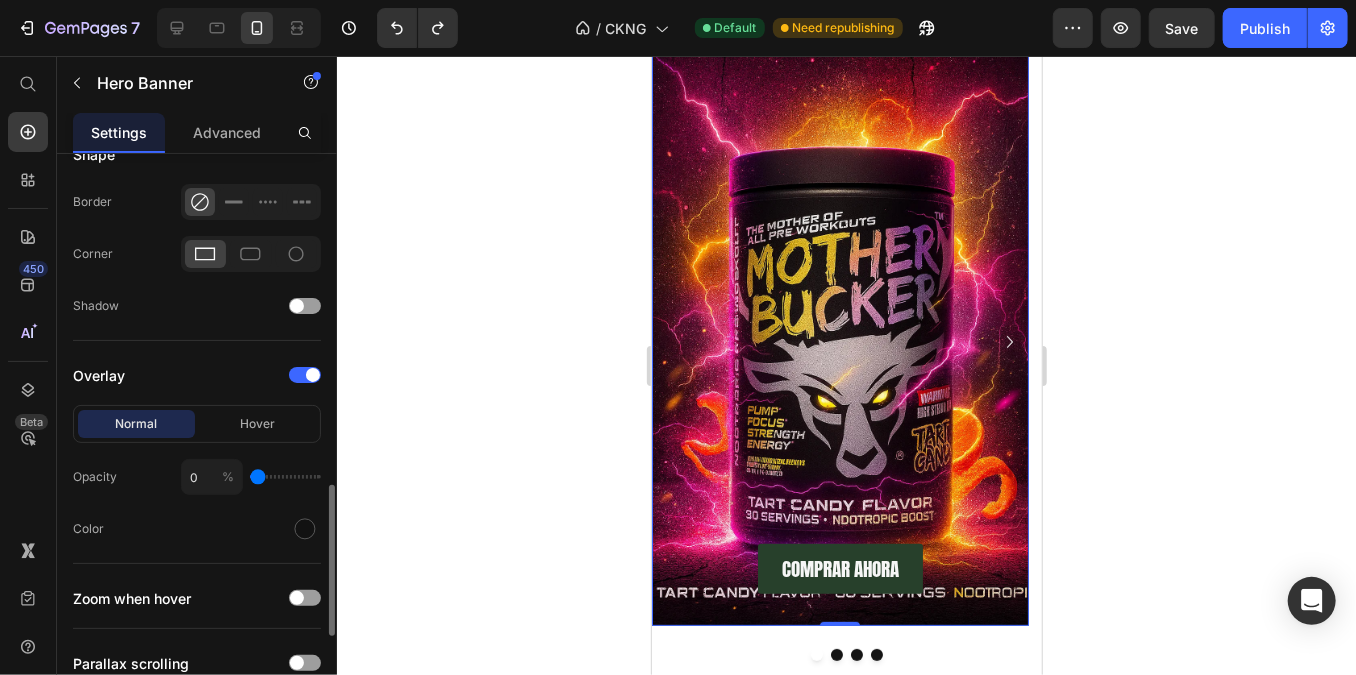 scroll, scrollTop: 902, scrollLeft: 0, axis: vertical 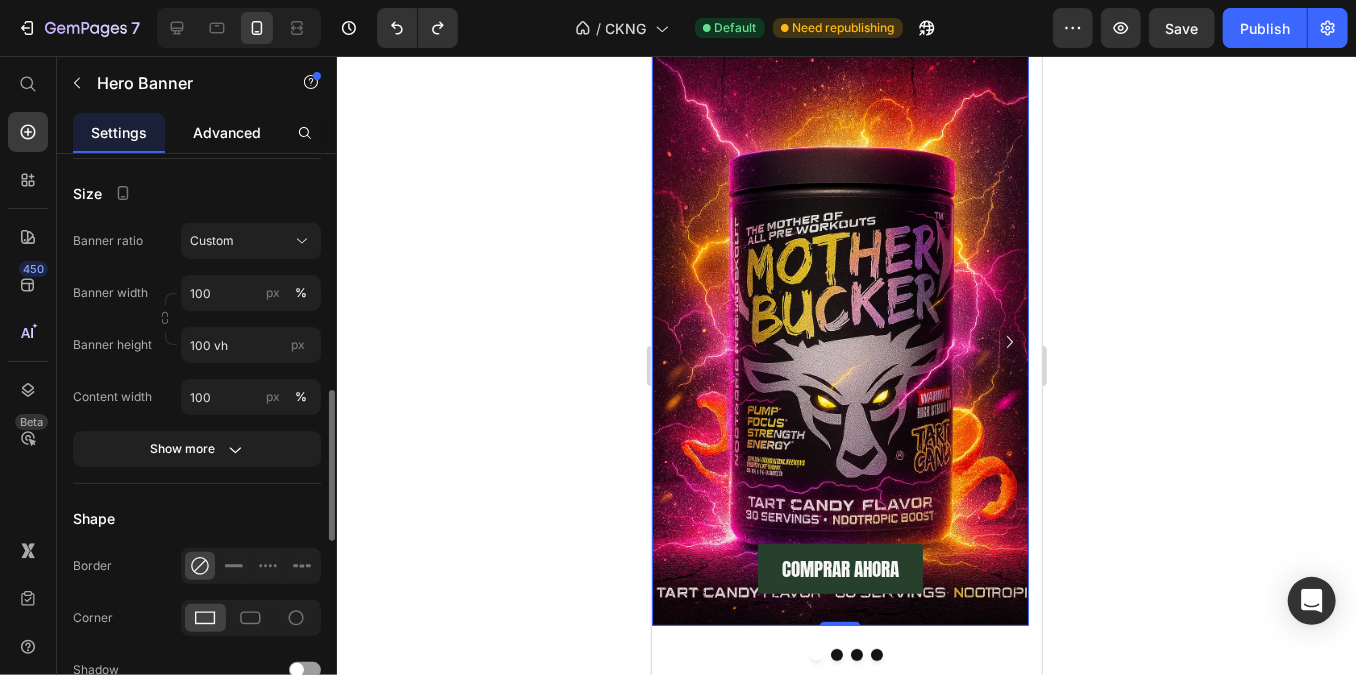 click on "Advanced" at bounding box center (227, 132) 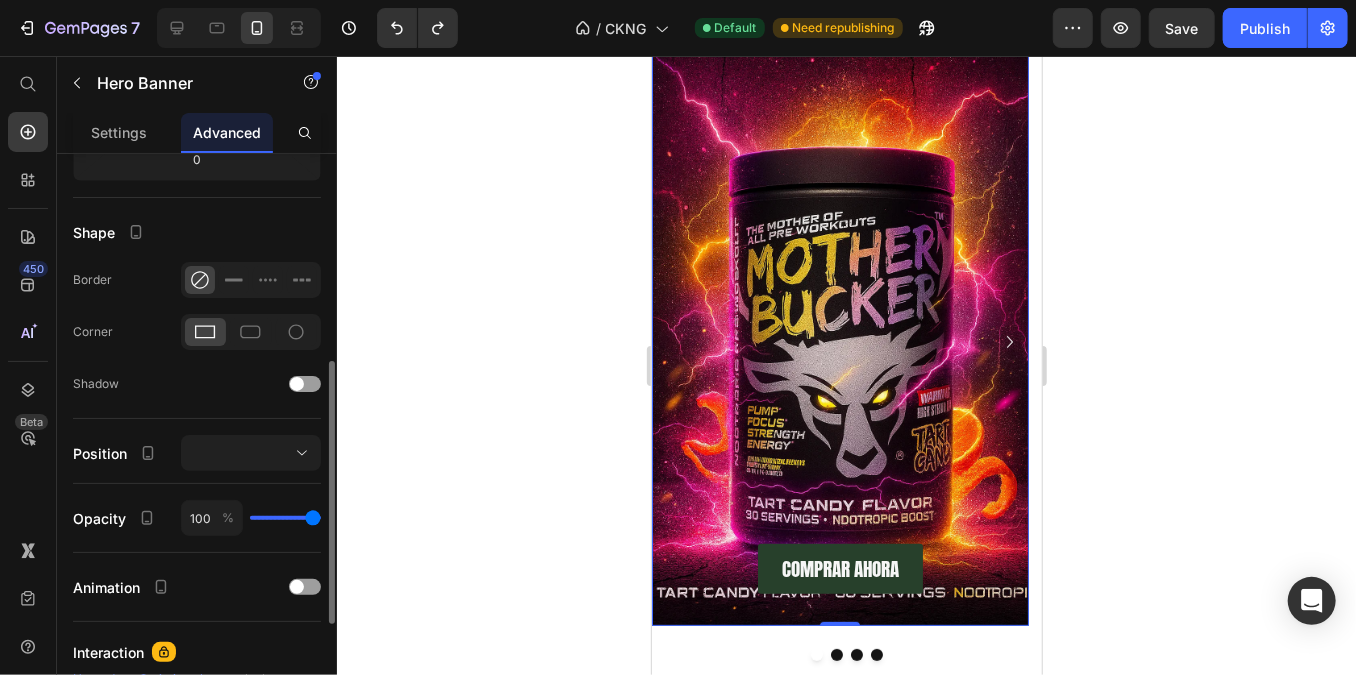 scroll, scrollTop: 688, scrollLeft: 0, axis: vertical 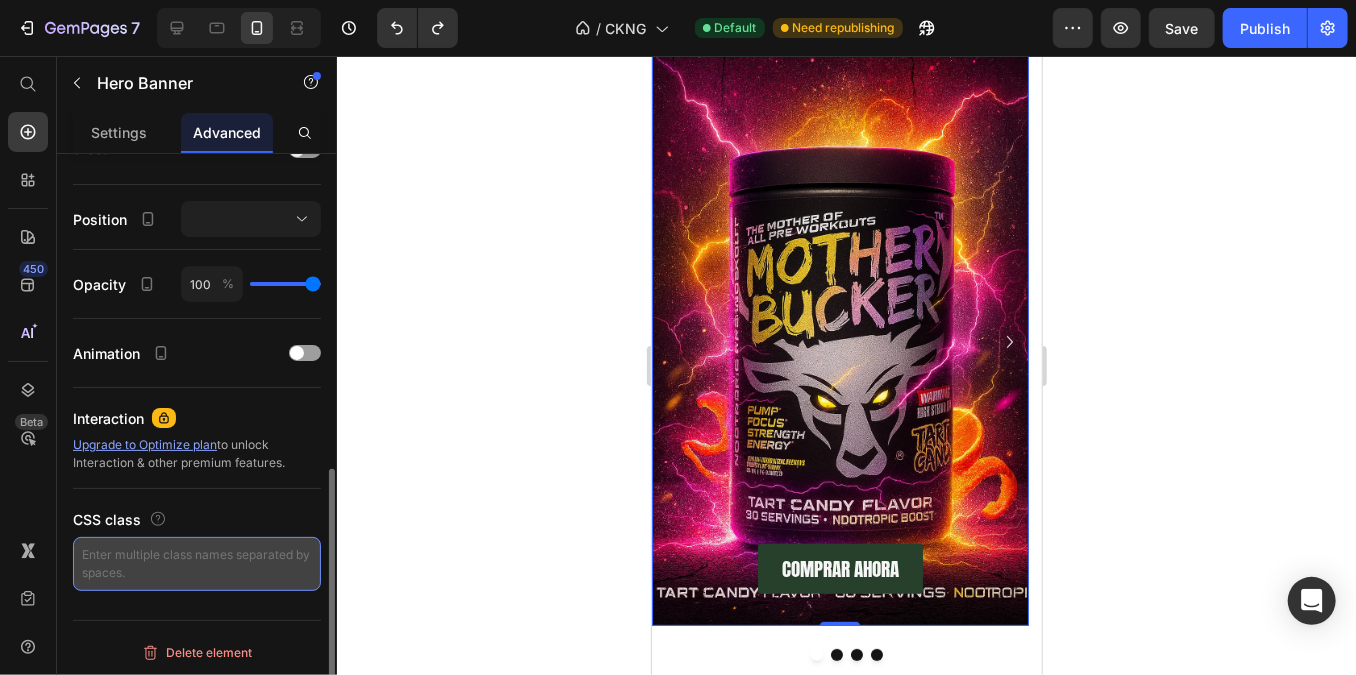 click at bounding box center (197, 564) 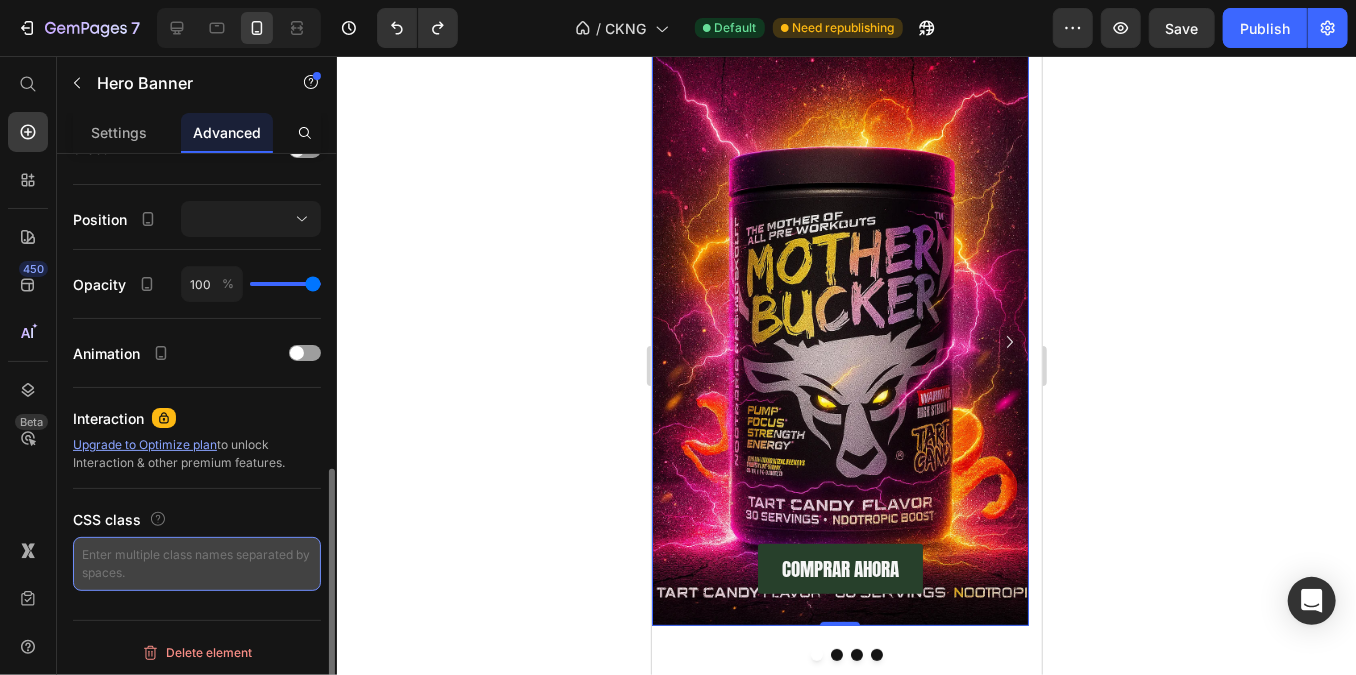 paste on ".center-img {
max-width: 100%;
height: auto;
display: block;
margin-left: auto;
margin-right: auto;
margin-top: auto;
margin-bottom: auto;
object-fit: contain;
}" 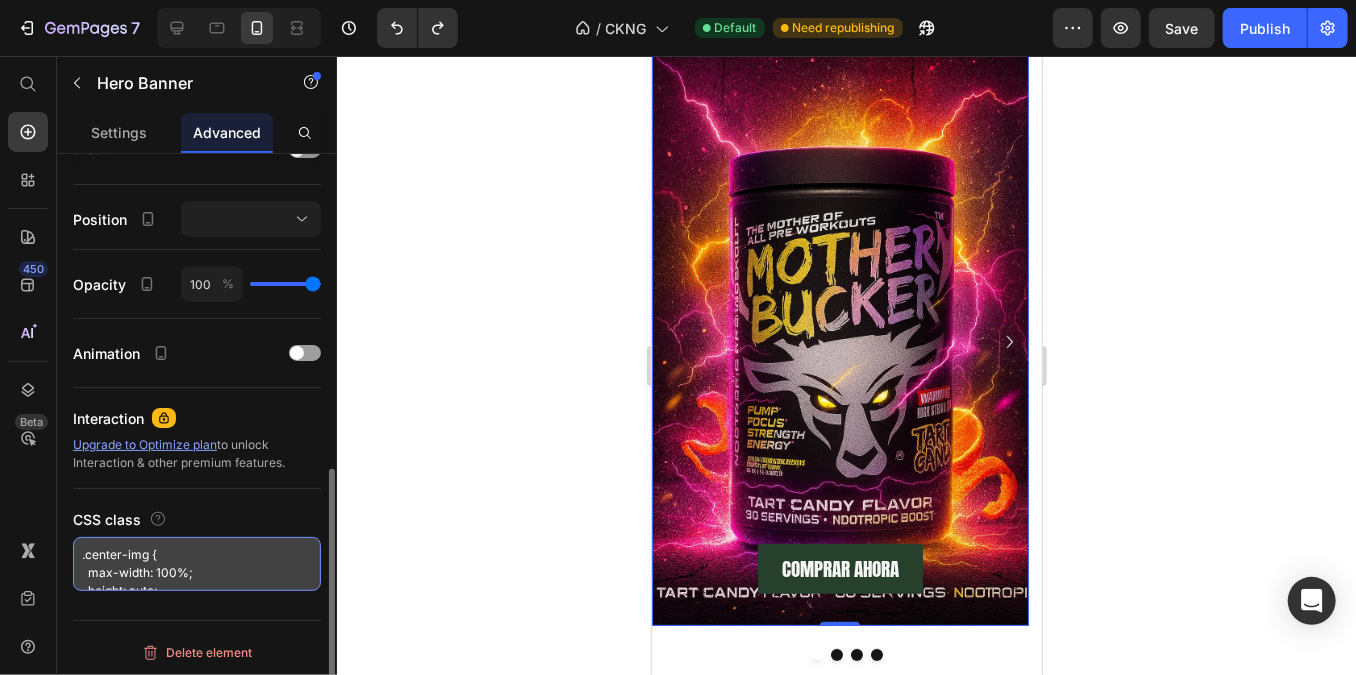 scroll, scrollTop: 152, scrollLeft: 0, axis: vertical 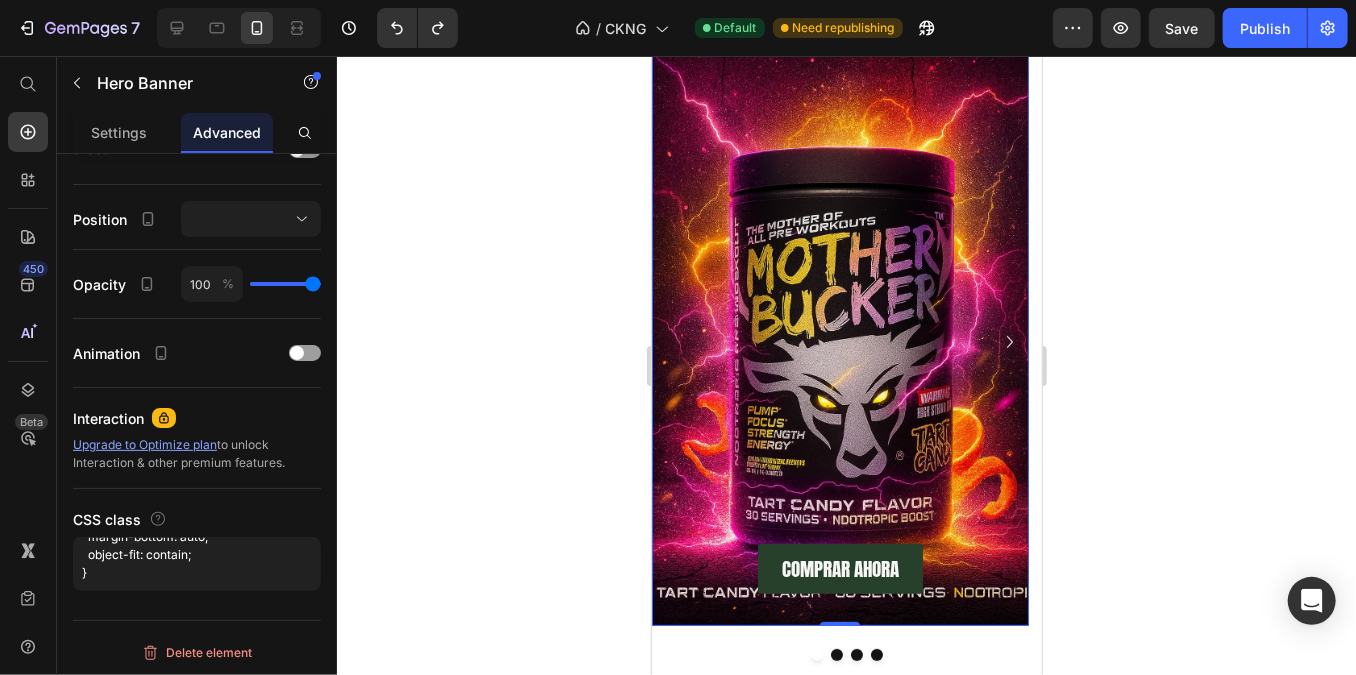 type on ".center-img {
max-width: 100%;
height: auto;
display: block;
margin-left: auto;
margin-right: auto;
margin-top: auto;
margin-bottom: auto;
object-fit: contain;
}" 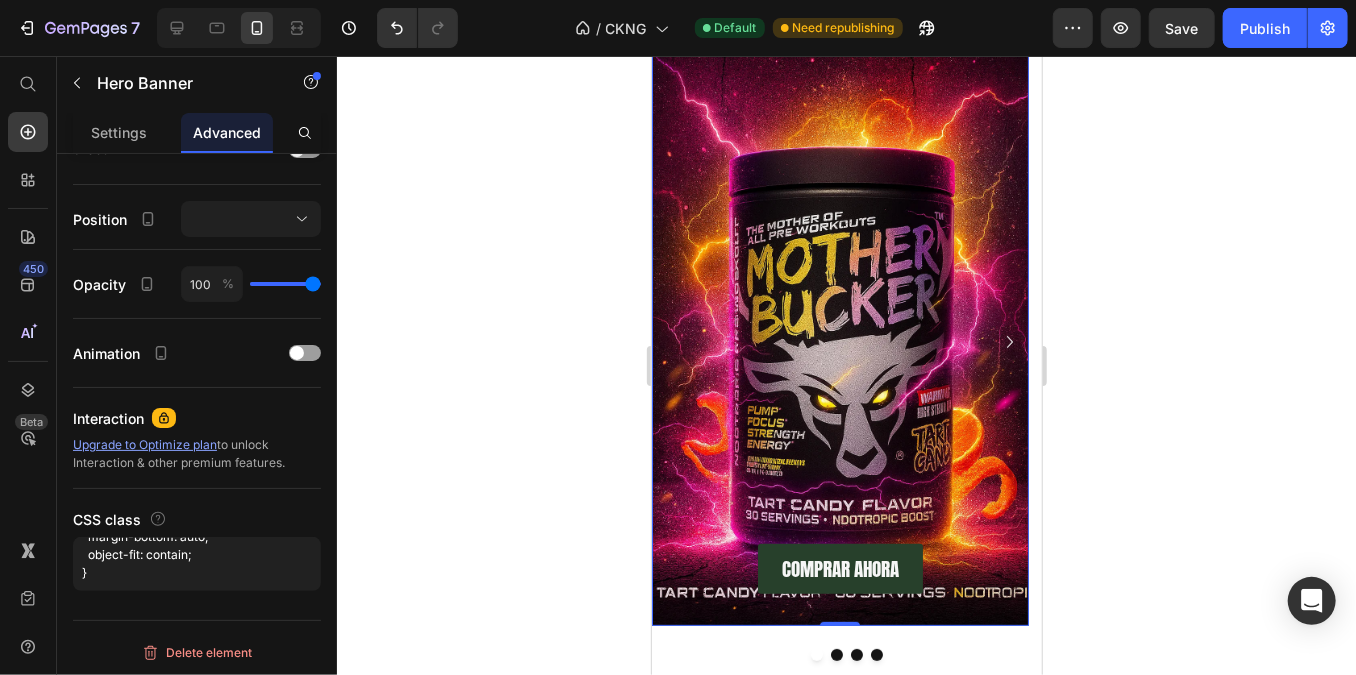 scroll, scrollTop: 53, scrollLeft: 0, axis: vertical 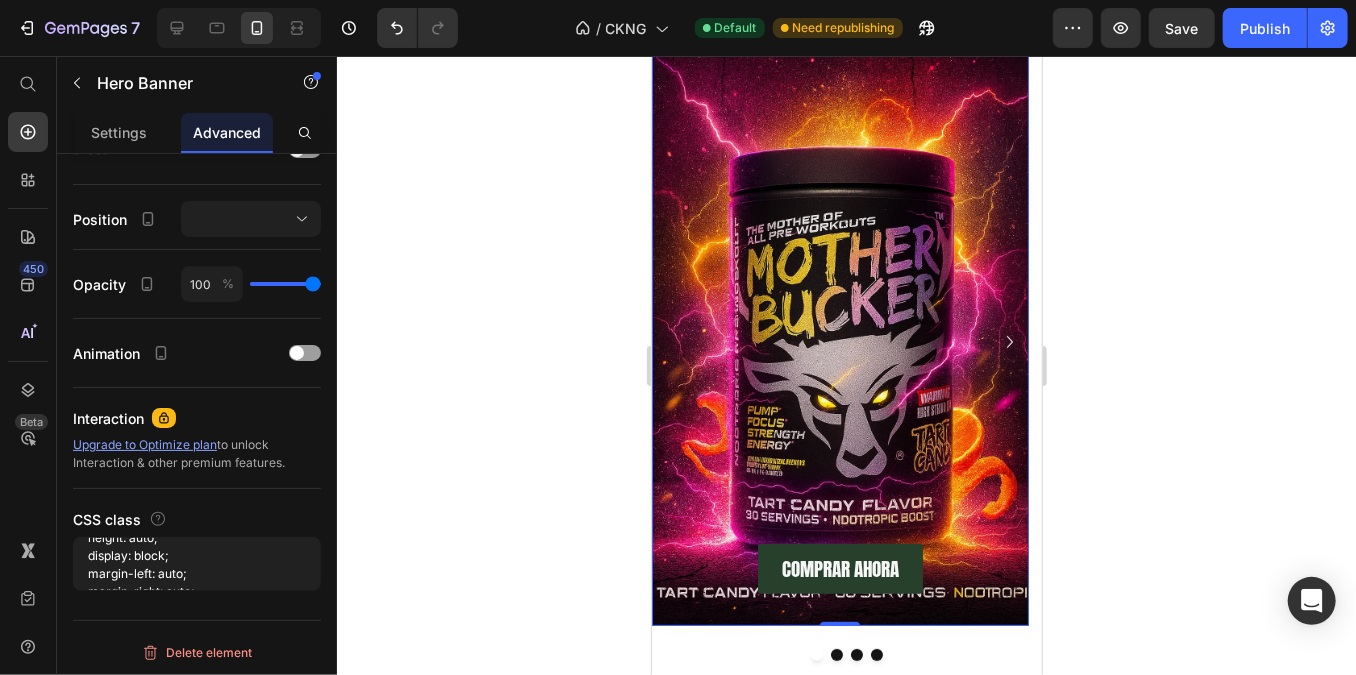 click 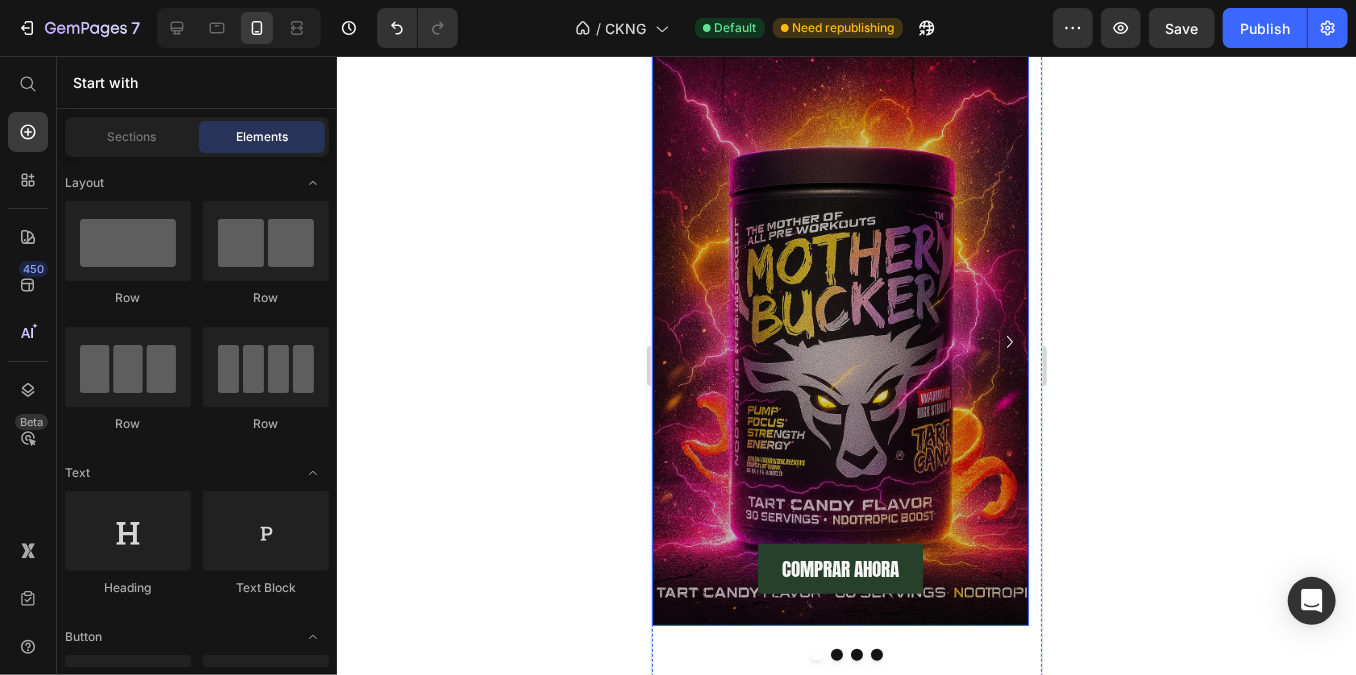 click at bounding box center (839, 315) 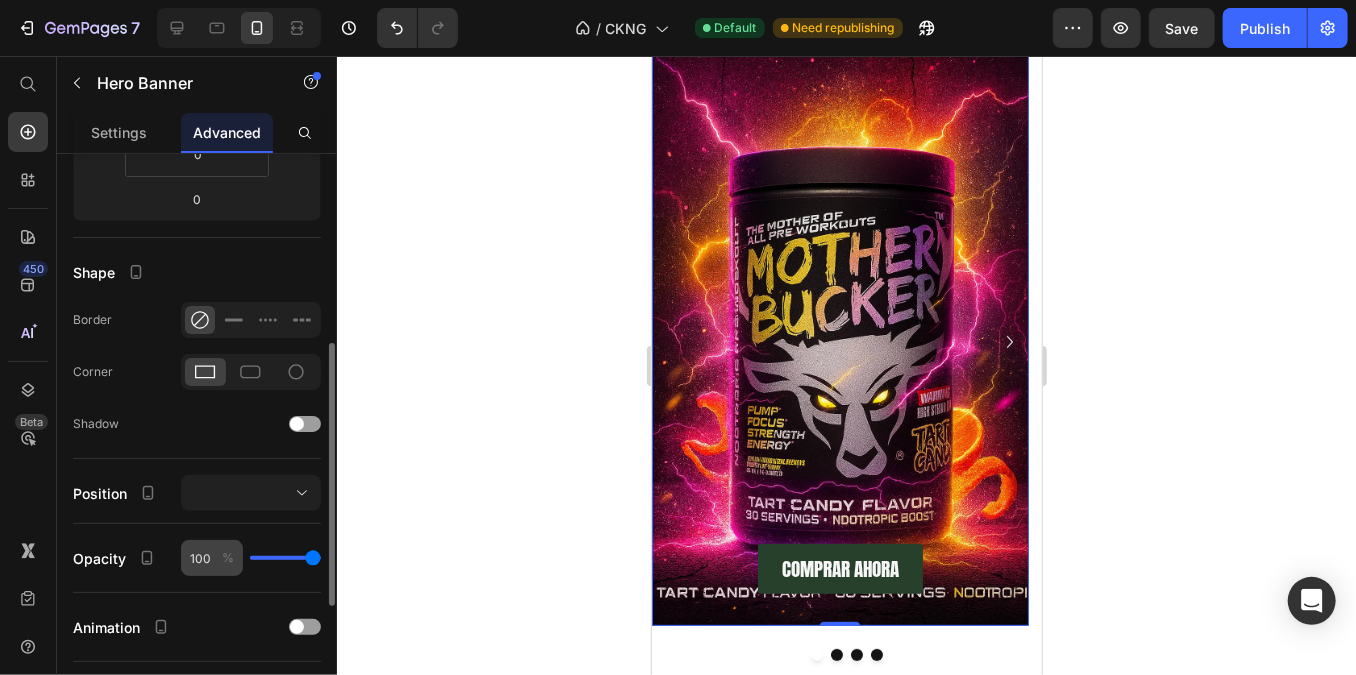 scroll, scrollTop: 688, scrollLeft: 0, axis: vertical 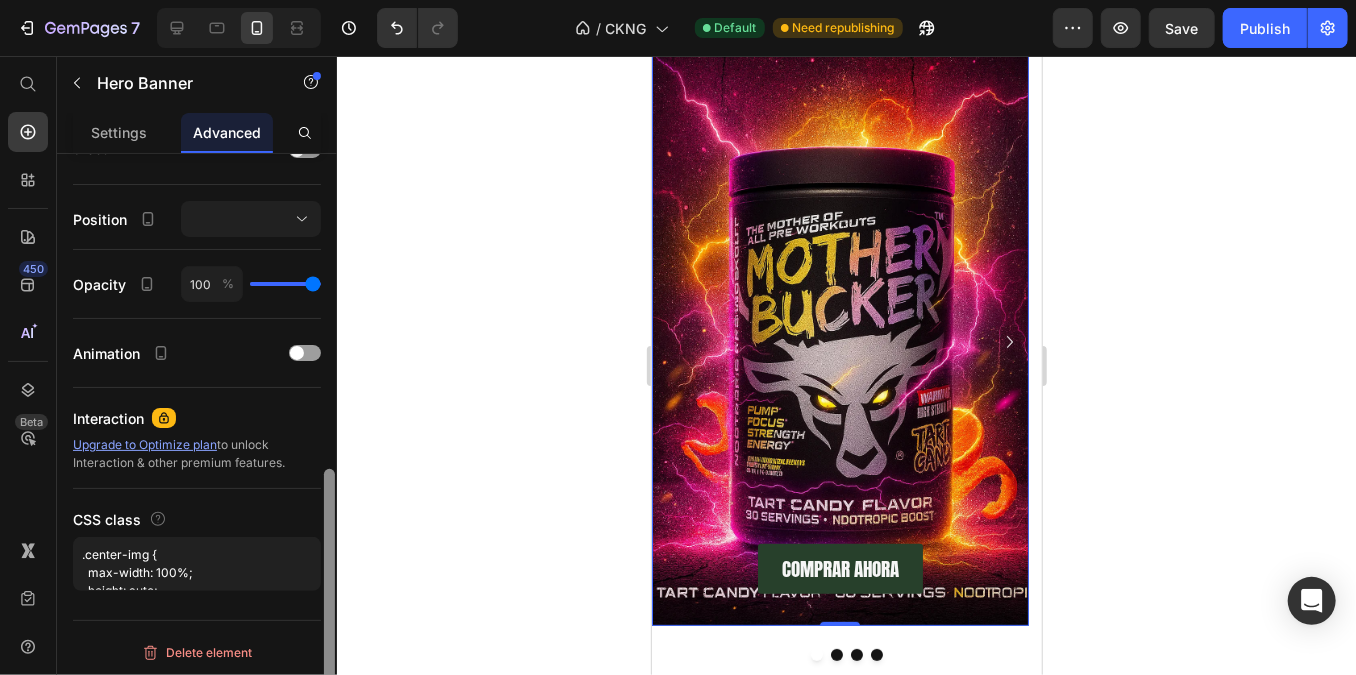 drag, startPoint x: 330, startPoint y: 545, endPoint x: 368, endPoint y: 716, distance: 175.17134 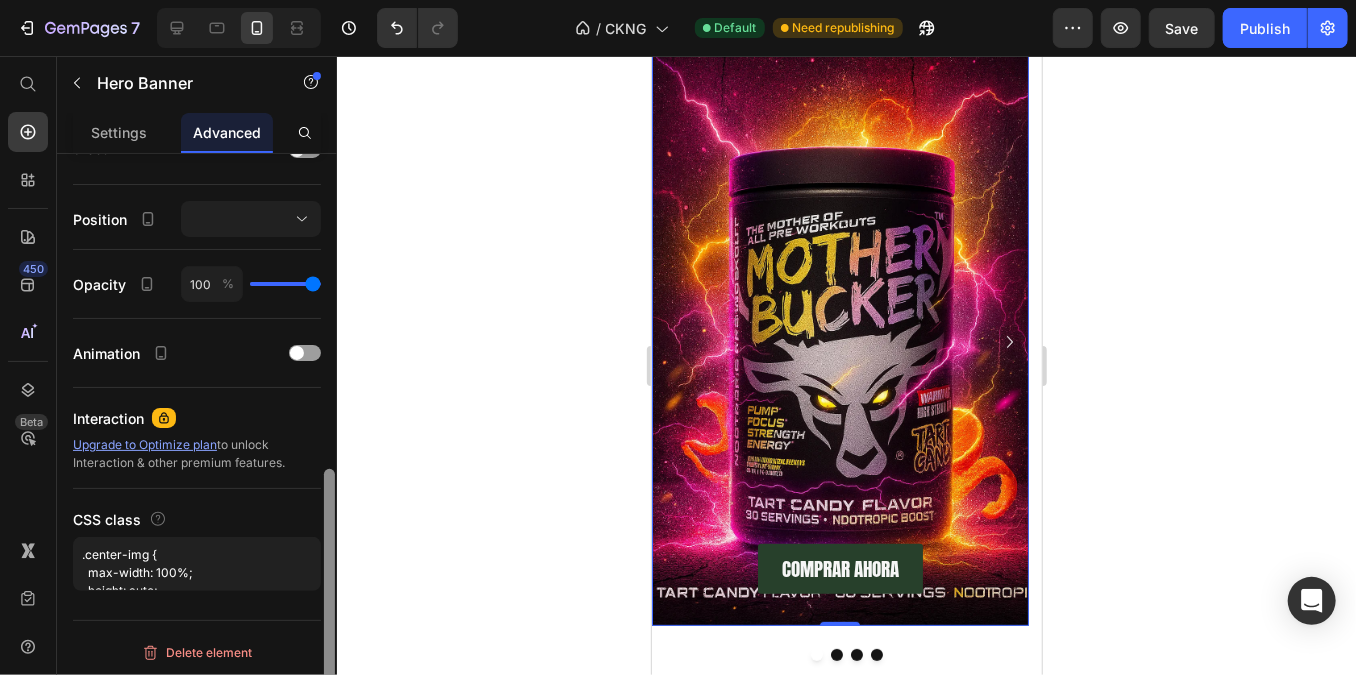 click on "HOME PAGE [MONTH] [DAY], [TIME]" at bounding box center (678, 0) 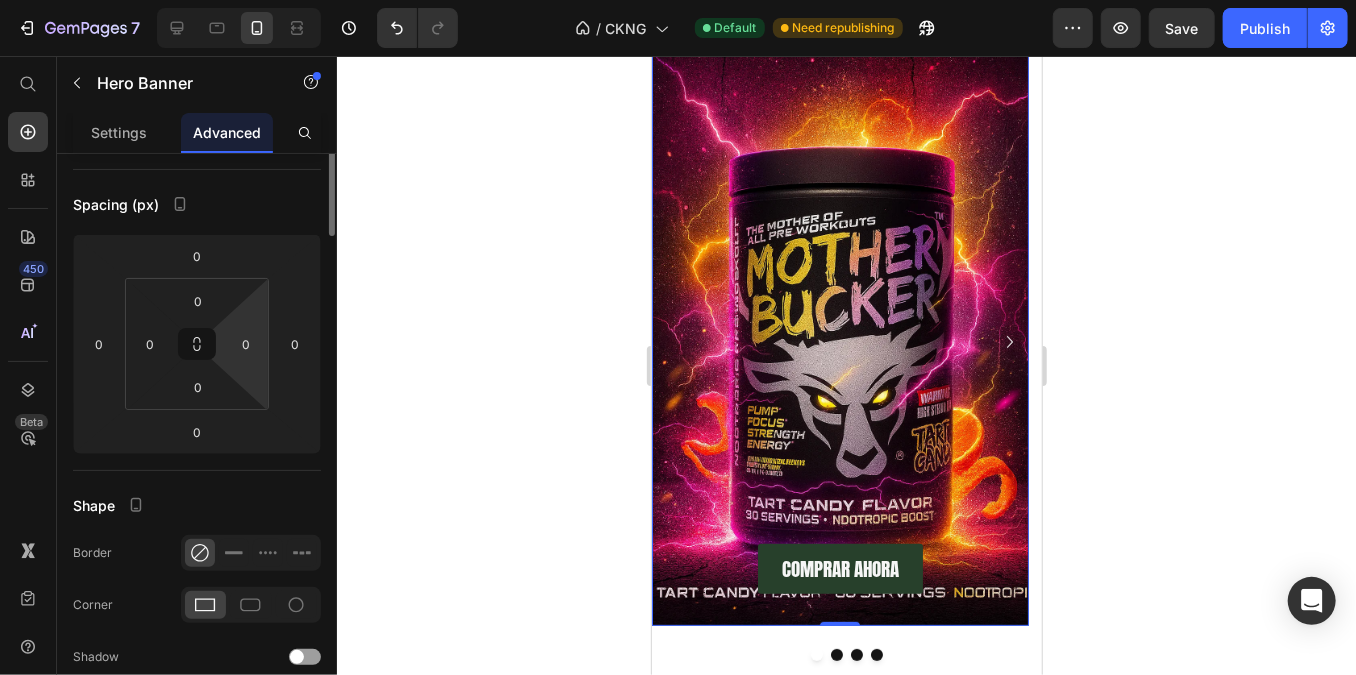 scroll, scrollTop: 0, scrollLeft: 0, axis: both 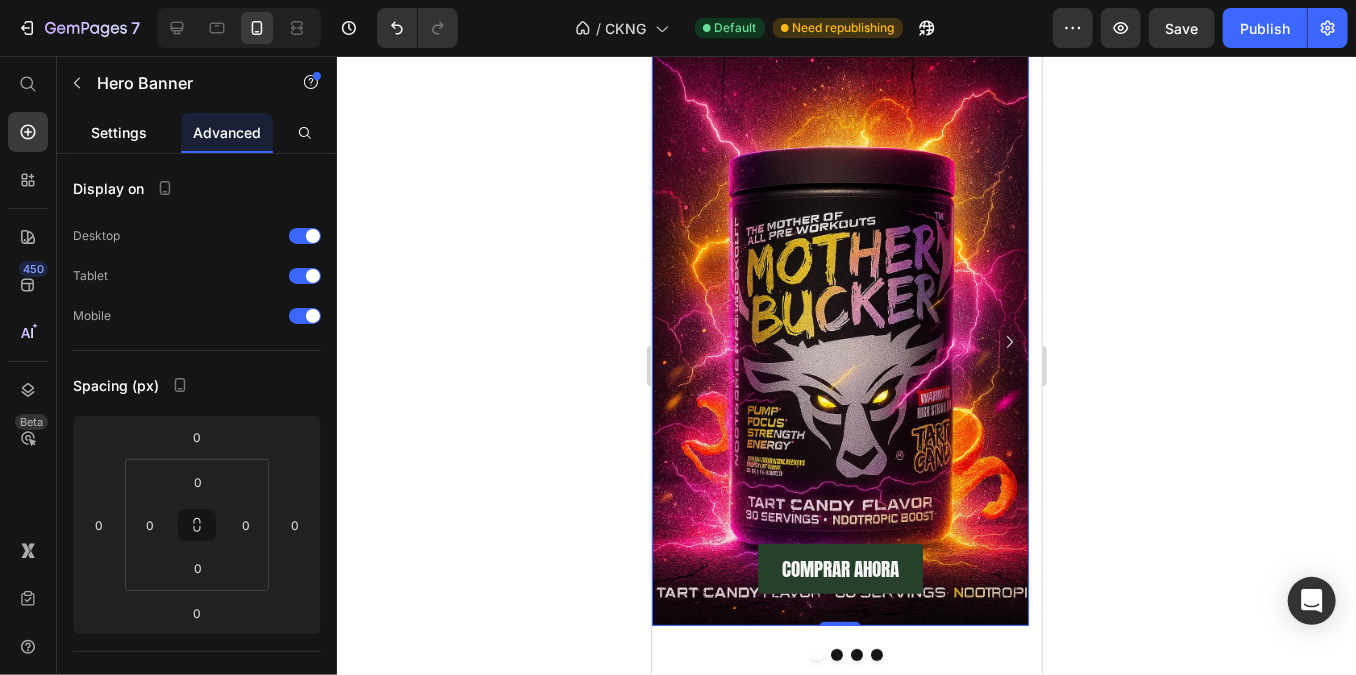click on "Settings" at bounding box center (119, 132) 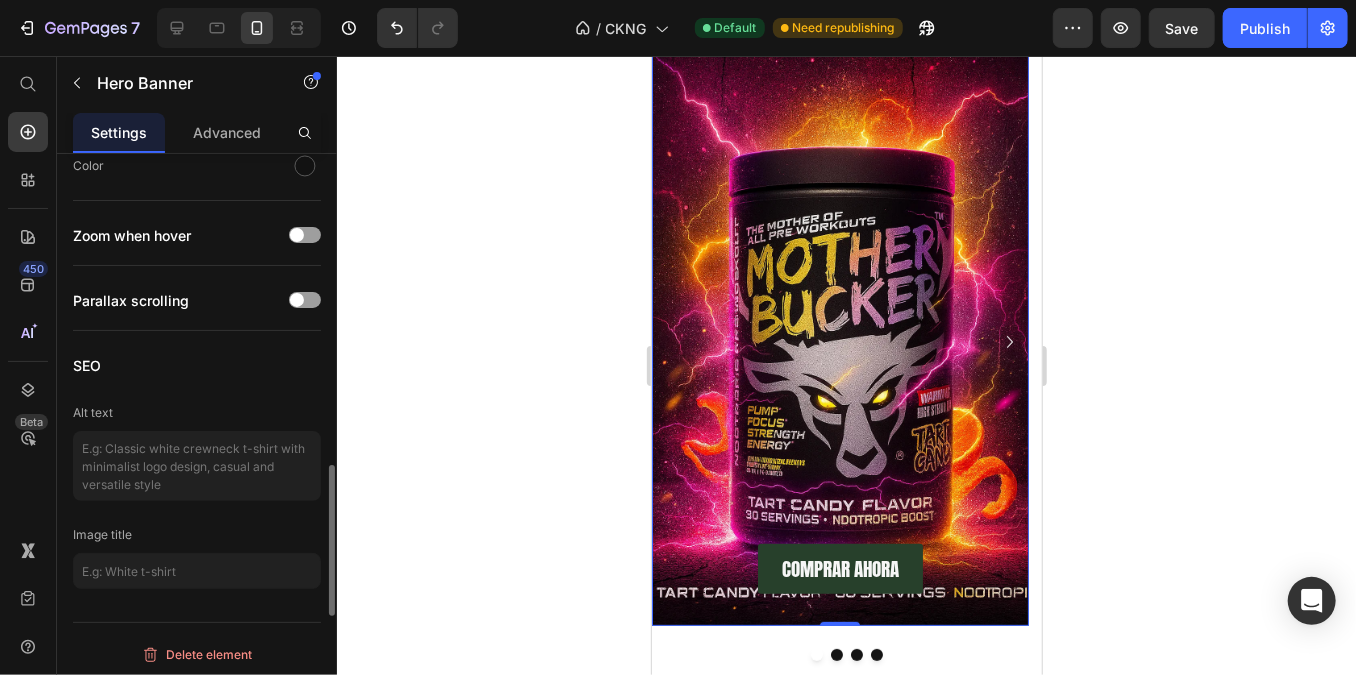 scroll, scrollTop: 1448, scrollLeft: 0, axis: vertical 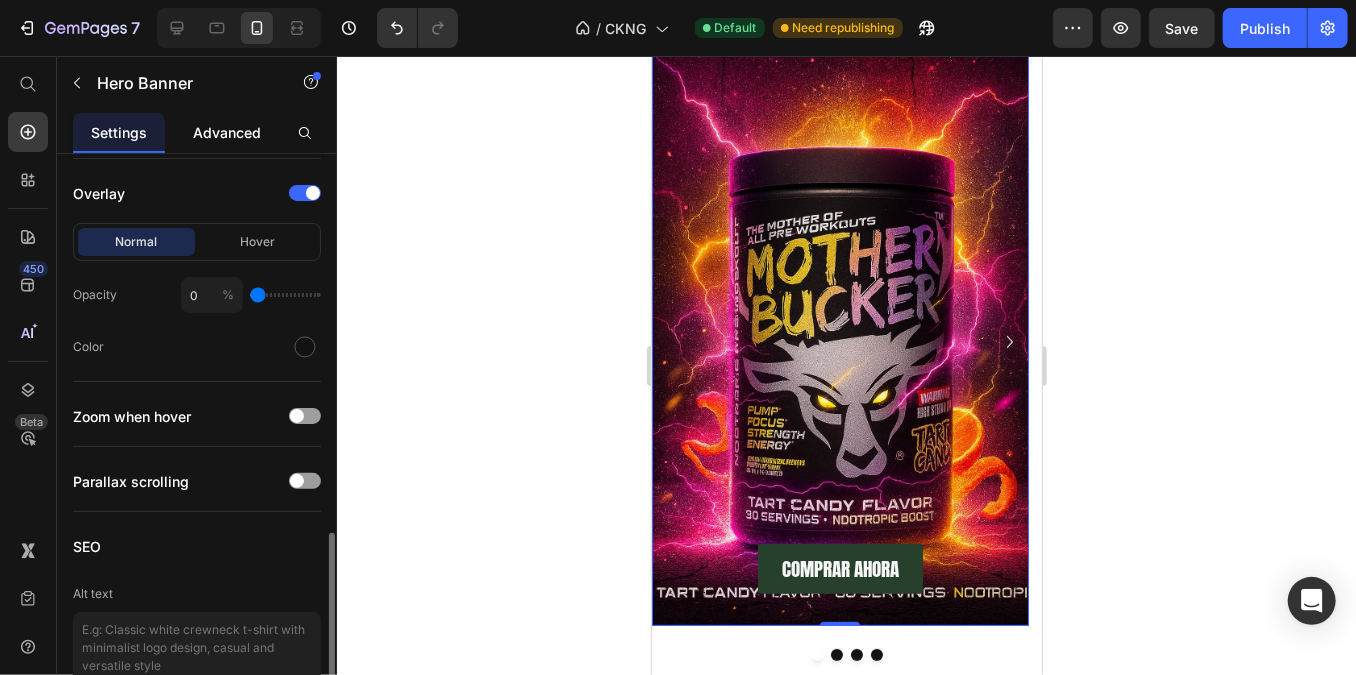 click on "Advanced" at bounding box center [227, 132] 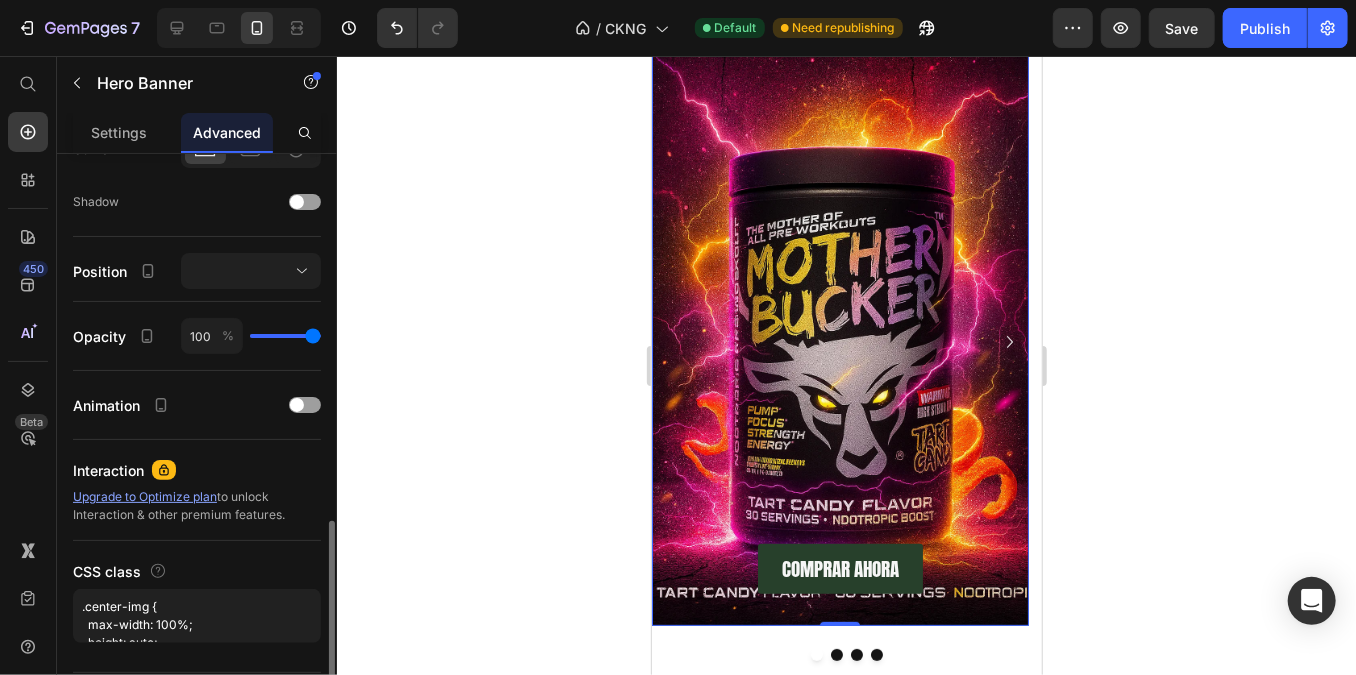 scroll, scrollTop: 688, scrollLeft: 0, axis: vertical 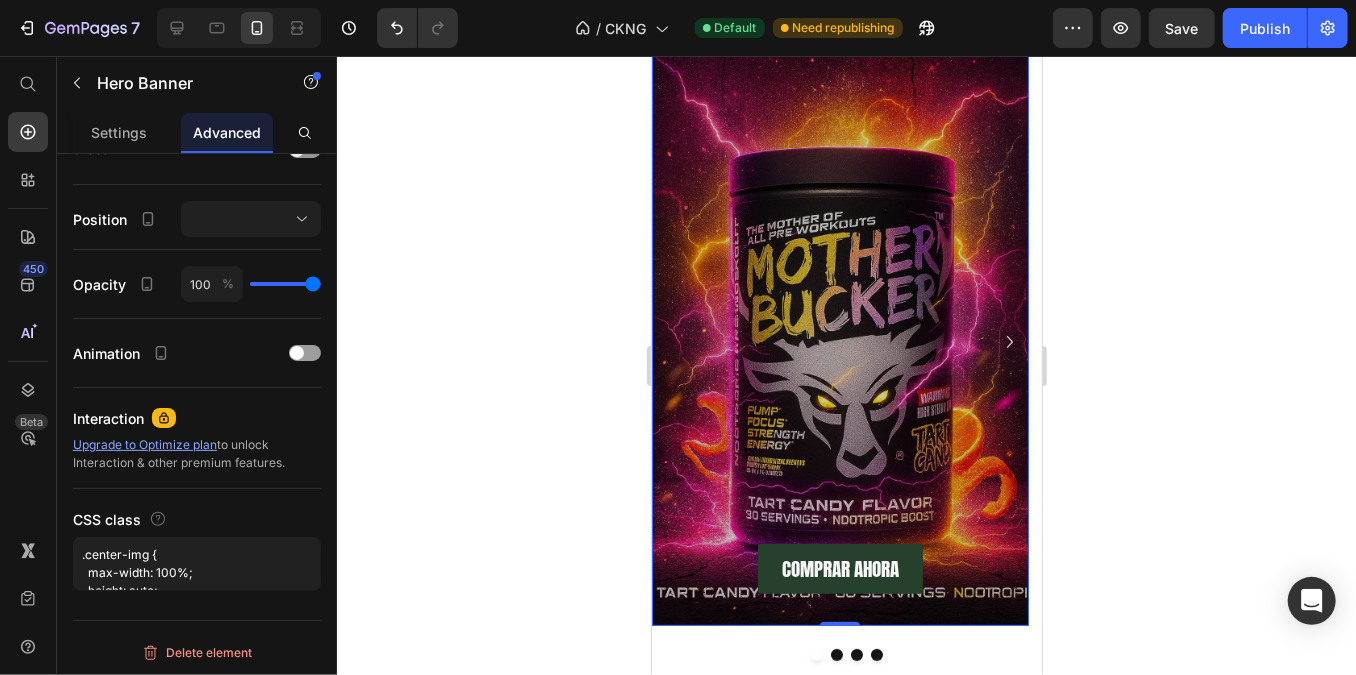 click at bounding box center [839, 315] 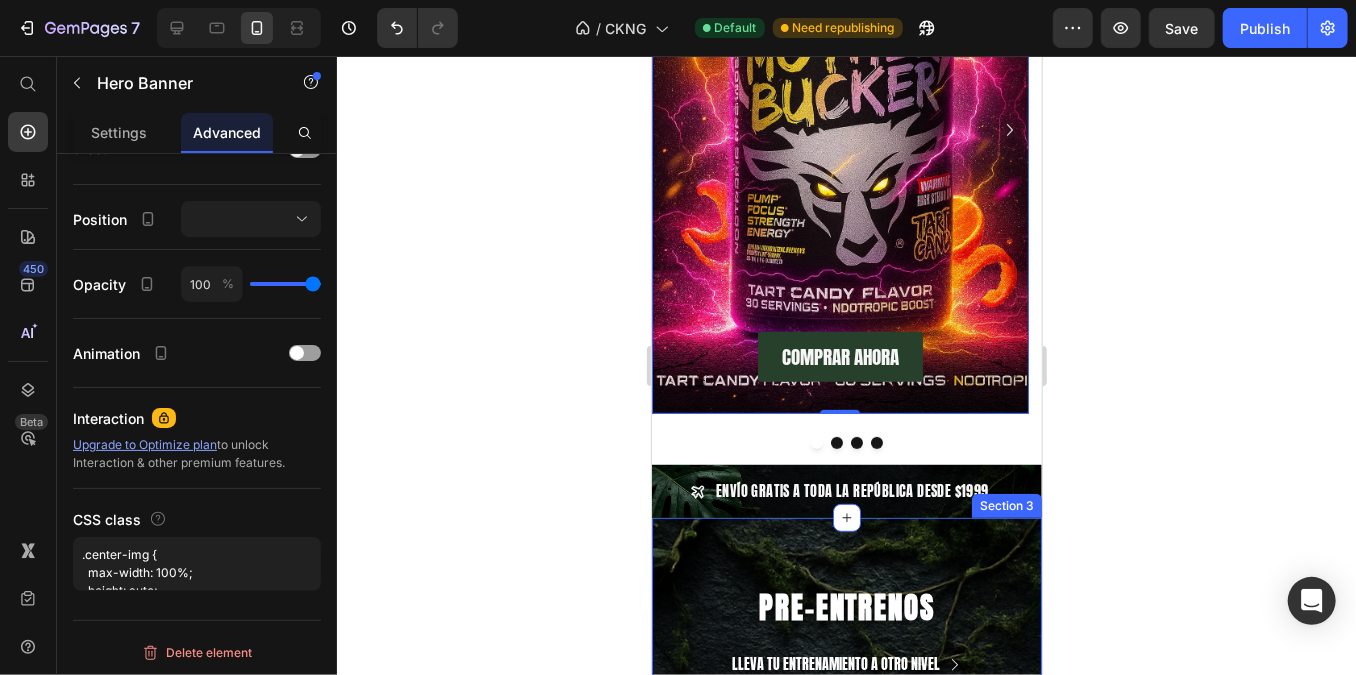 scroll, scrollTop: 363, scrollLeft: 0, axis: vertical 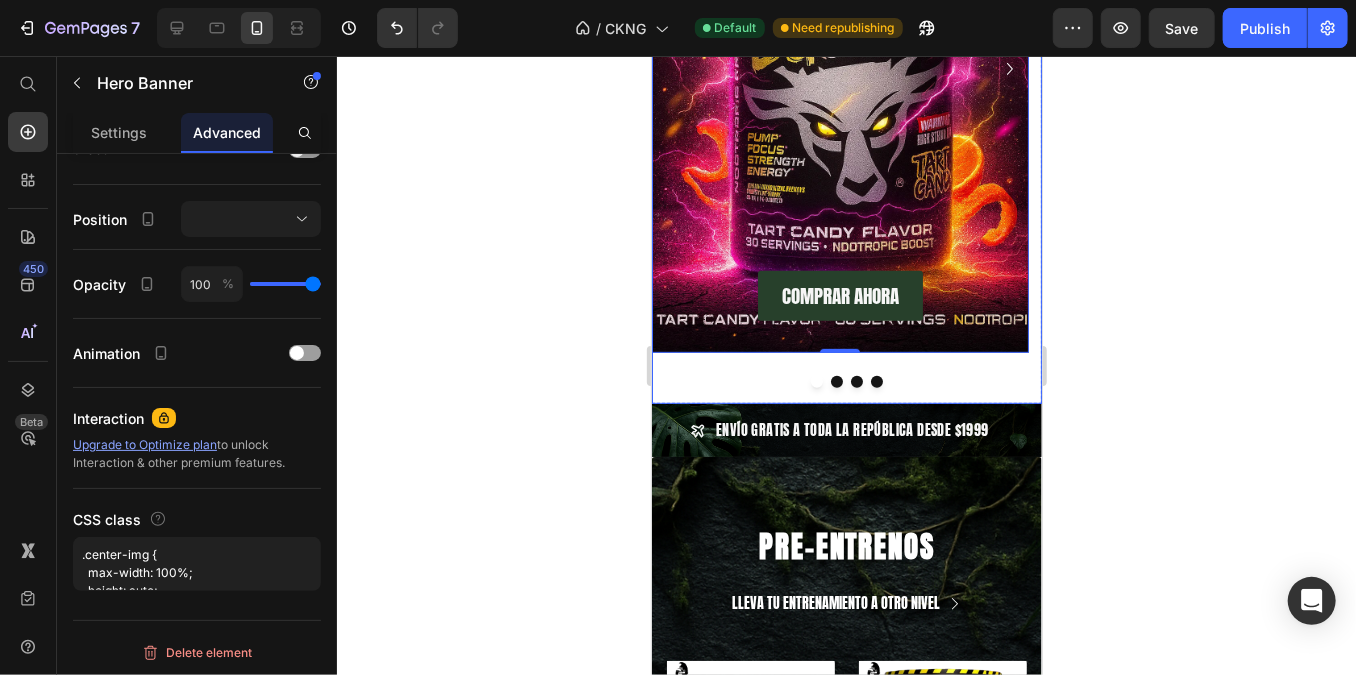 click at bounding box center (836, 381) 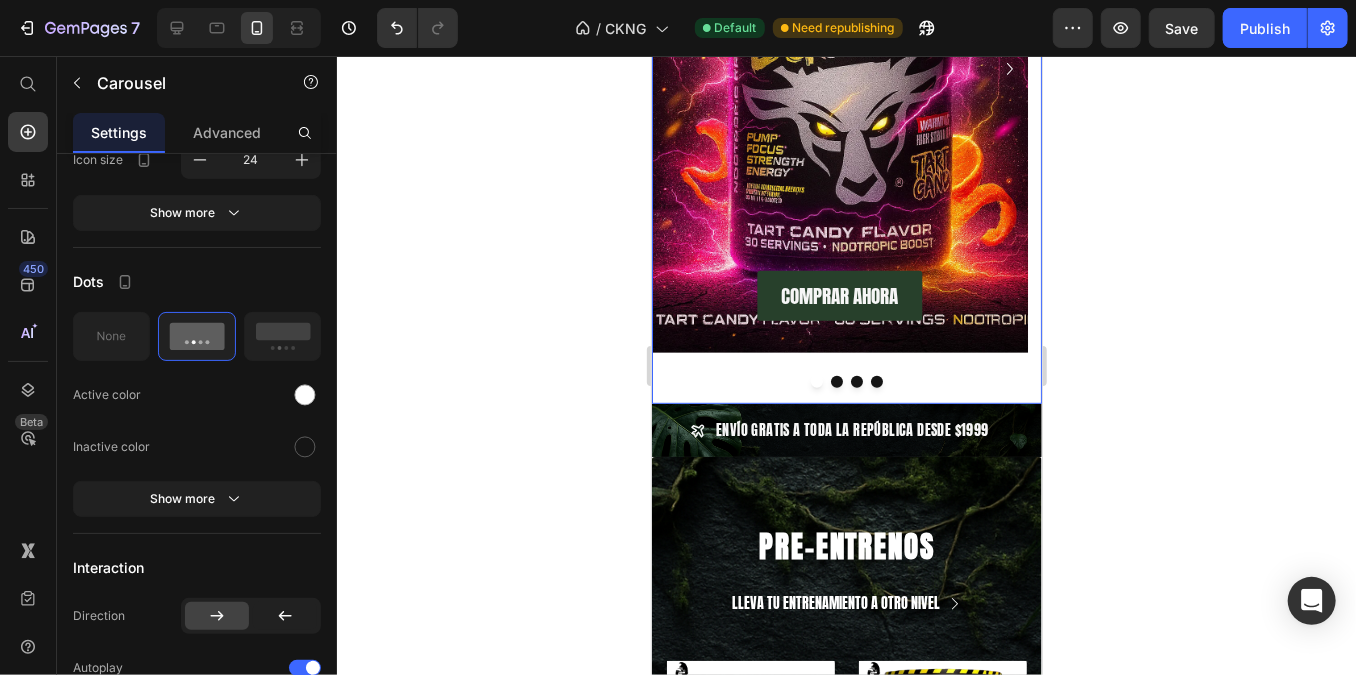 scroll, scrollTop: 0, scrollLeft: 0, axis: both 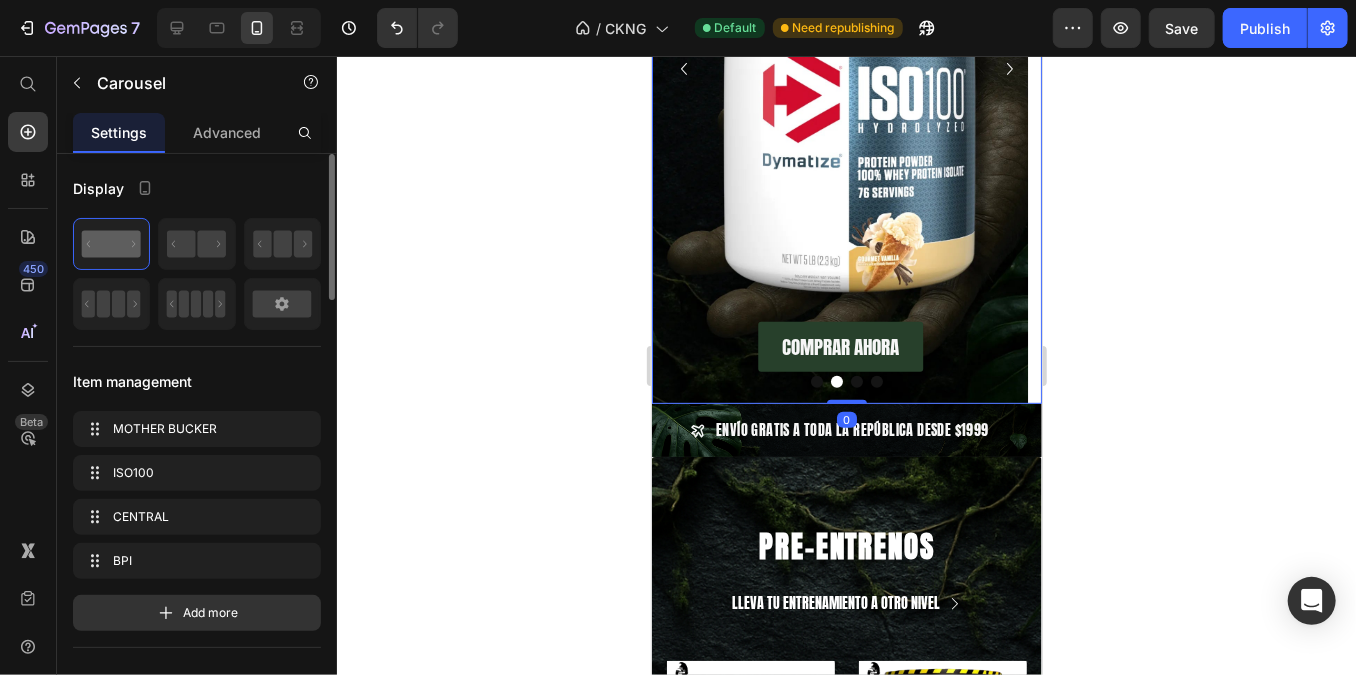 click at bounding box center [816, 381] 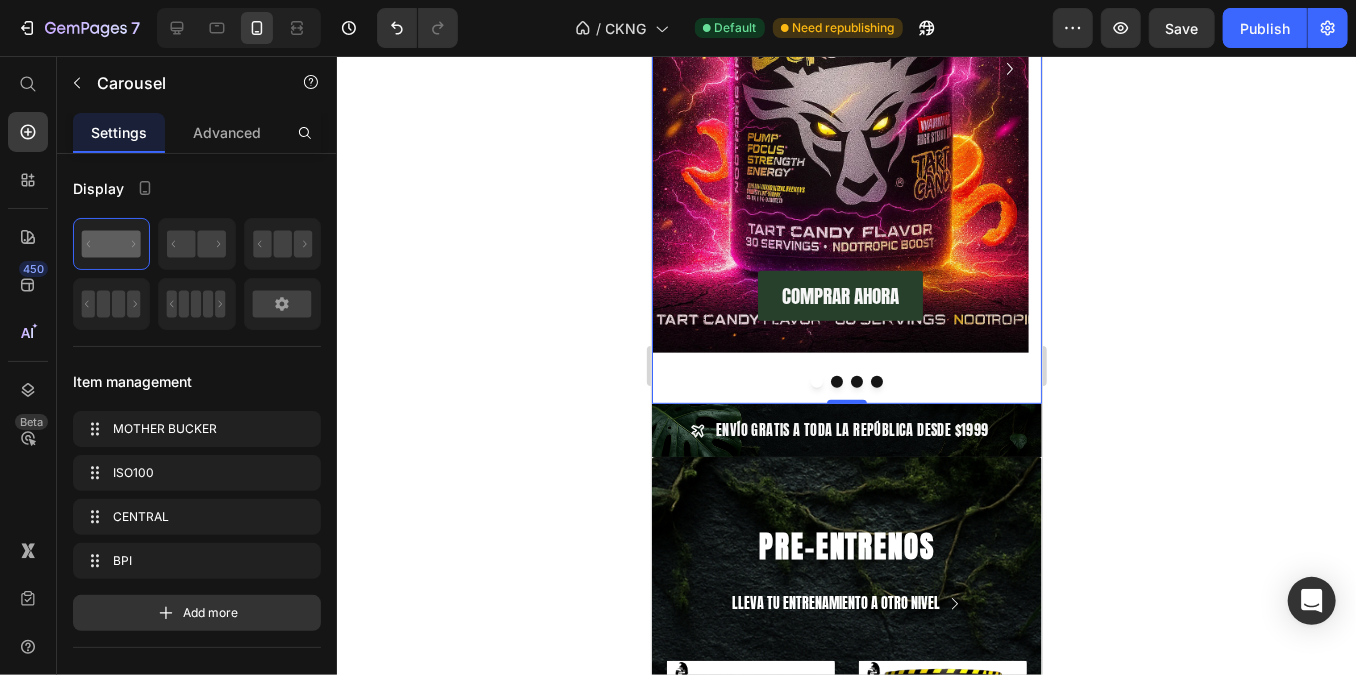 click on "COMPRAR AHORA Button COMPRAR AHORA Button Row Hero Banner" at bounding box center (839, 68) 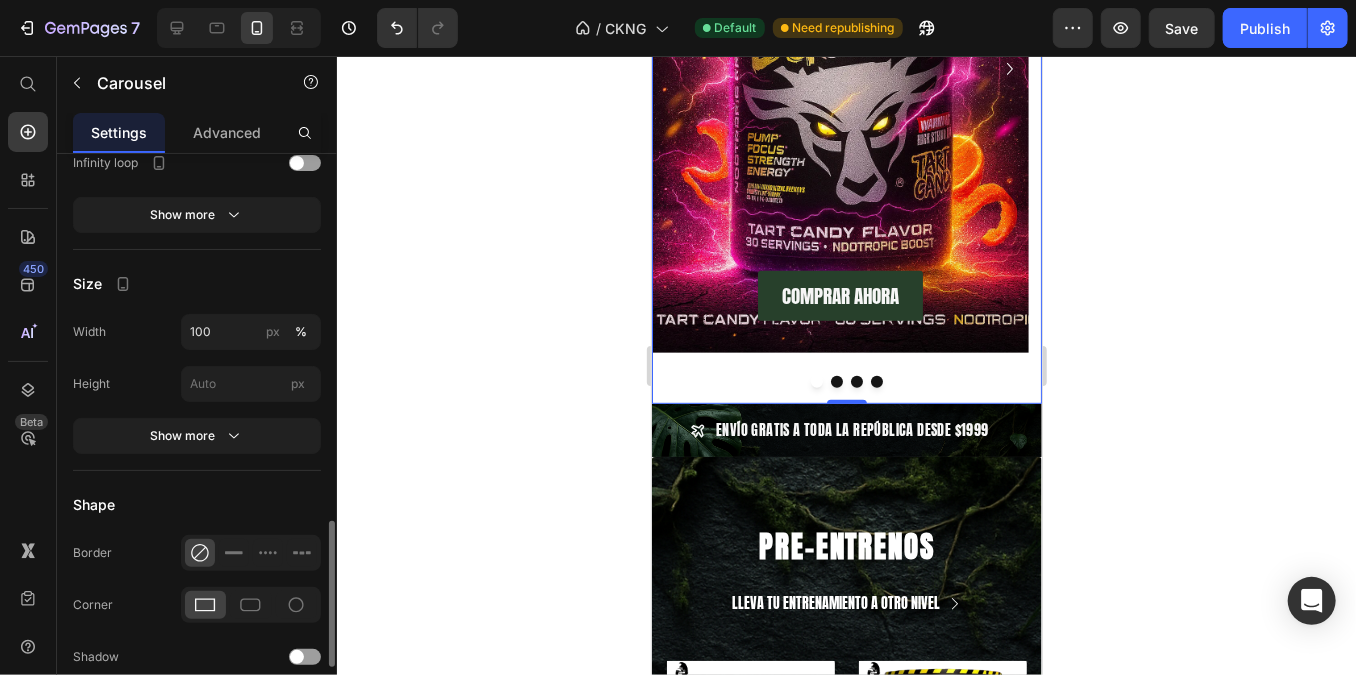 scroll, scrollTop: 1271, scrollLeft: 0, axis: vertical 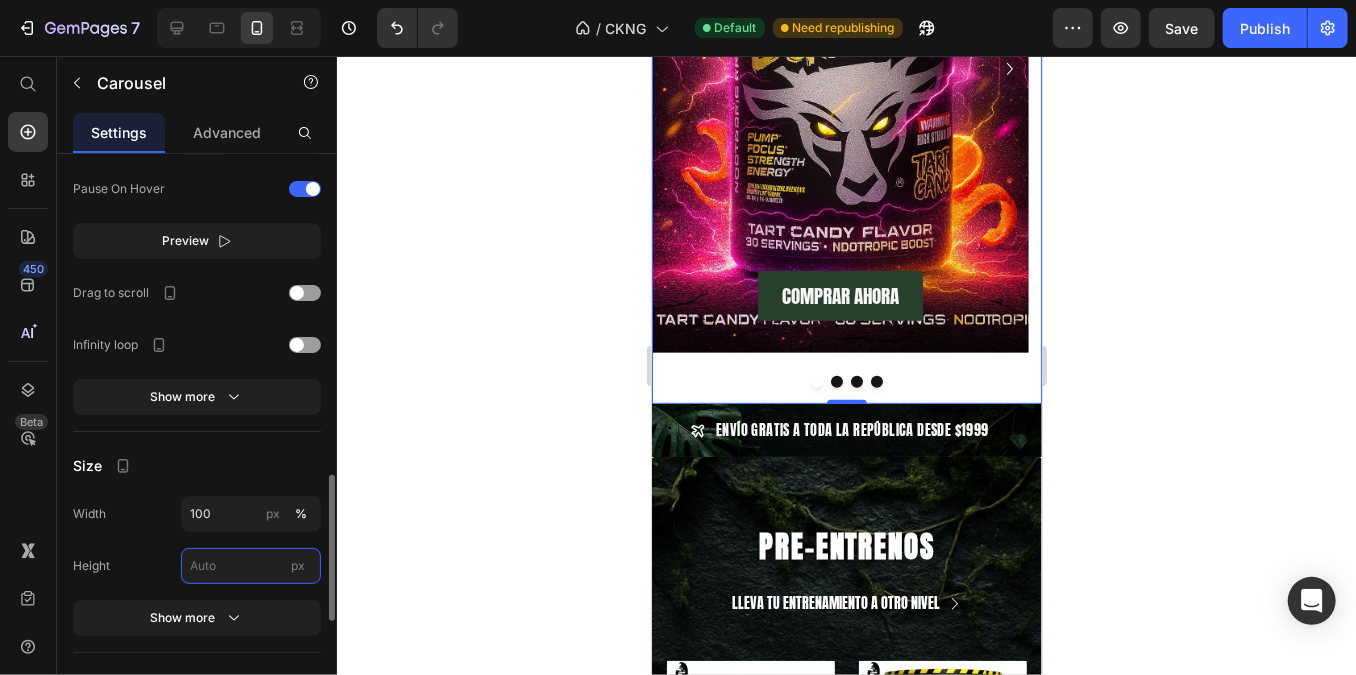 click on "px" at bounding box center [251, 566] 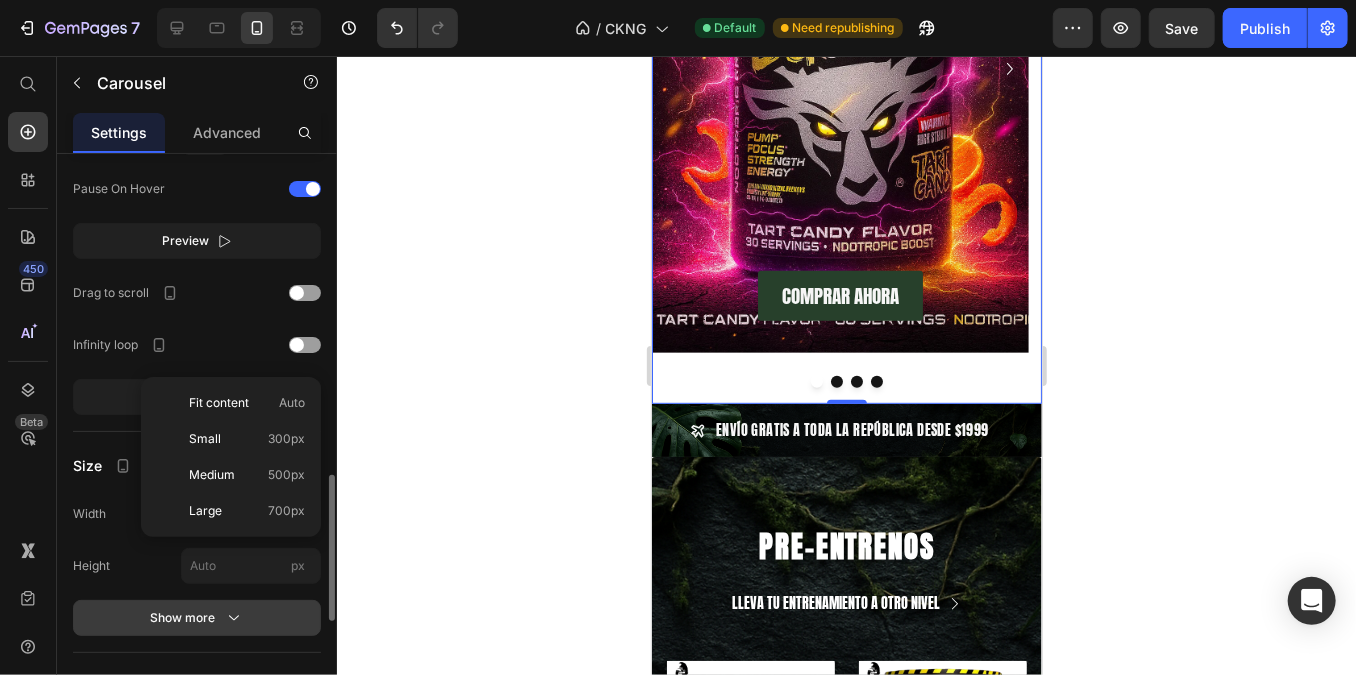 click 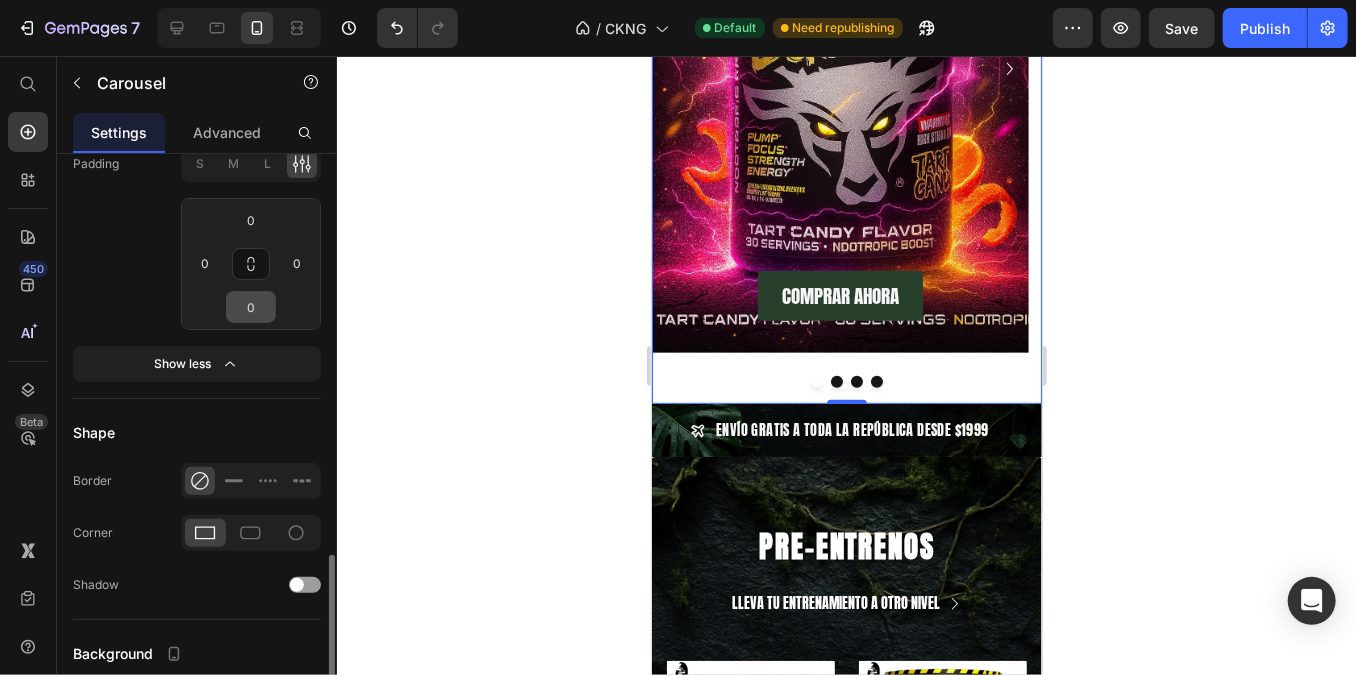 scroll, scrollTop: 1906, scrollLeft: 0, axis: vertical 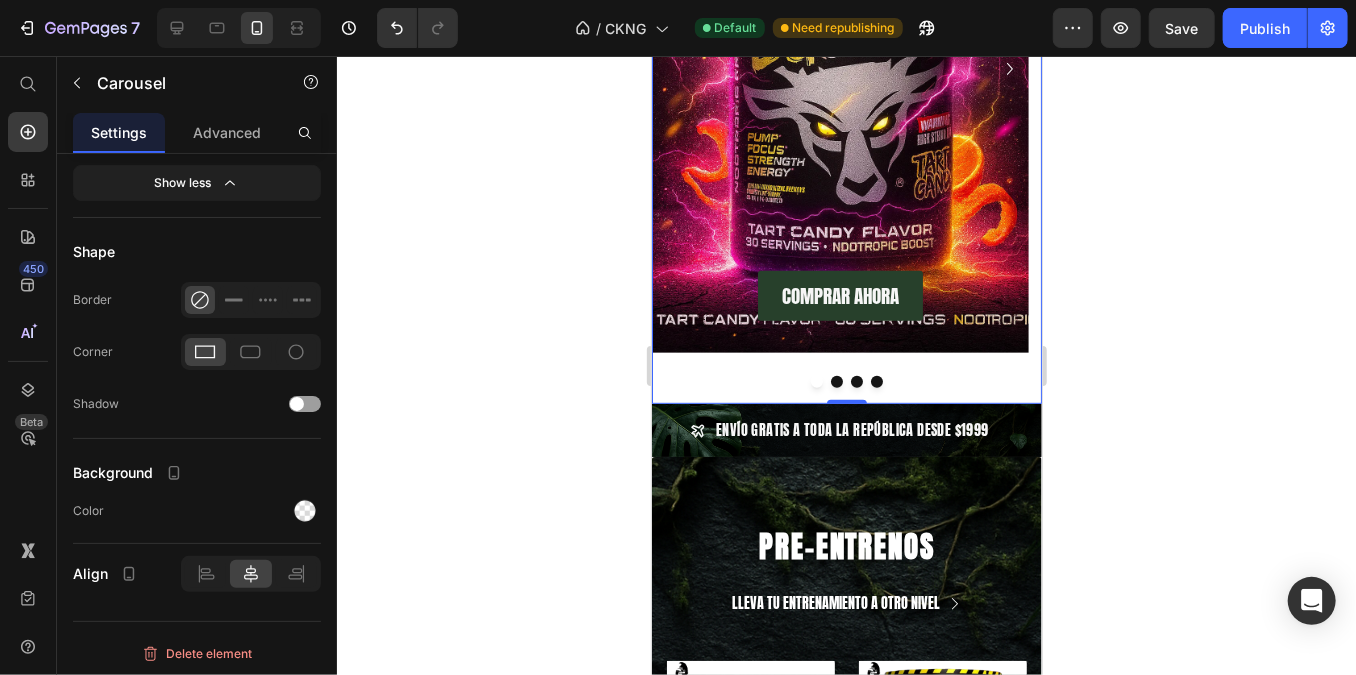 click at bounding box center (846, 381) 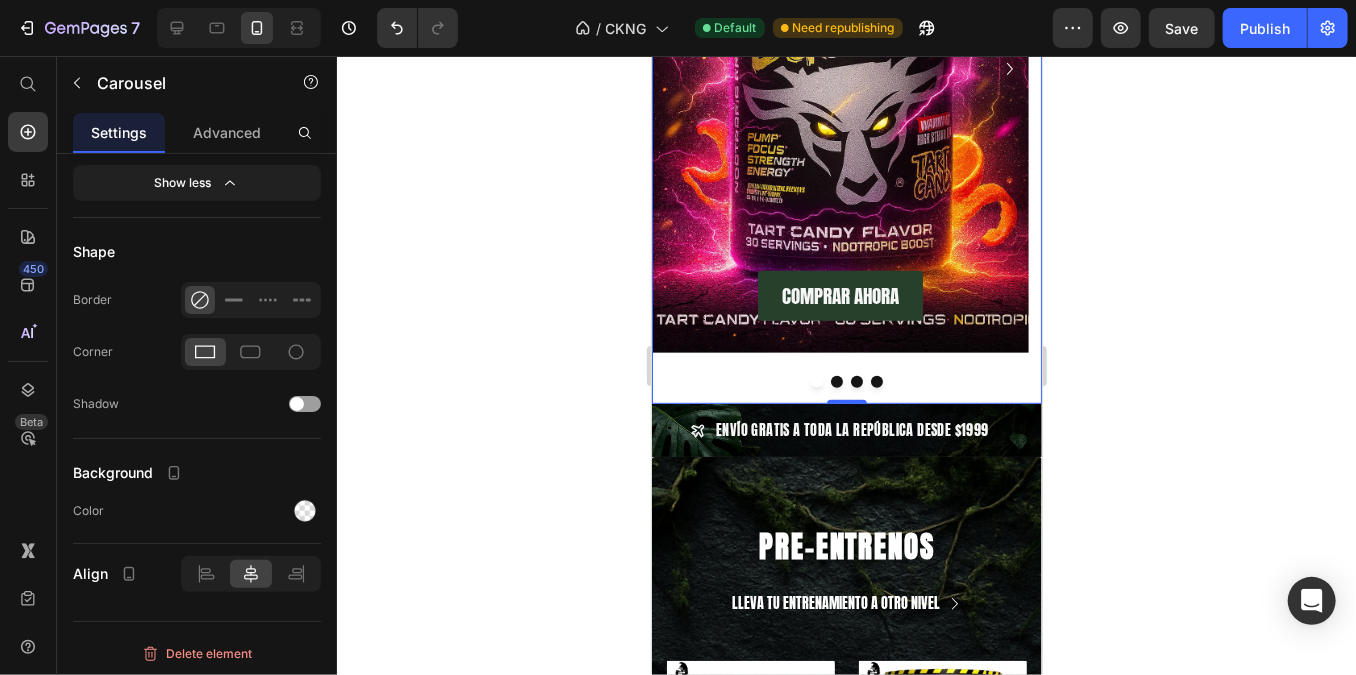 click at bounding box center (846, 381) 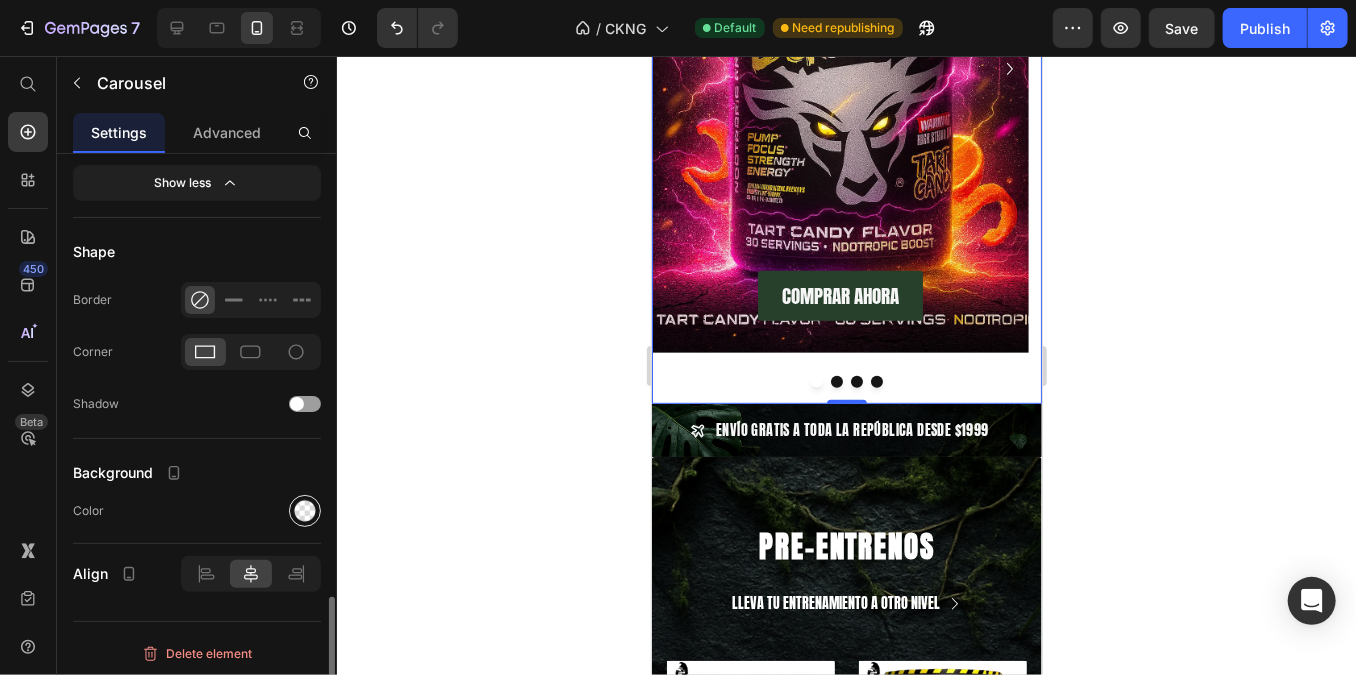 click at bounding box center (305, 511) 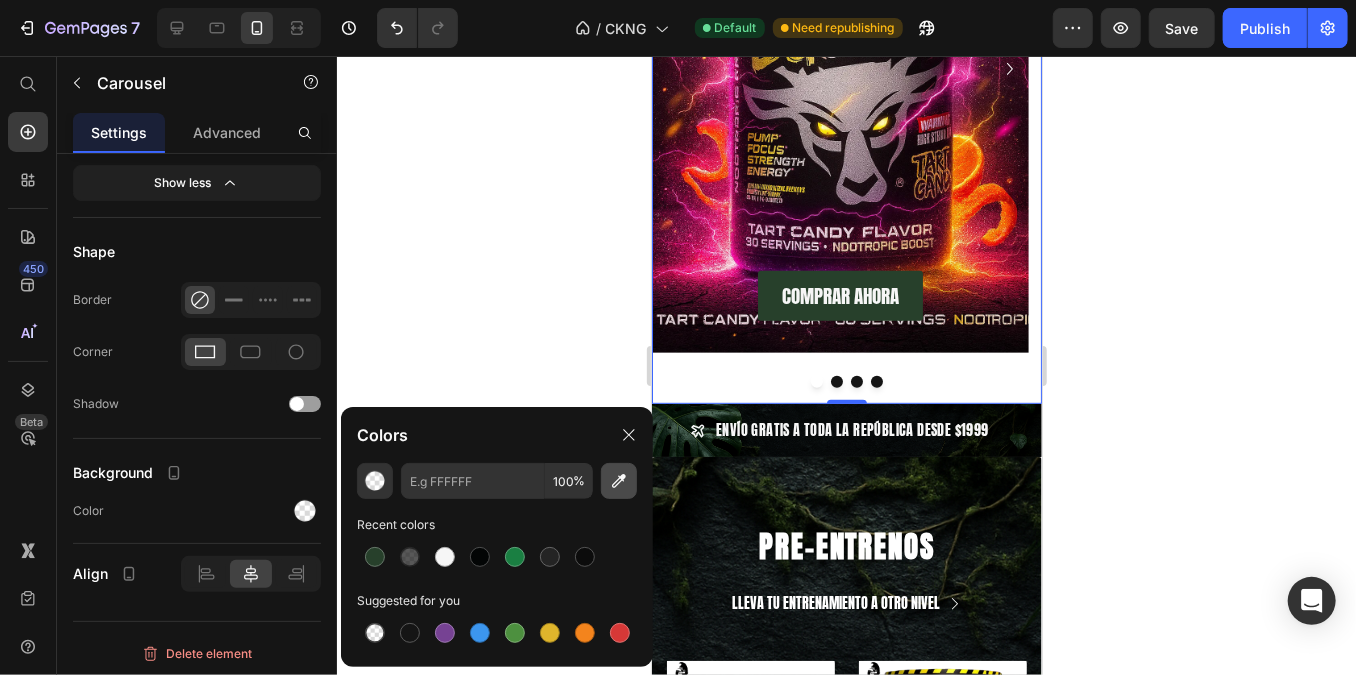 click 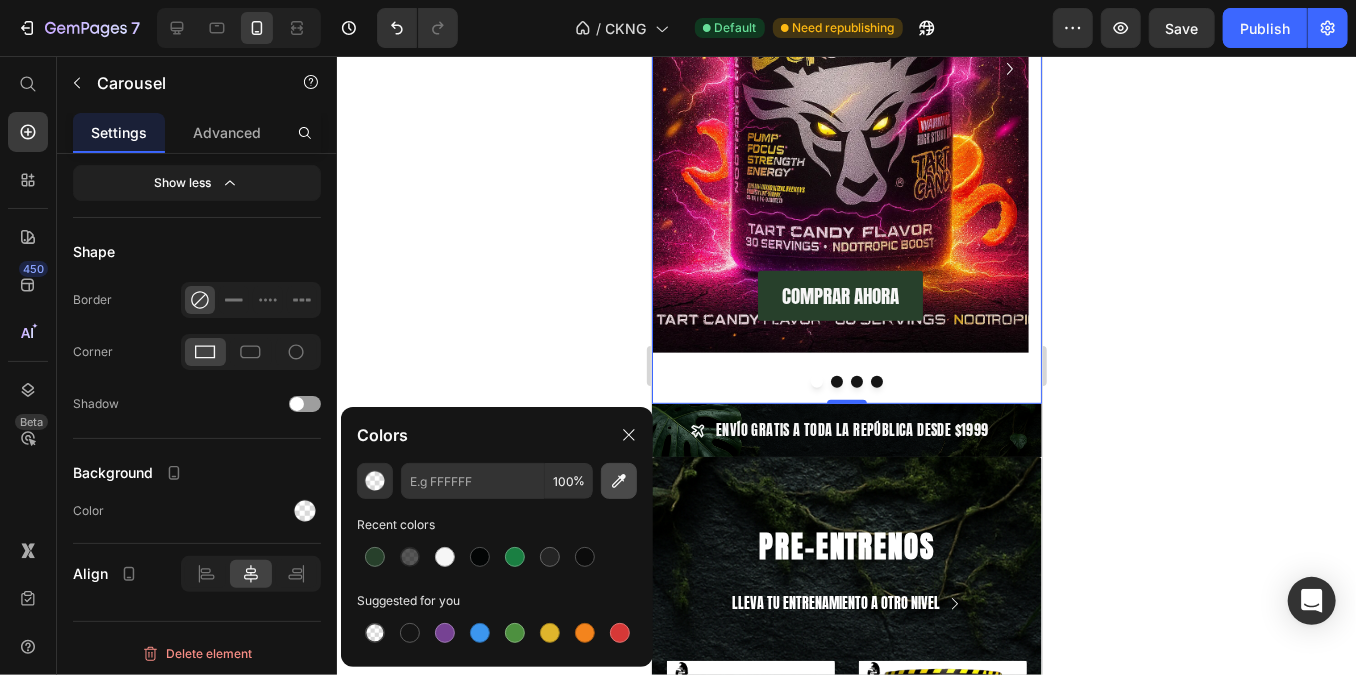 type on "AE0D50" 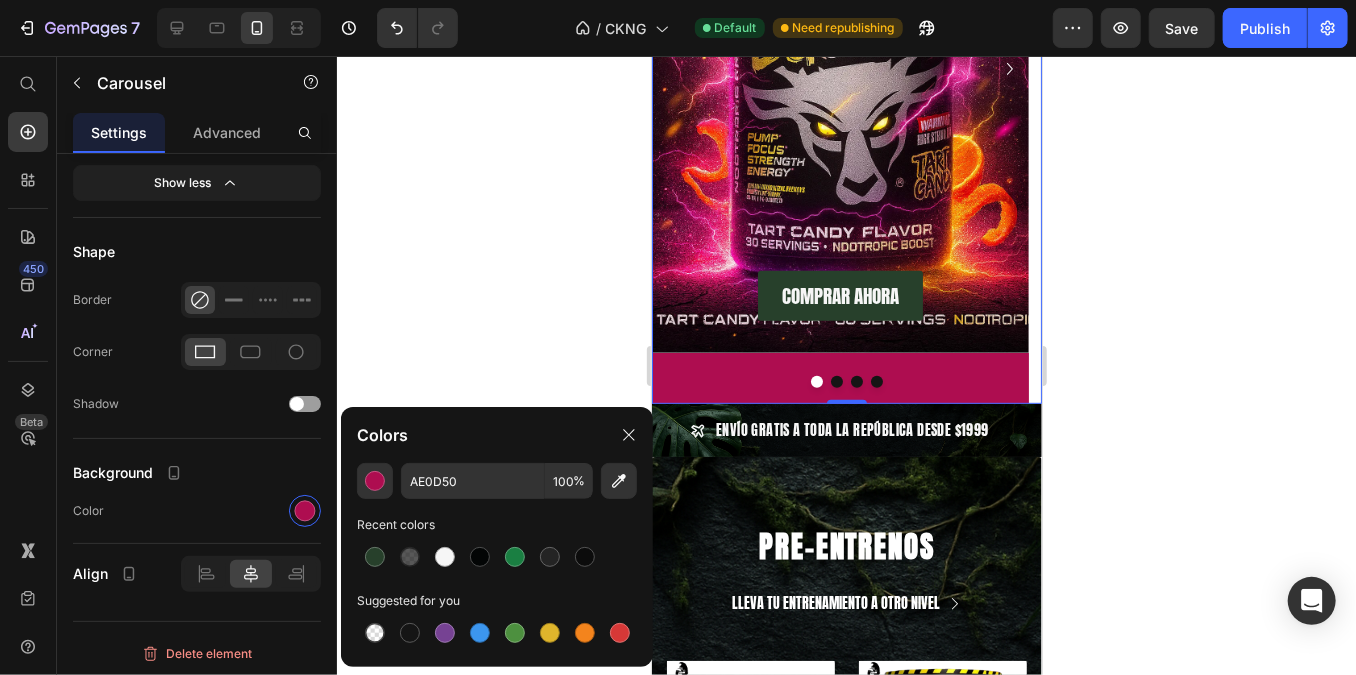 click at bounding box center [836, 381] 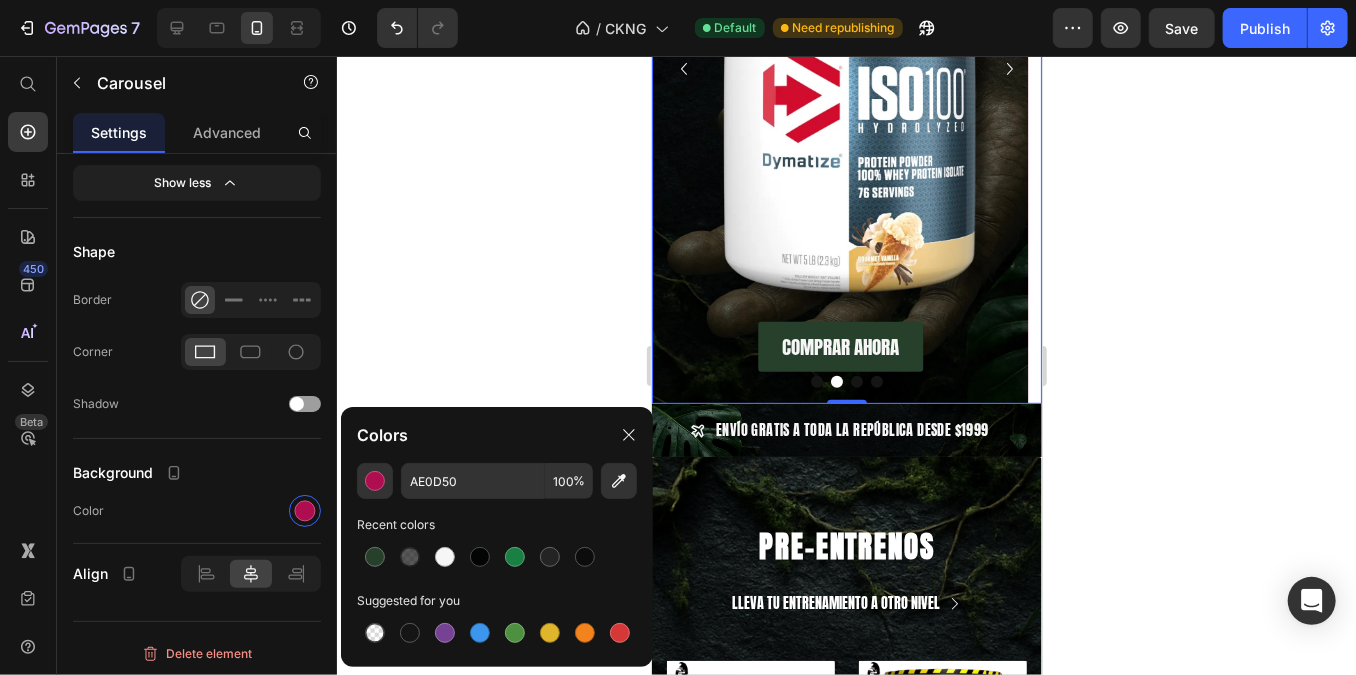 click at bounding box center [856, 381] 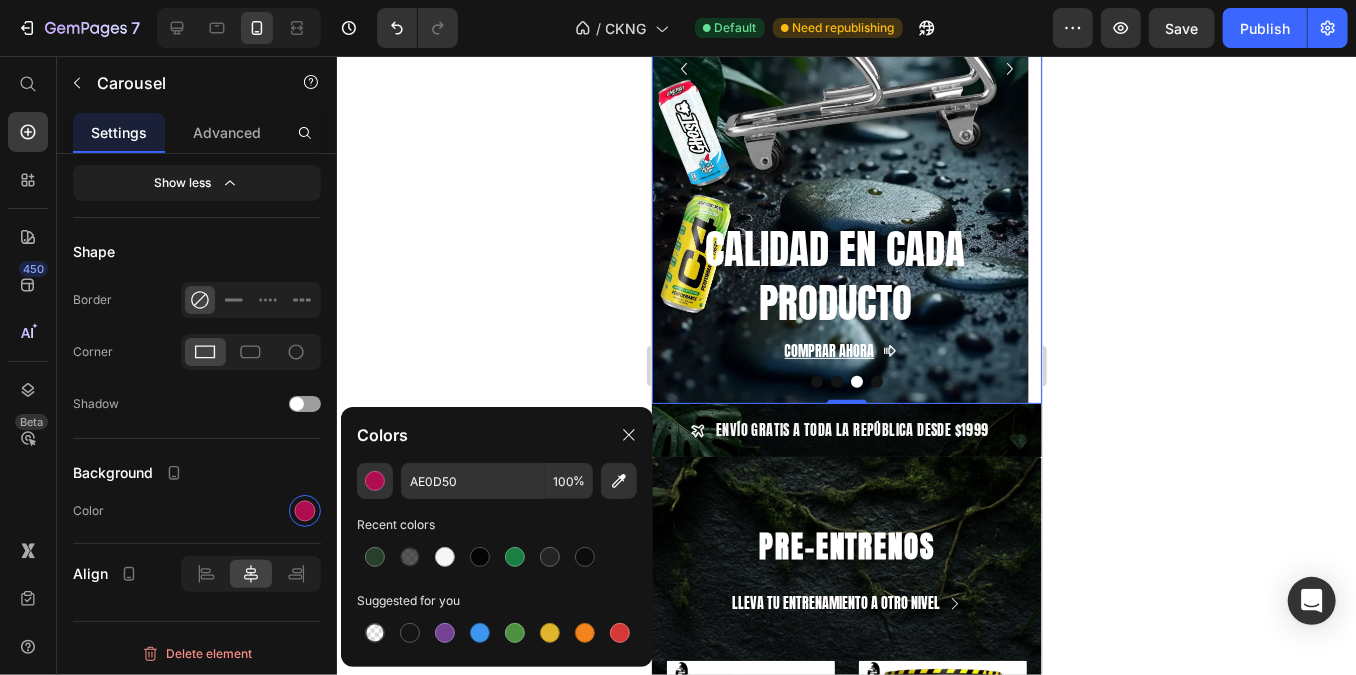 click at bounding box center [816, 381] 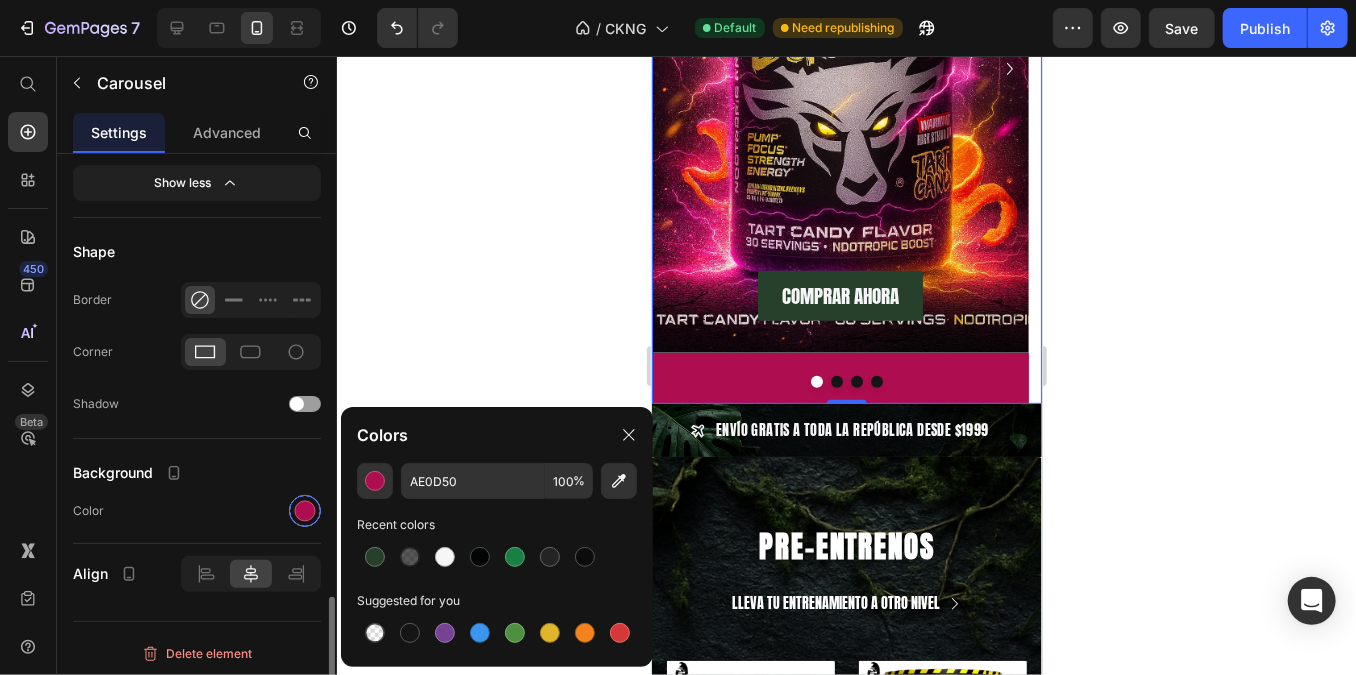 click at bounding box center [305, 510] 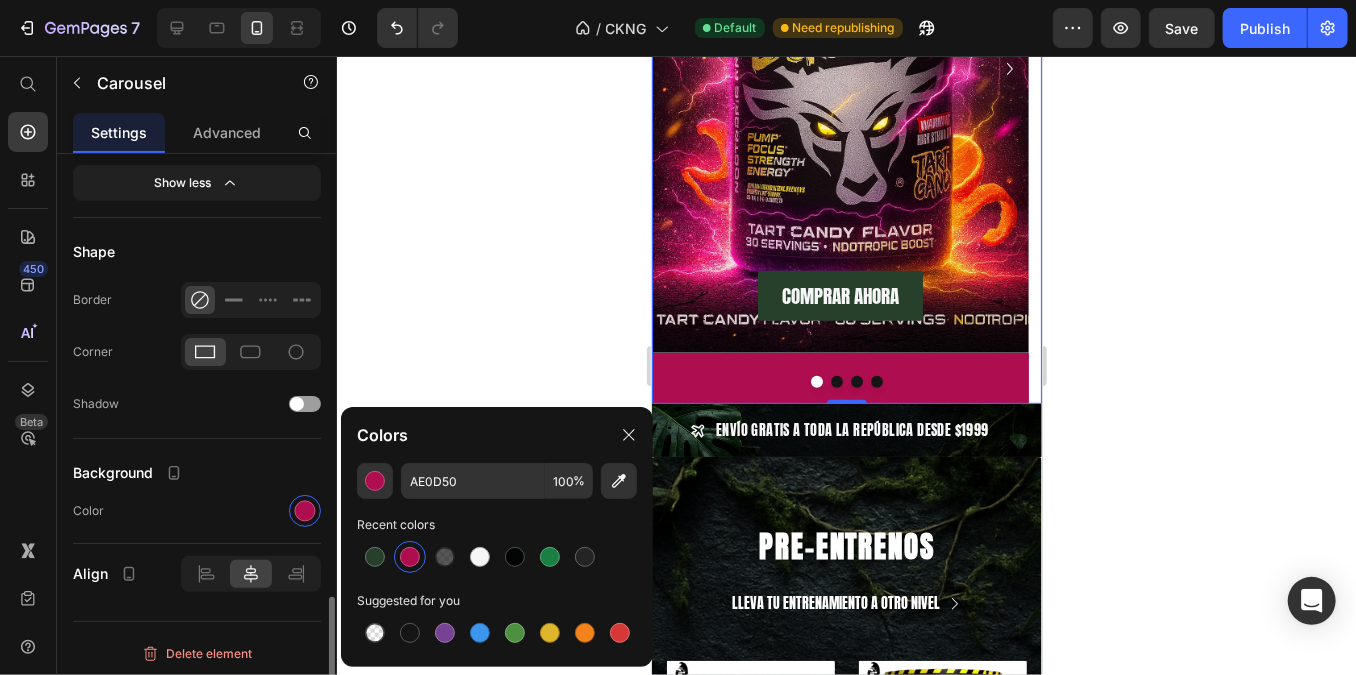 click on "Color" at bounding box center (88, 511) 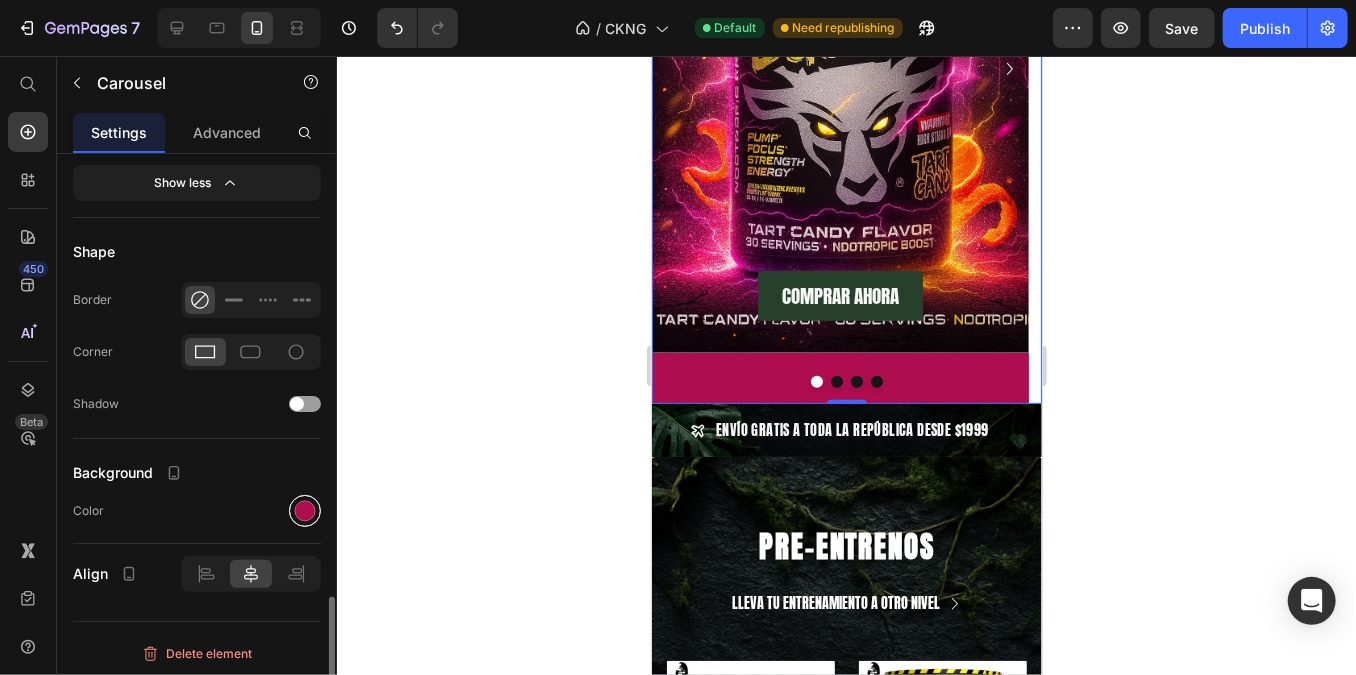 click at bounding box center [305, 510] 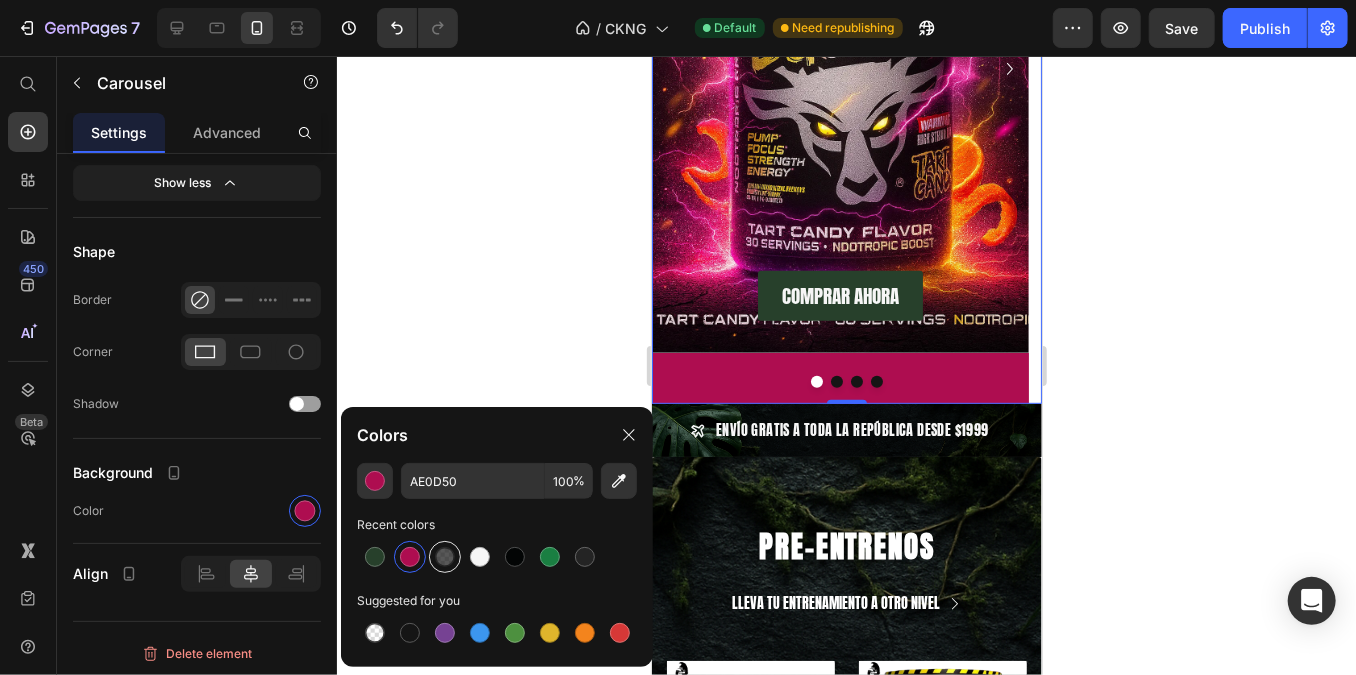 click at bounding box center [445, 557] 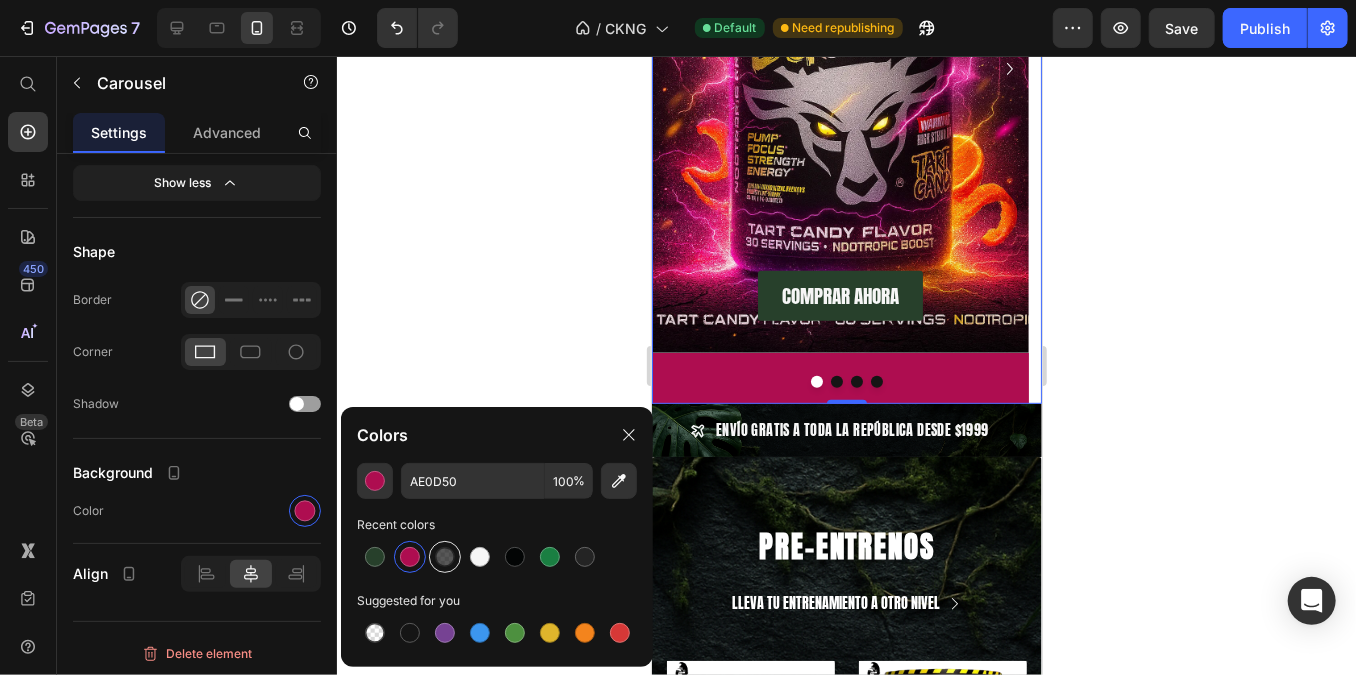 type on "121212" 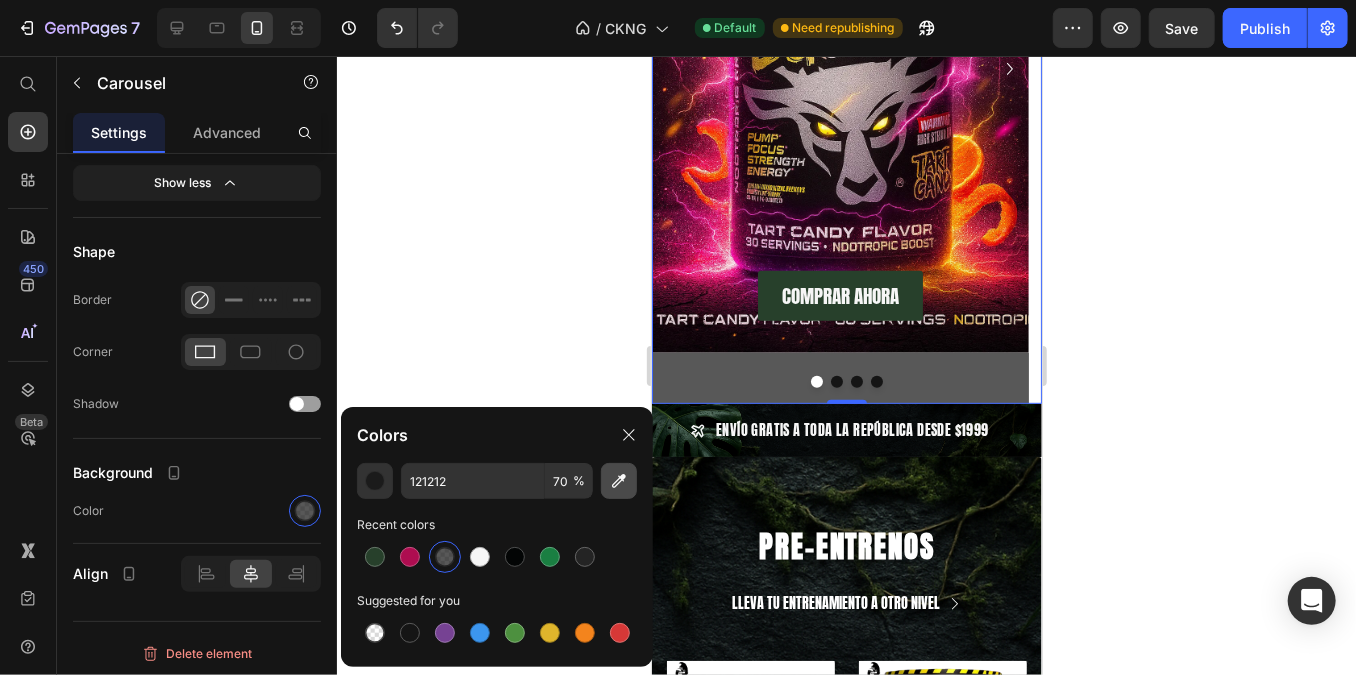 click 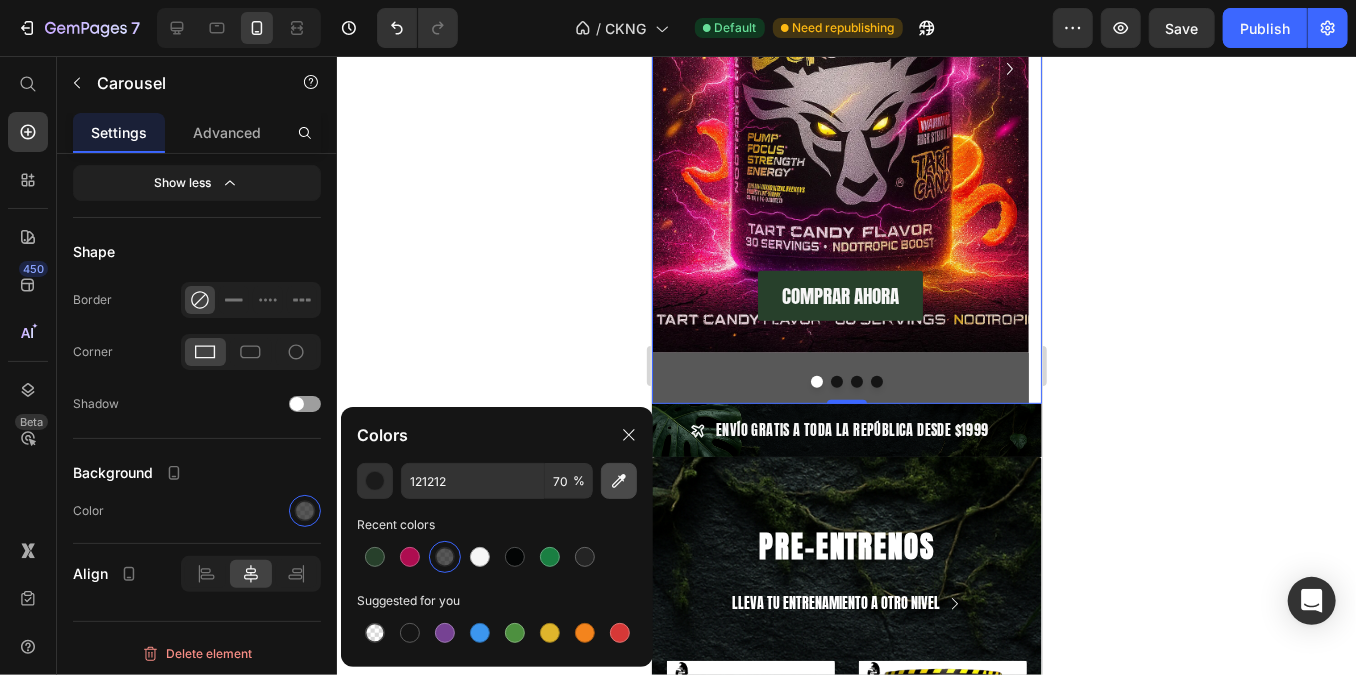 type on "373829" 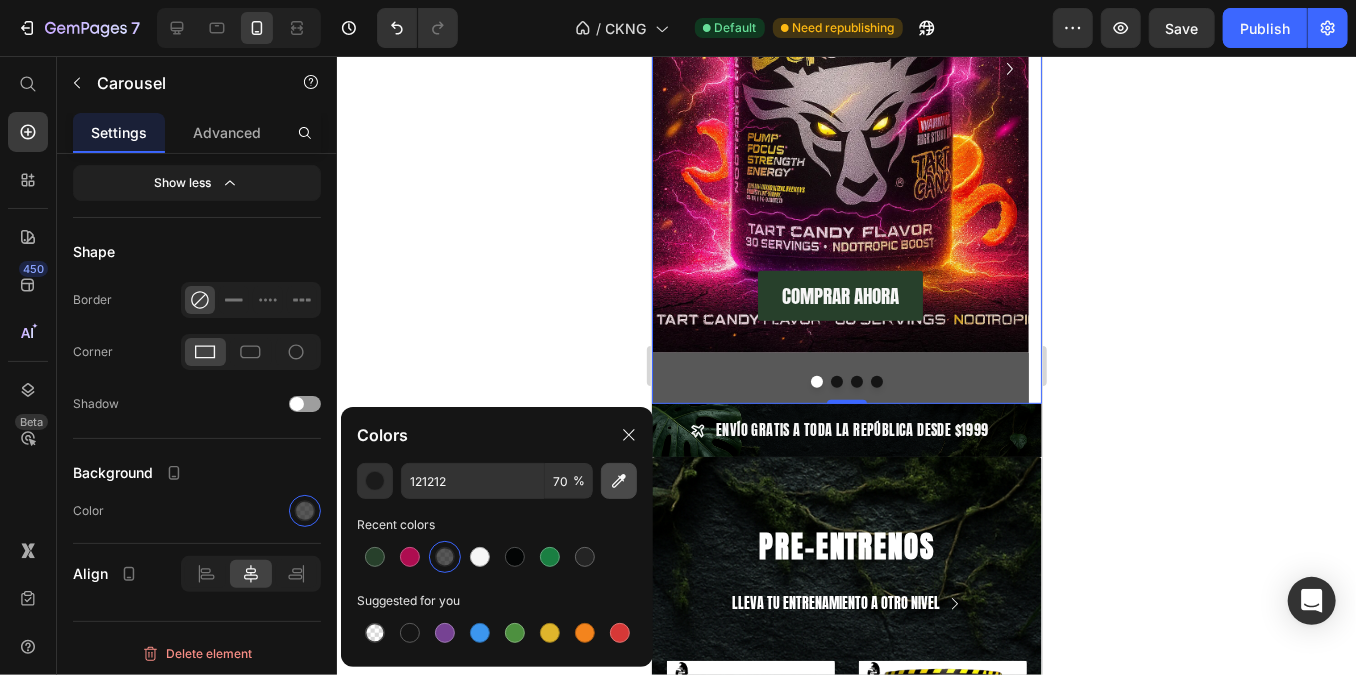 type on "100" 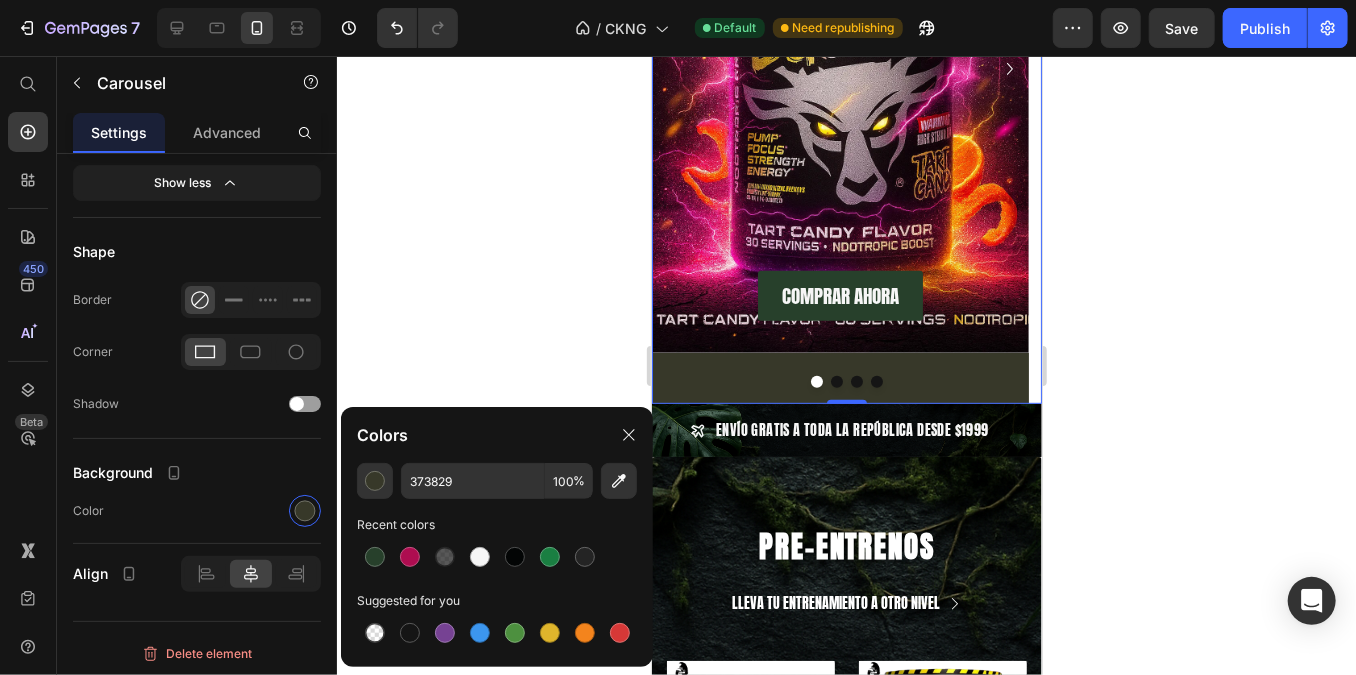 click 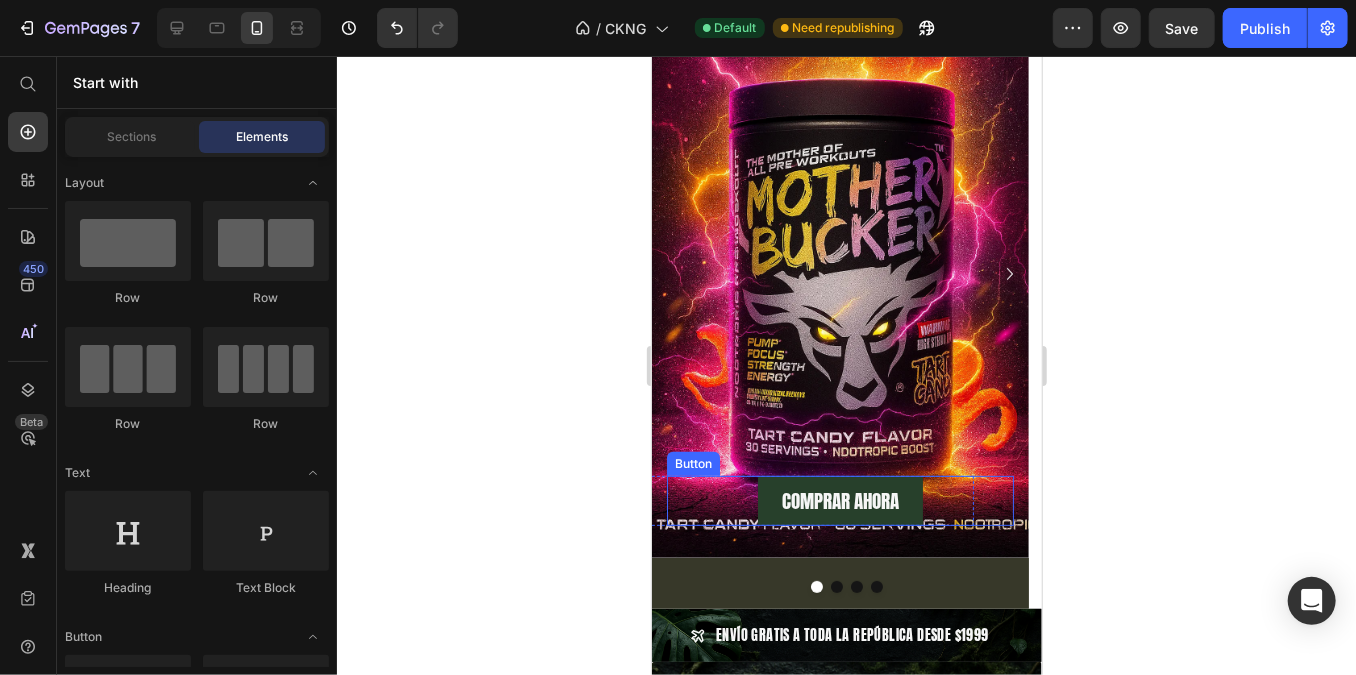scroll, scrollTop: 181, scrollLeft: 0, axis: vertical 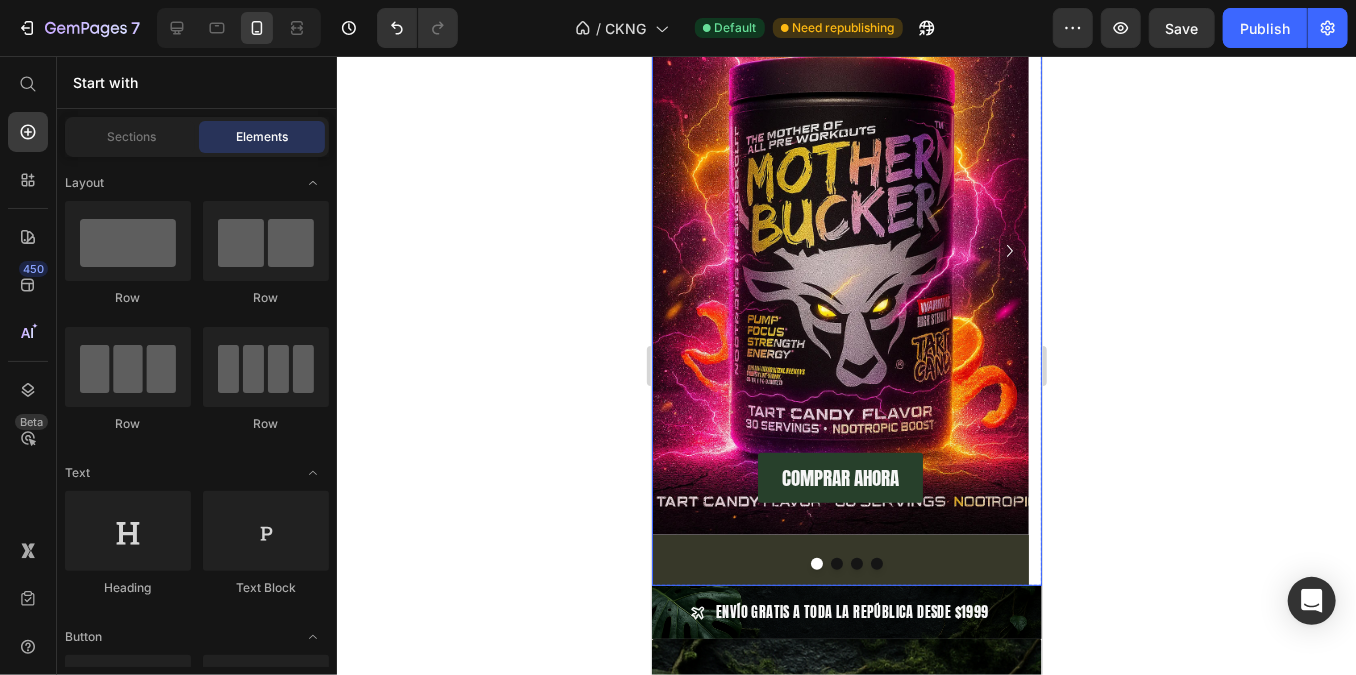 click at bounding box center (836, 563) 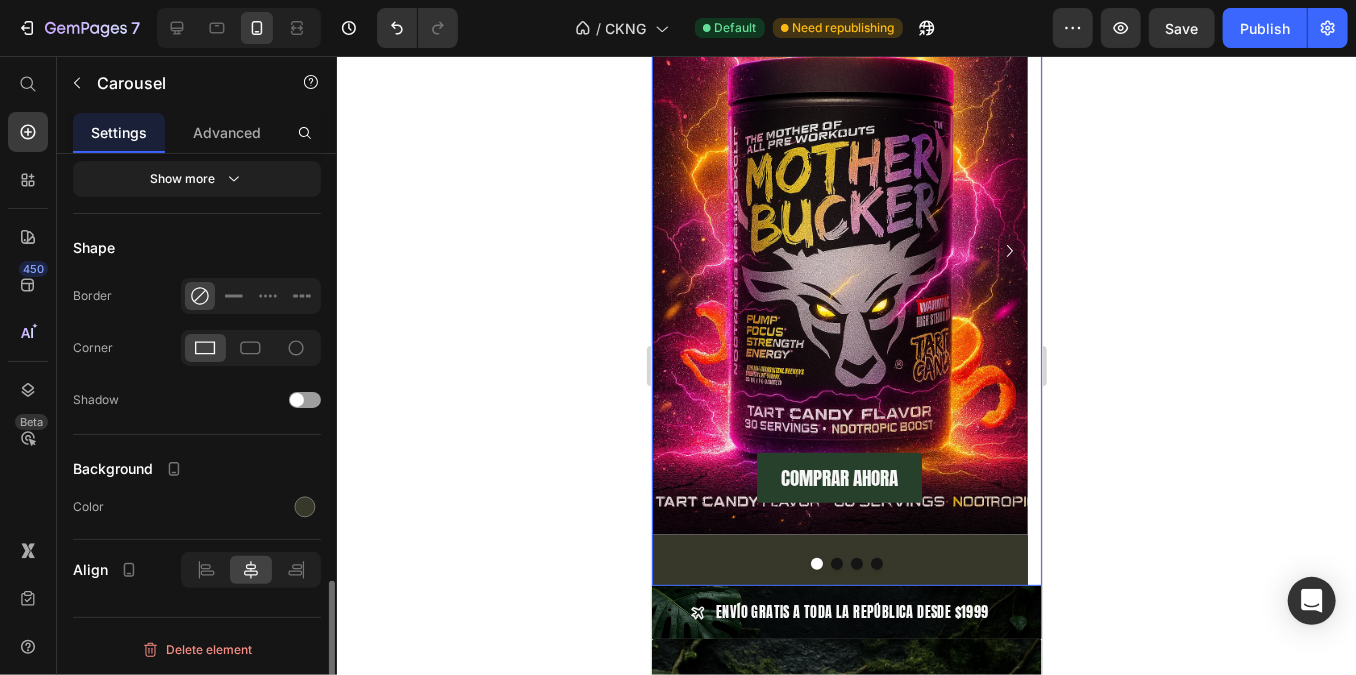 scroll, scrollTop: 1706, scrollLeft: 0, axis: vertical 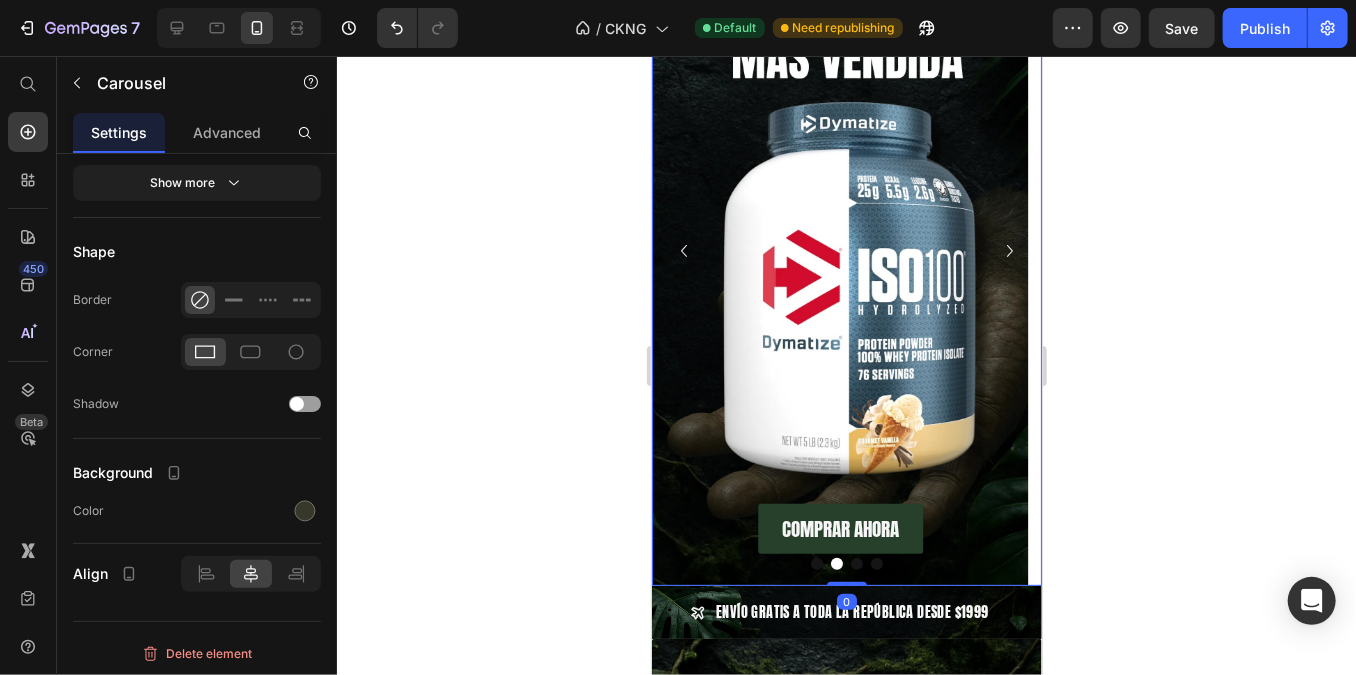 click at bounding box center [856, 563] 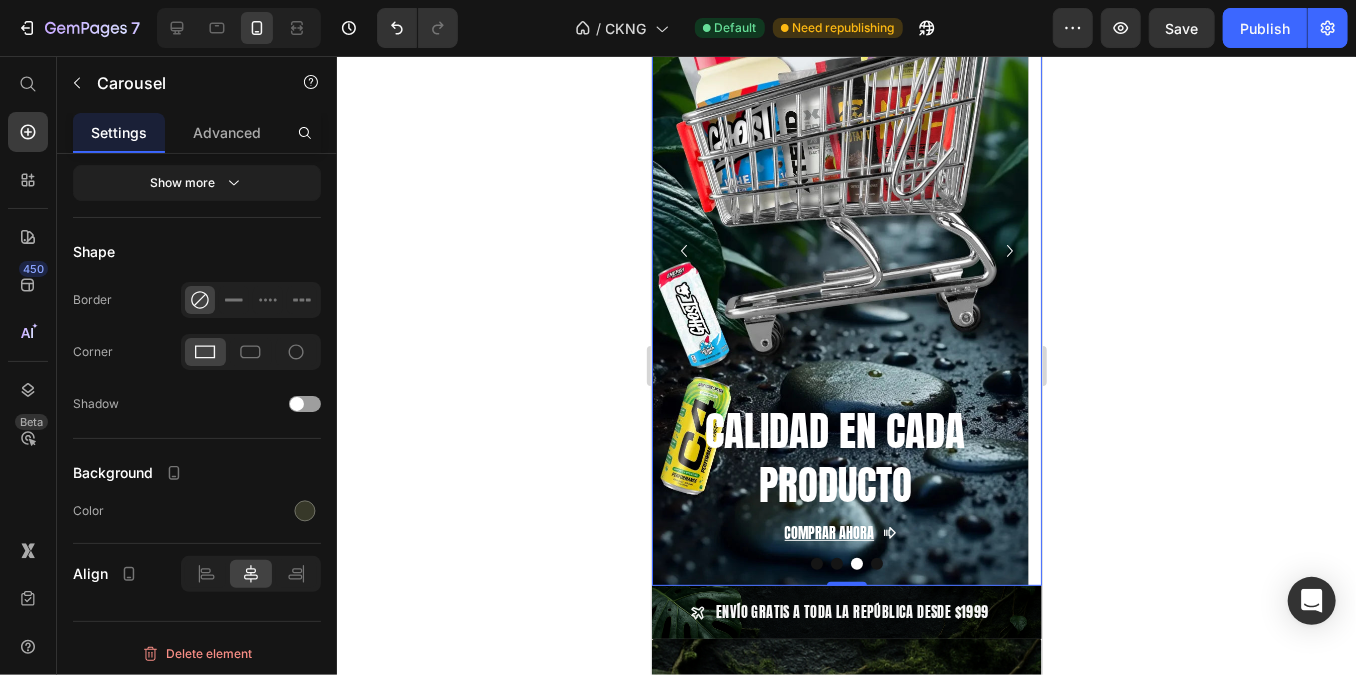 click at bounding box center (876, 563) 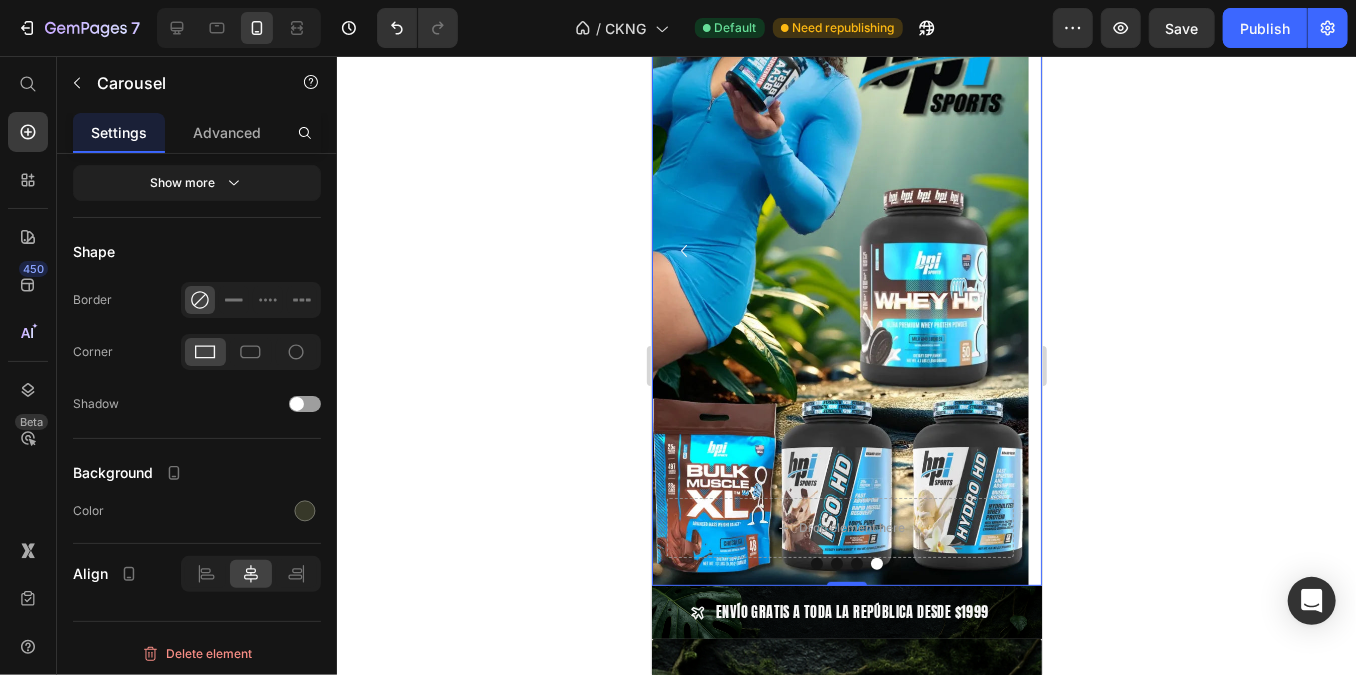 click at bounding box center [816, 563] 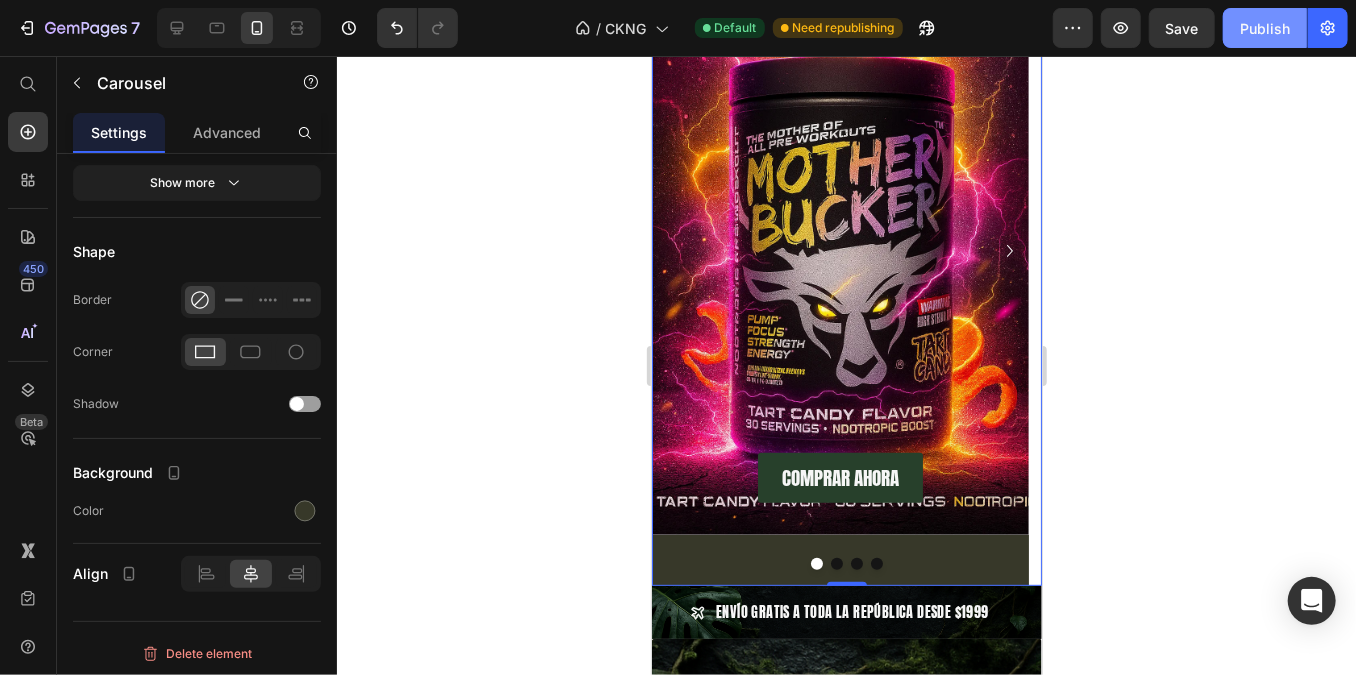 click on "Publish" at bounding box center (1265, 28) 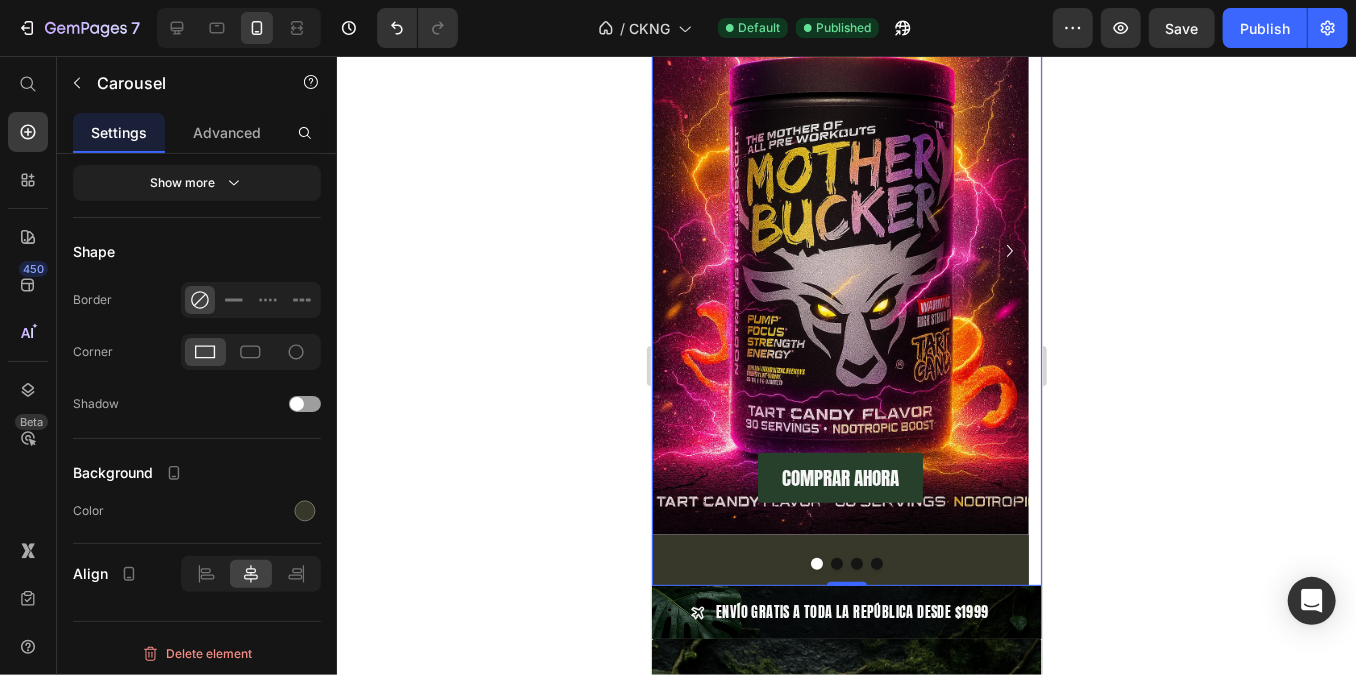 click on "COMPRAR AHORA Button COMPRAR AHORA Button Row Hero Banner" at bounding box center (839, 250) 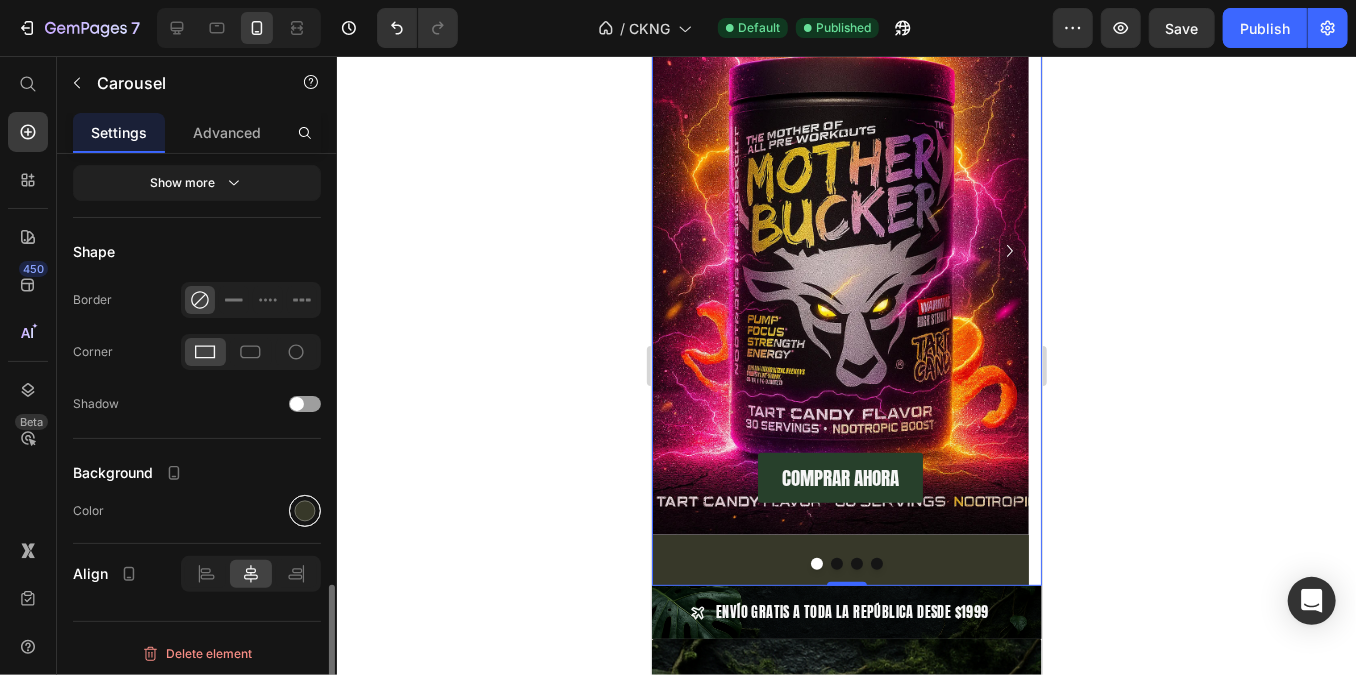 click at bounding box center (305, 511) 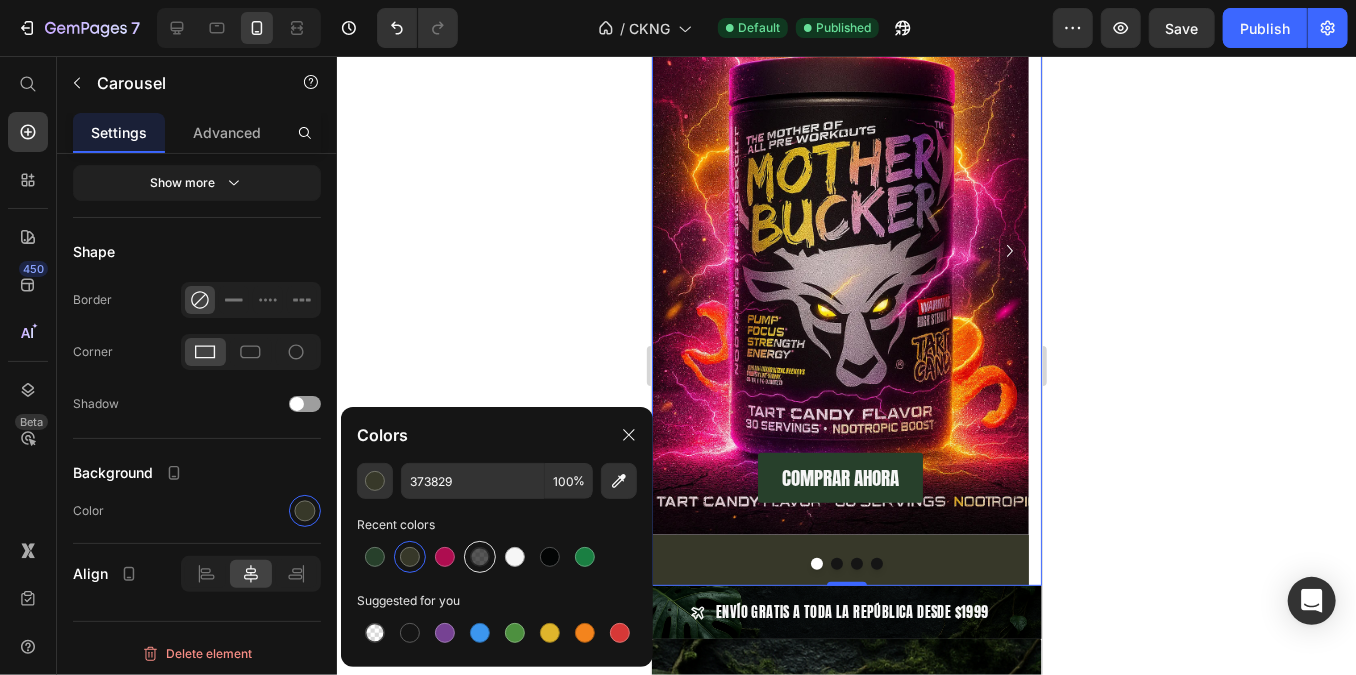 click at bounding box center (480, 557) 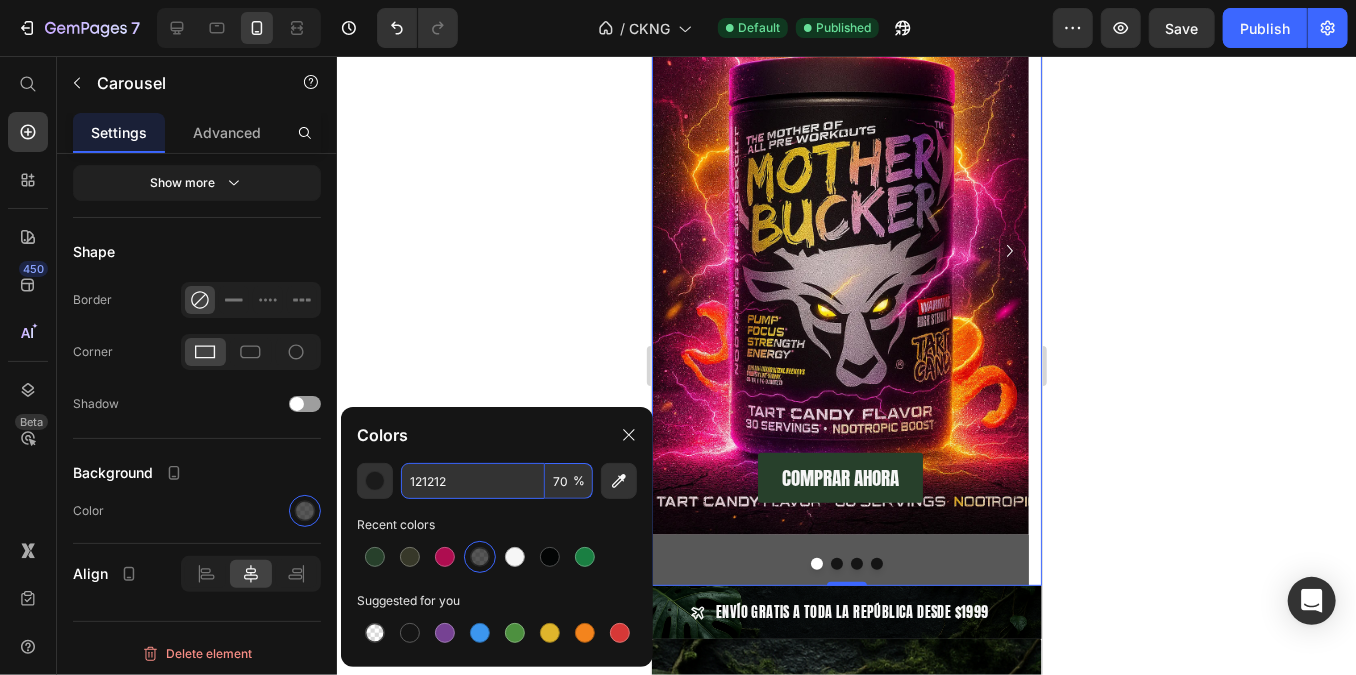 click on "121212" at bounding box center [473, 481] 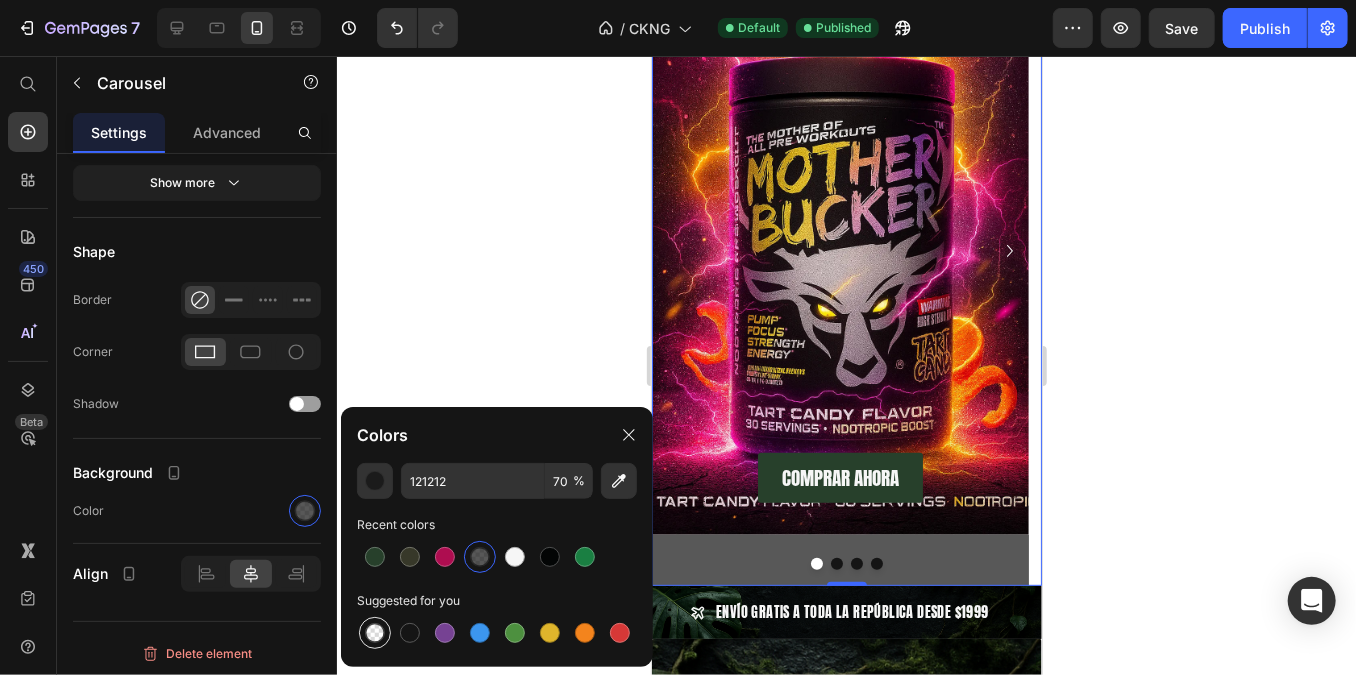 click at bounding box center [375, 633] 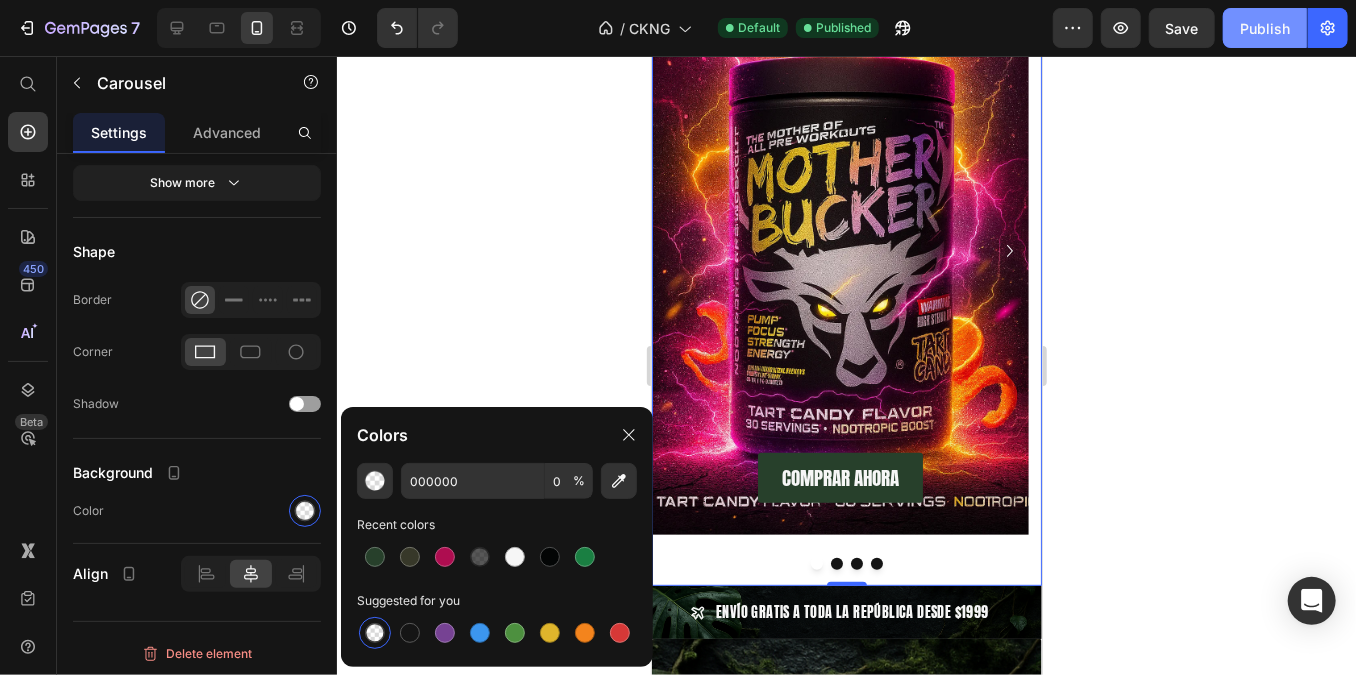 click on "Publish" at bounding box center [1265, 28] 